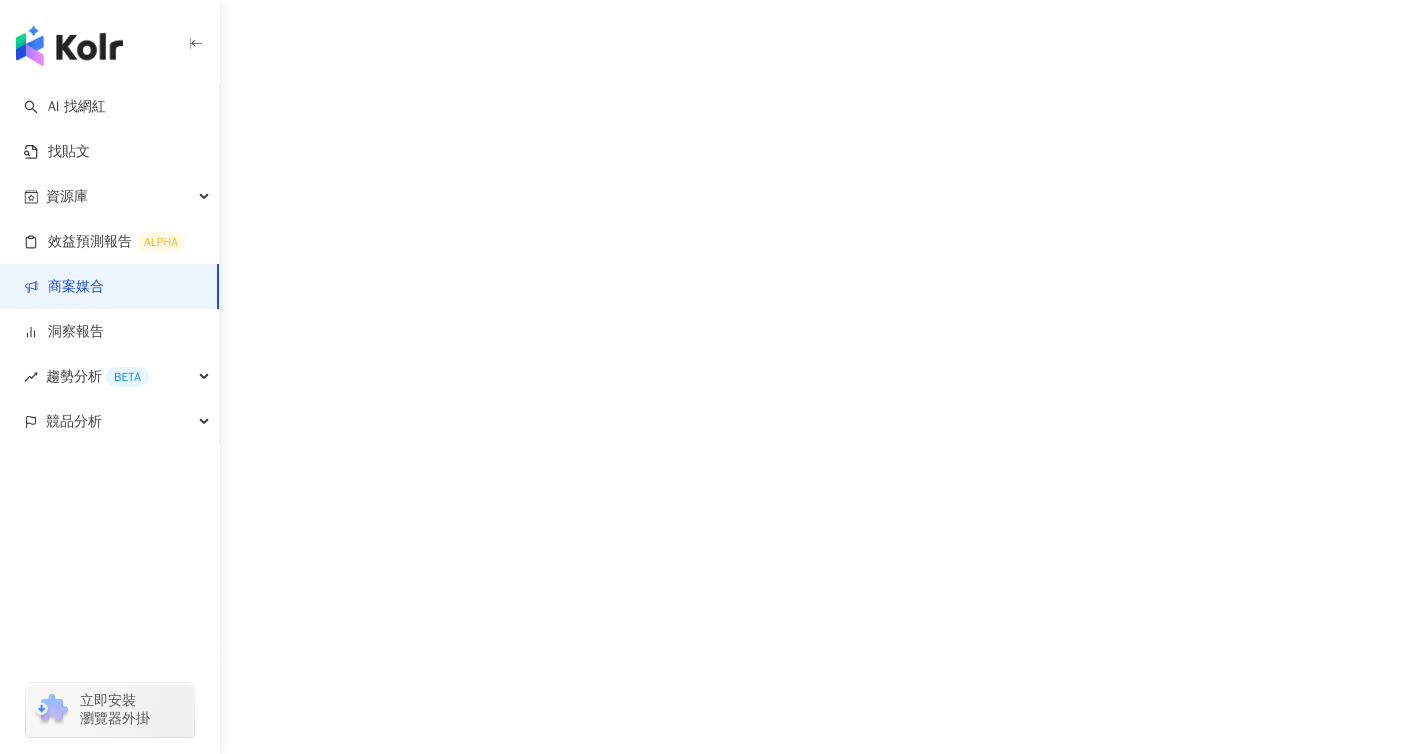 scroll, scrollTop: 0, scrollLeft: 0, axis: both 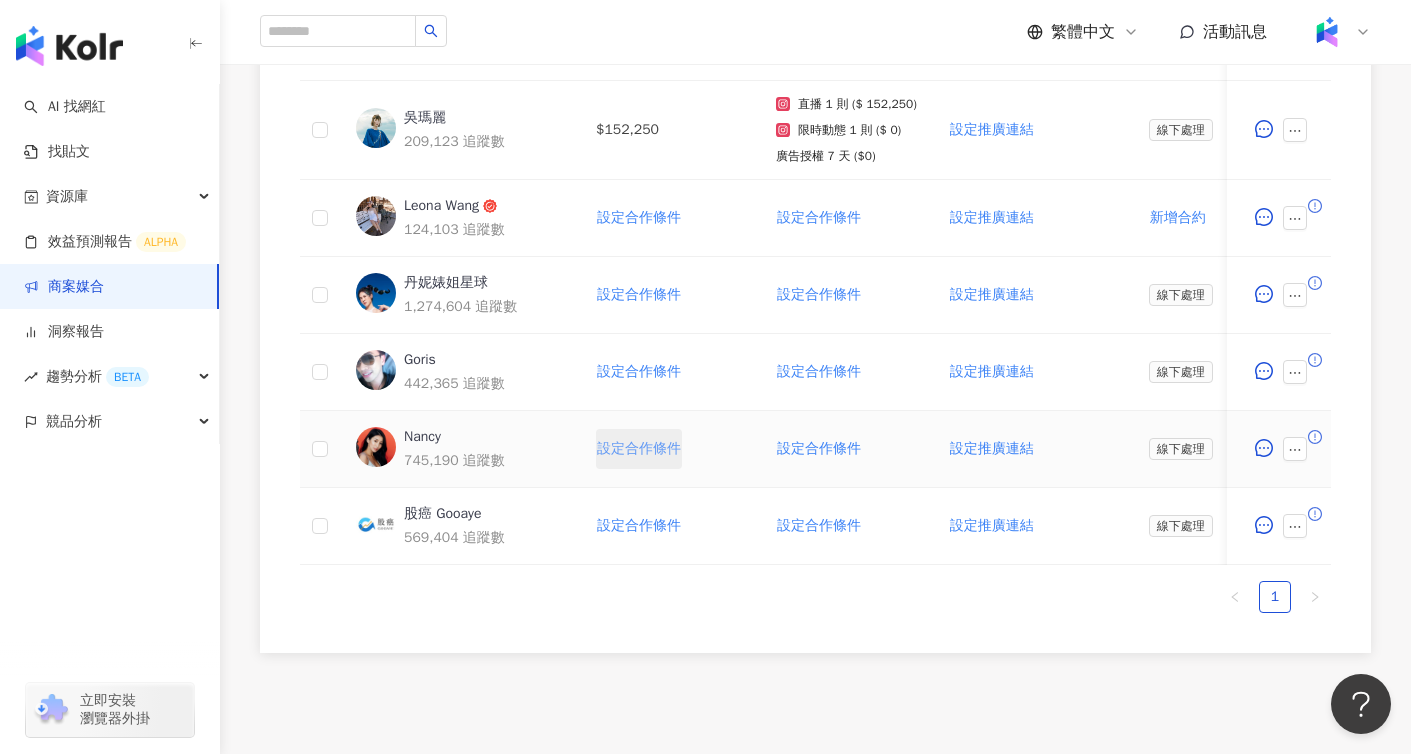 click on "設定合作條件" at bounding box center (639, 449) 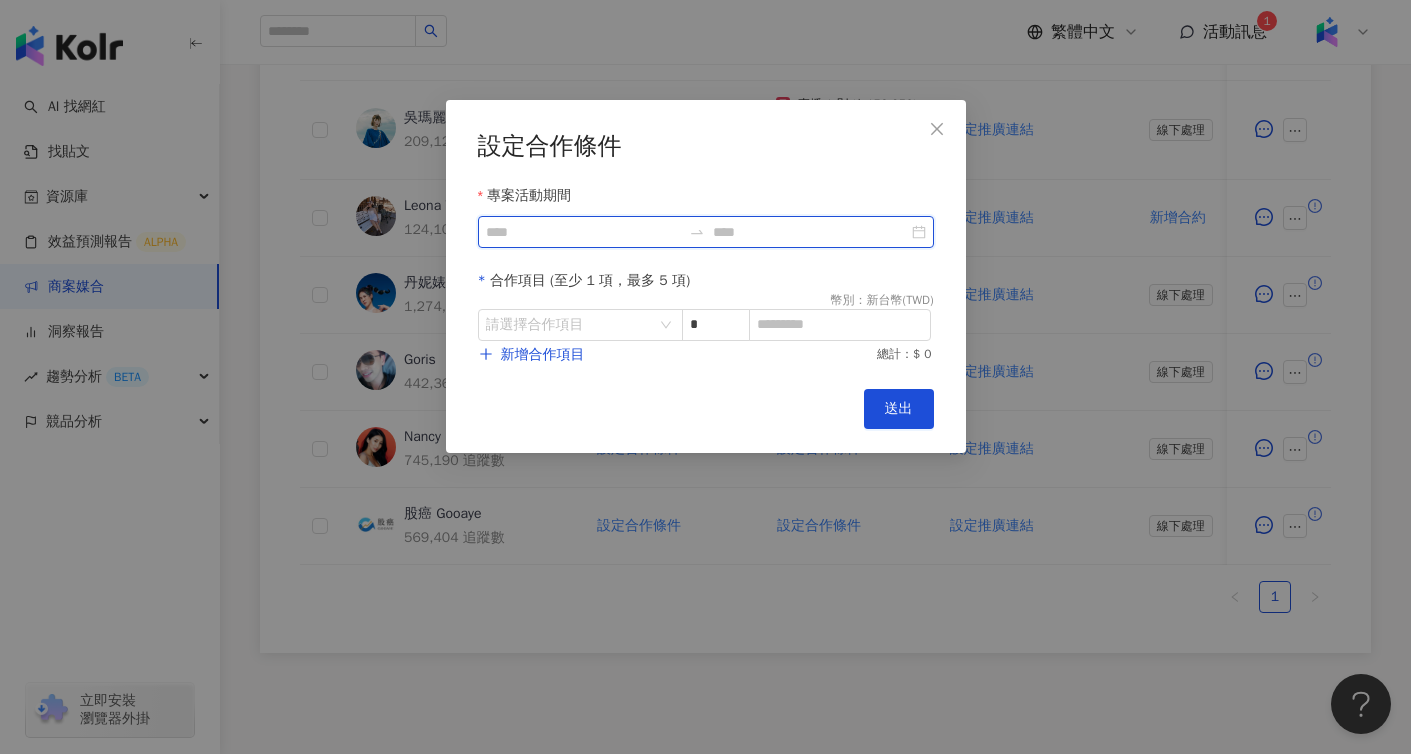 click on "專案活動期間" at bounding box center [583, 232] 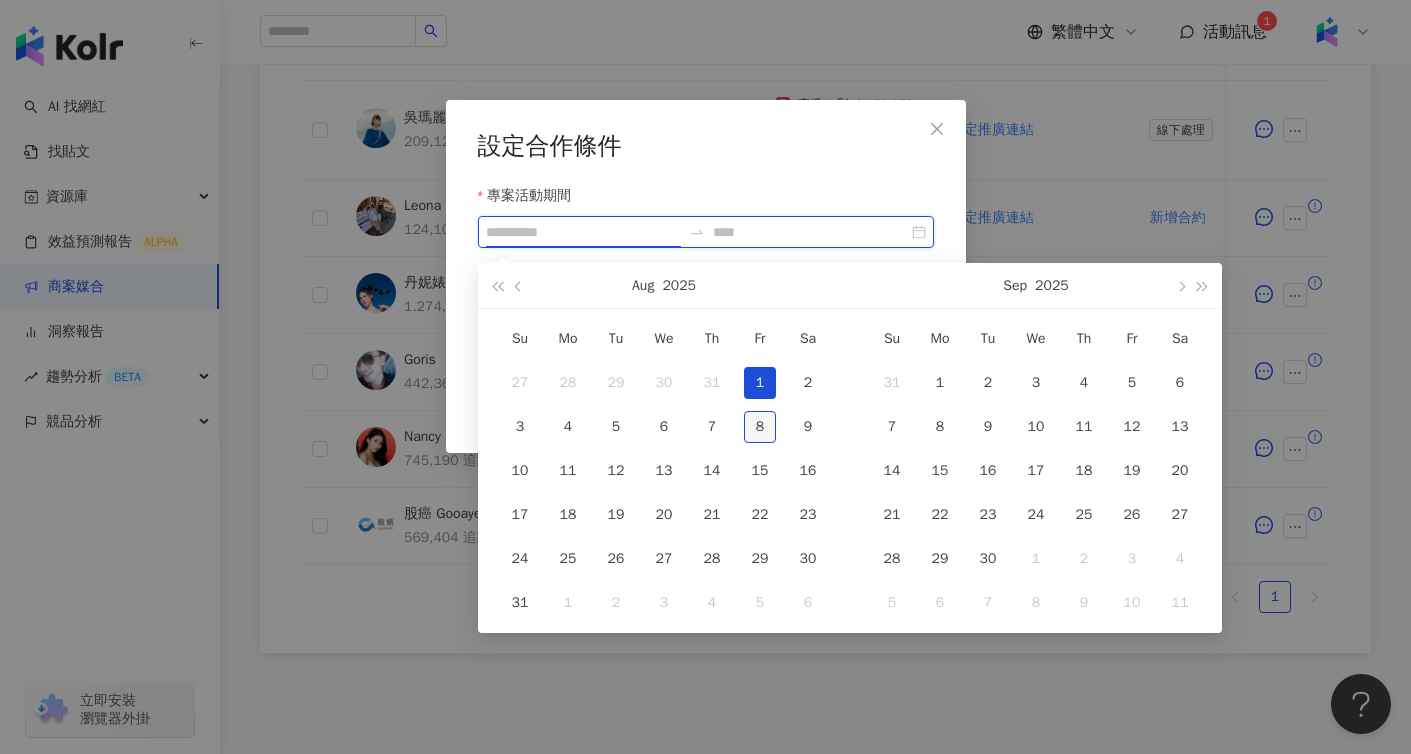 type on "**********" 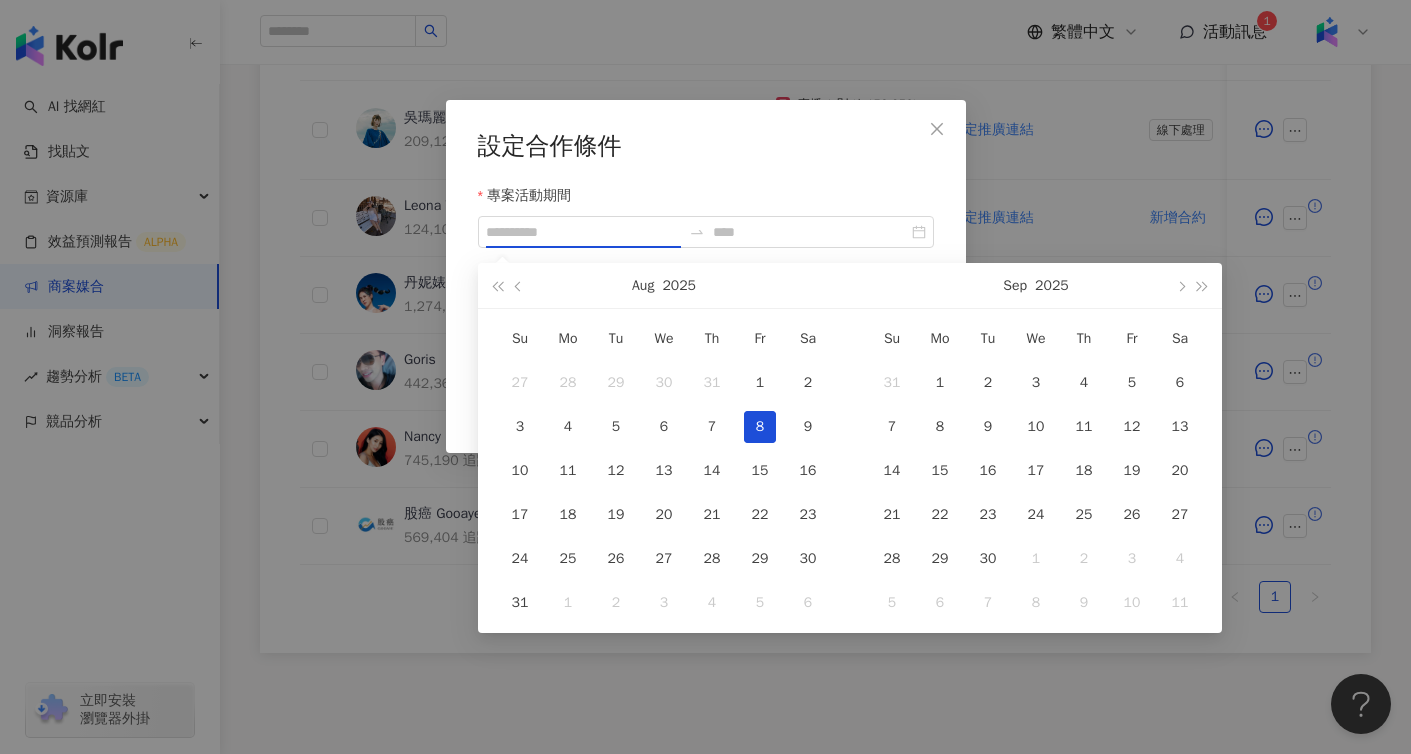click on "8" at bounding box center [760, 427] 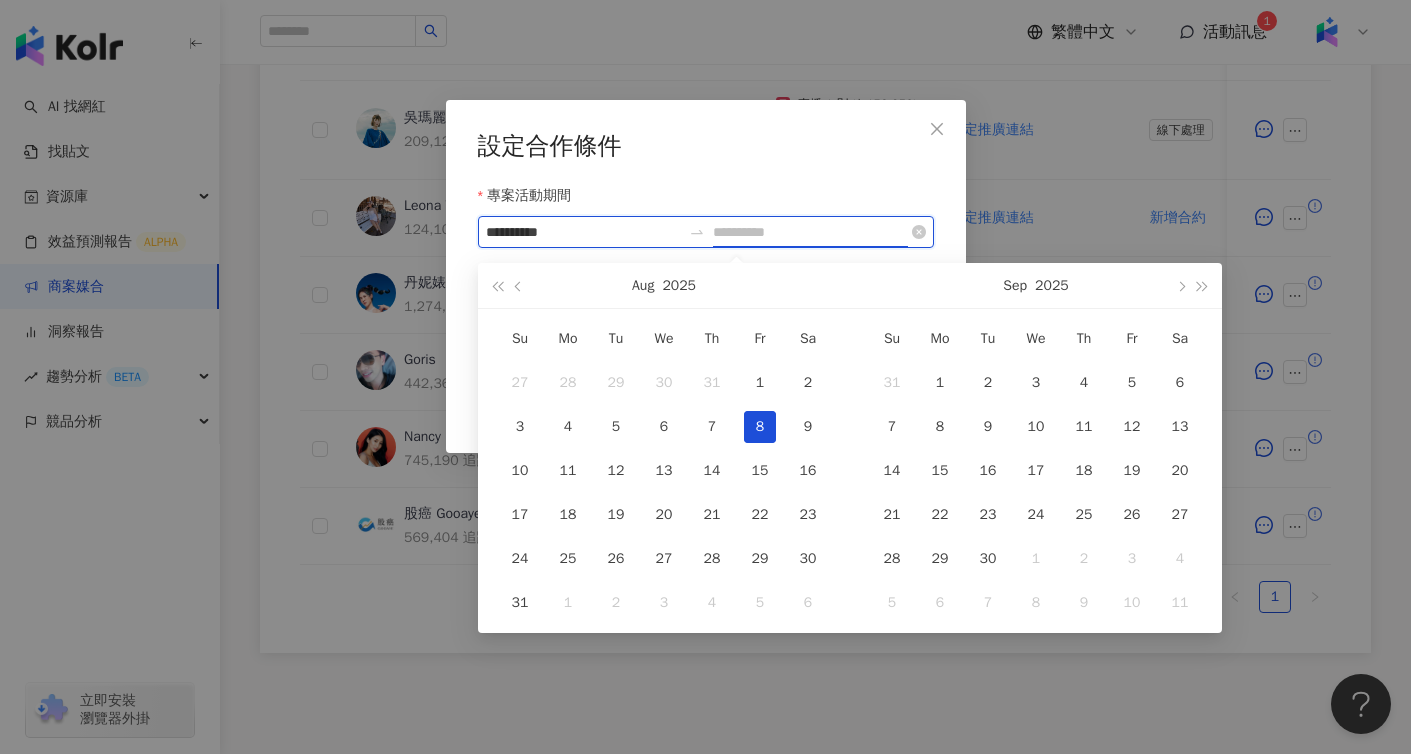 type on "**********" 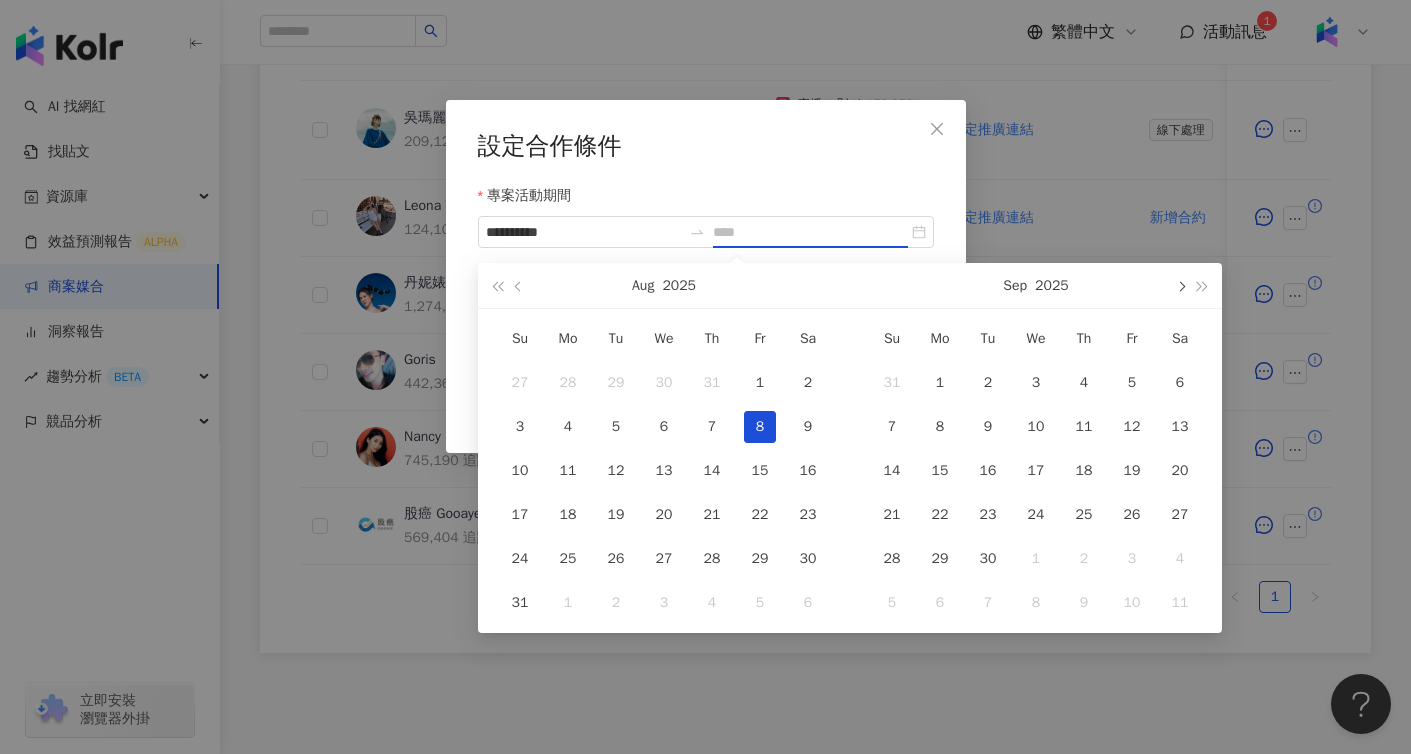 click at bounding box center [1180, 285] 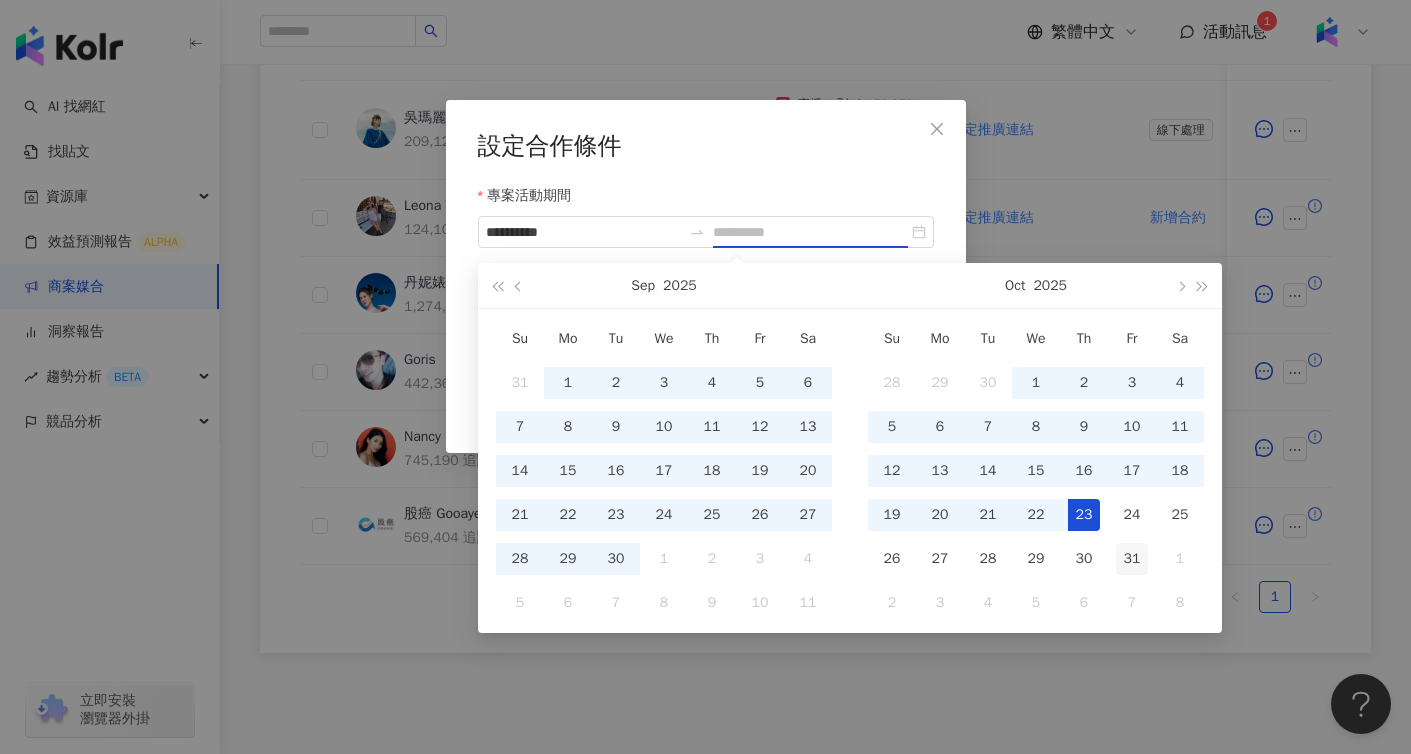 type on "**********" 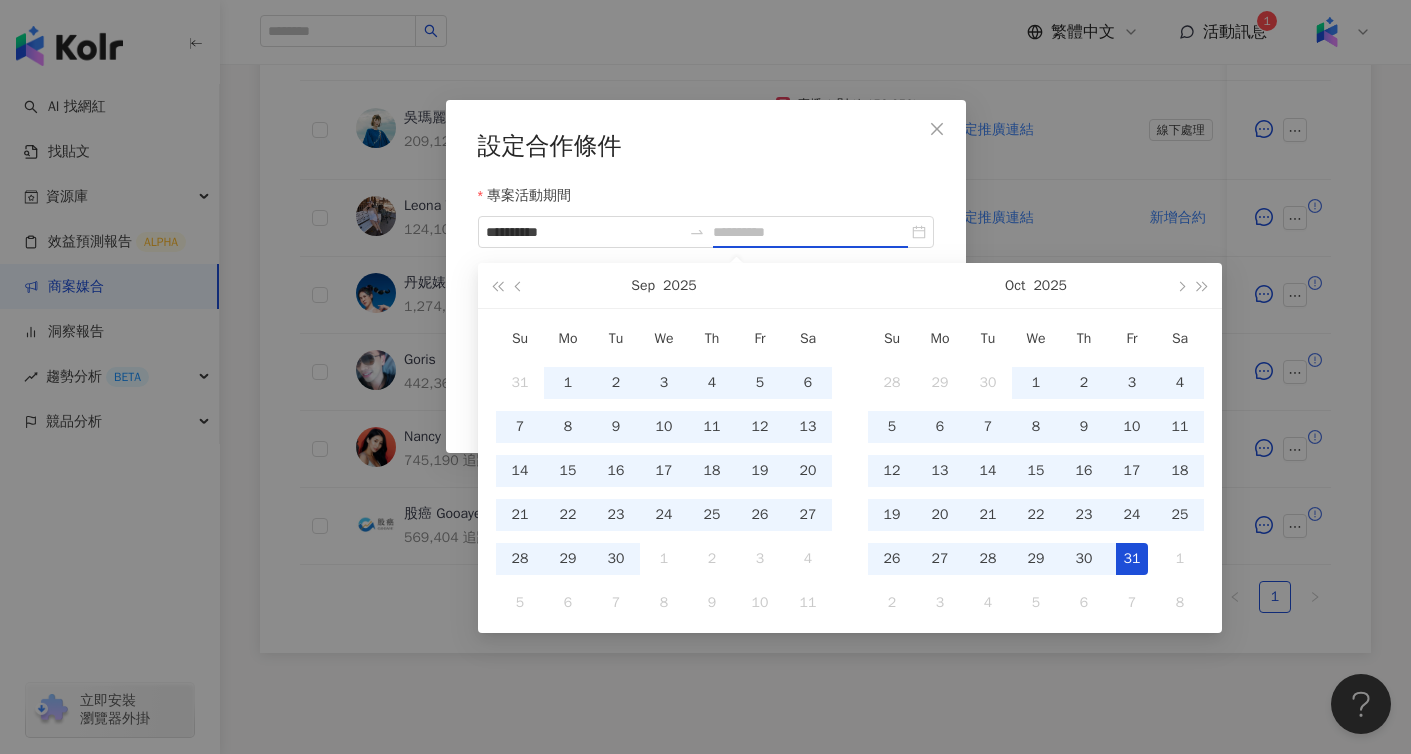 click on "31" at bounding box center [1132, 559] 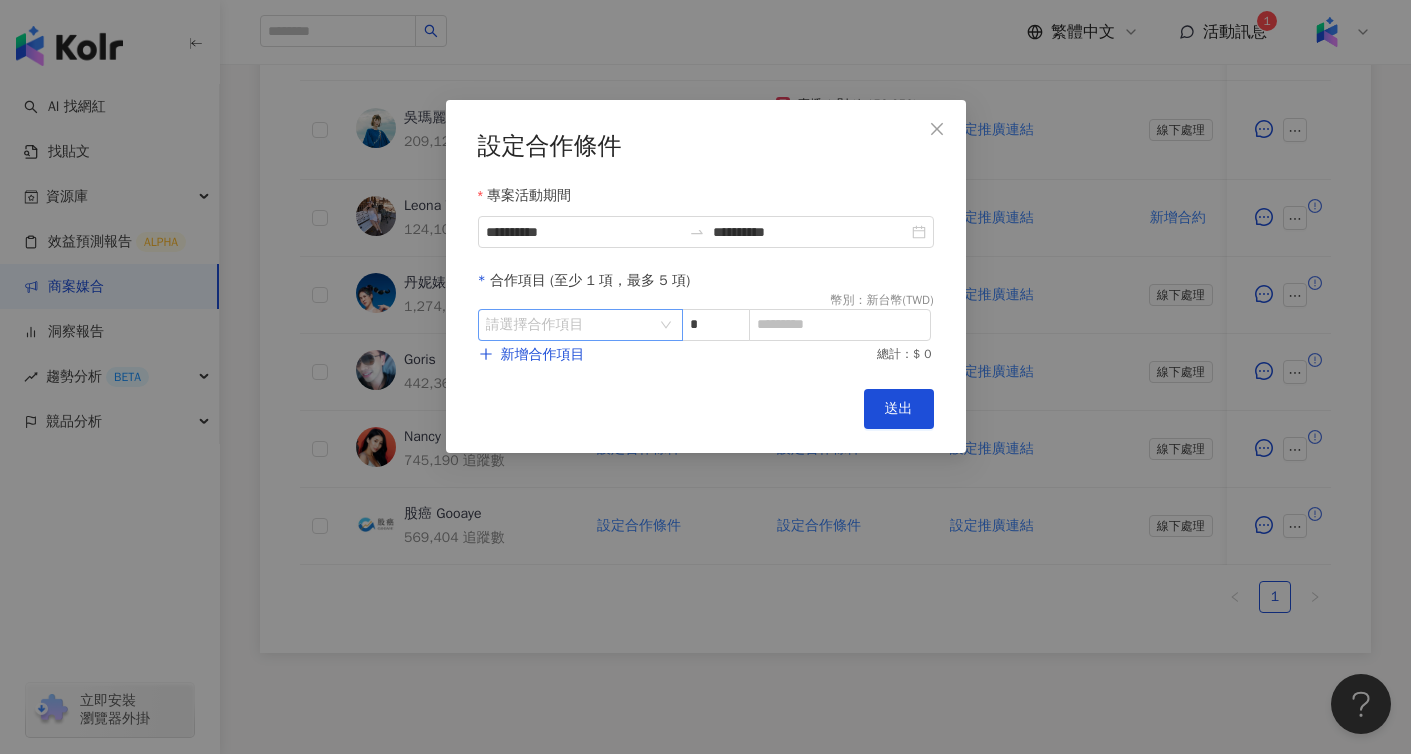 click at bounding box center (570, 325) 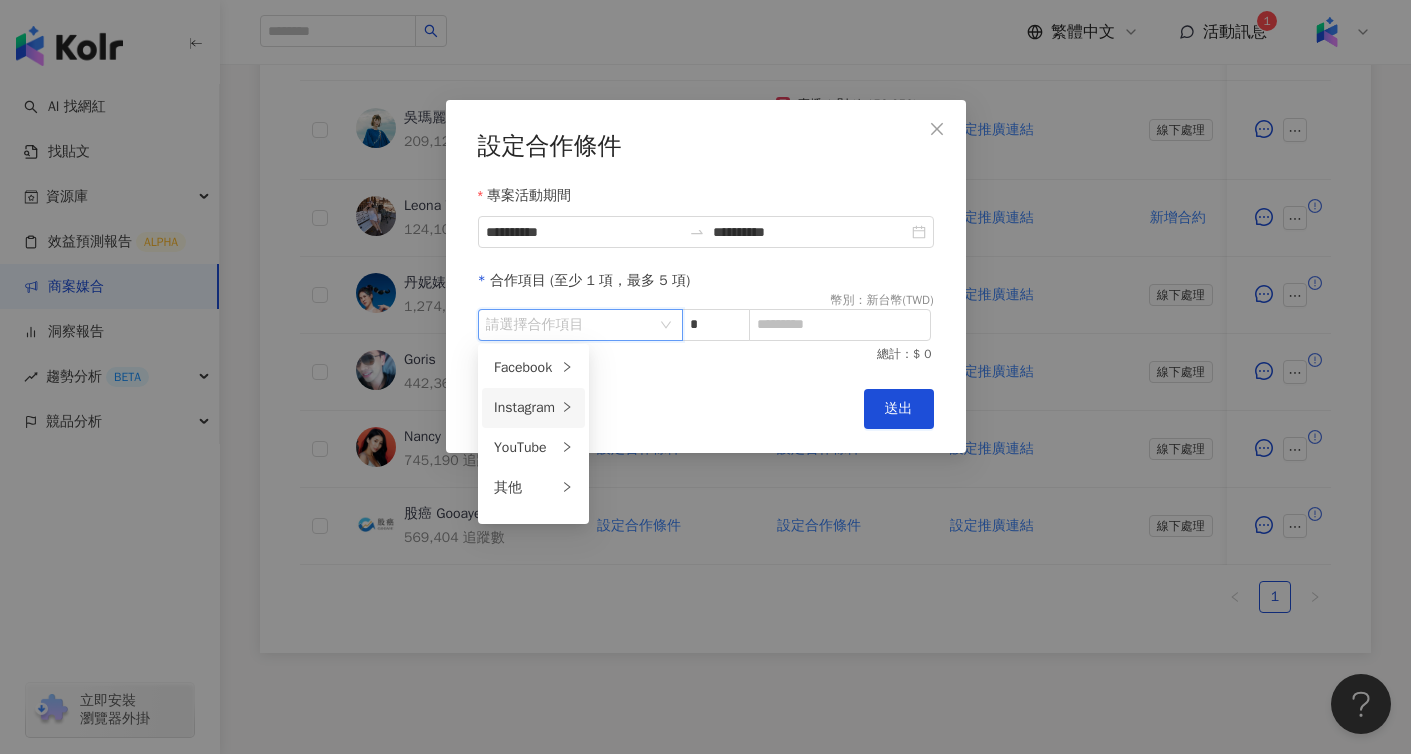 click on "Instagram" at bounding box center [525, 408] 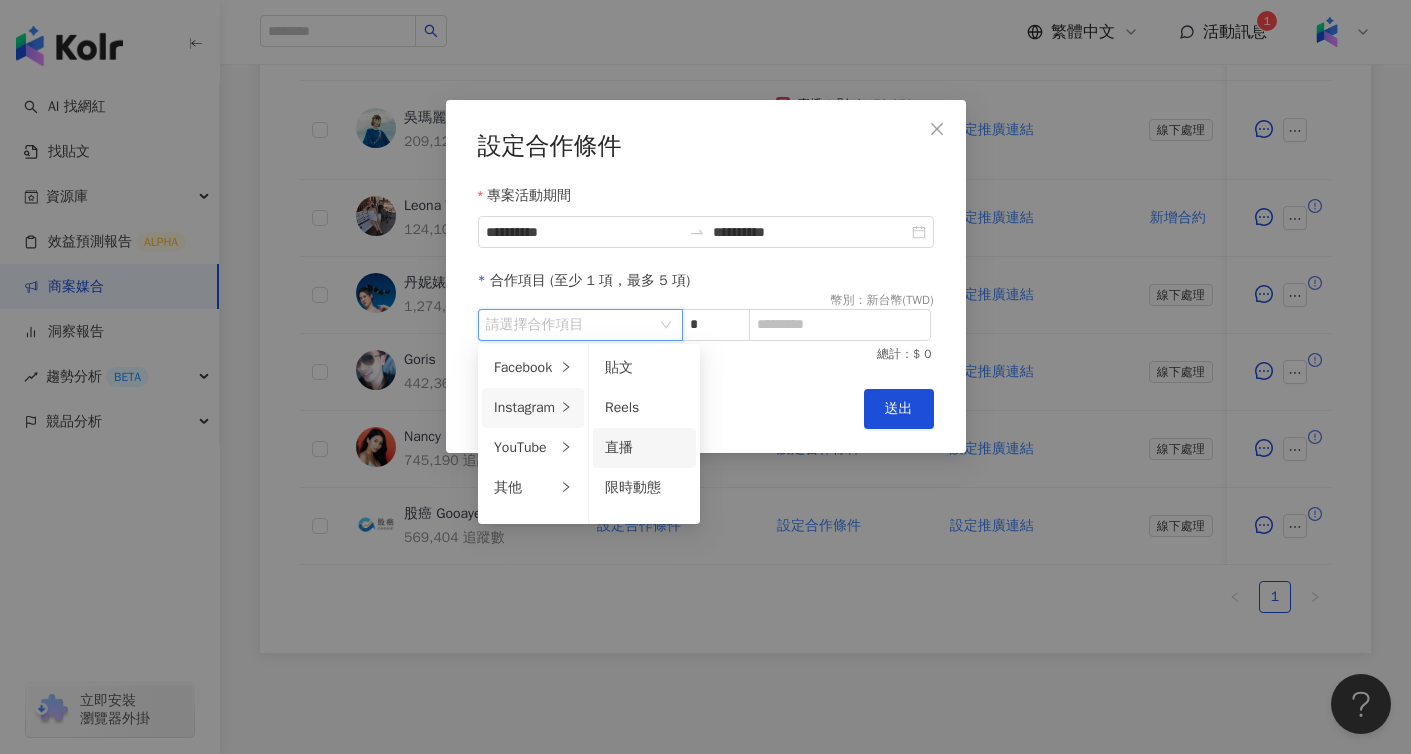 click on "直播" at bounding box center (644, 448) 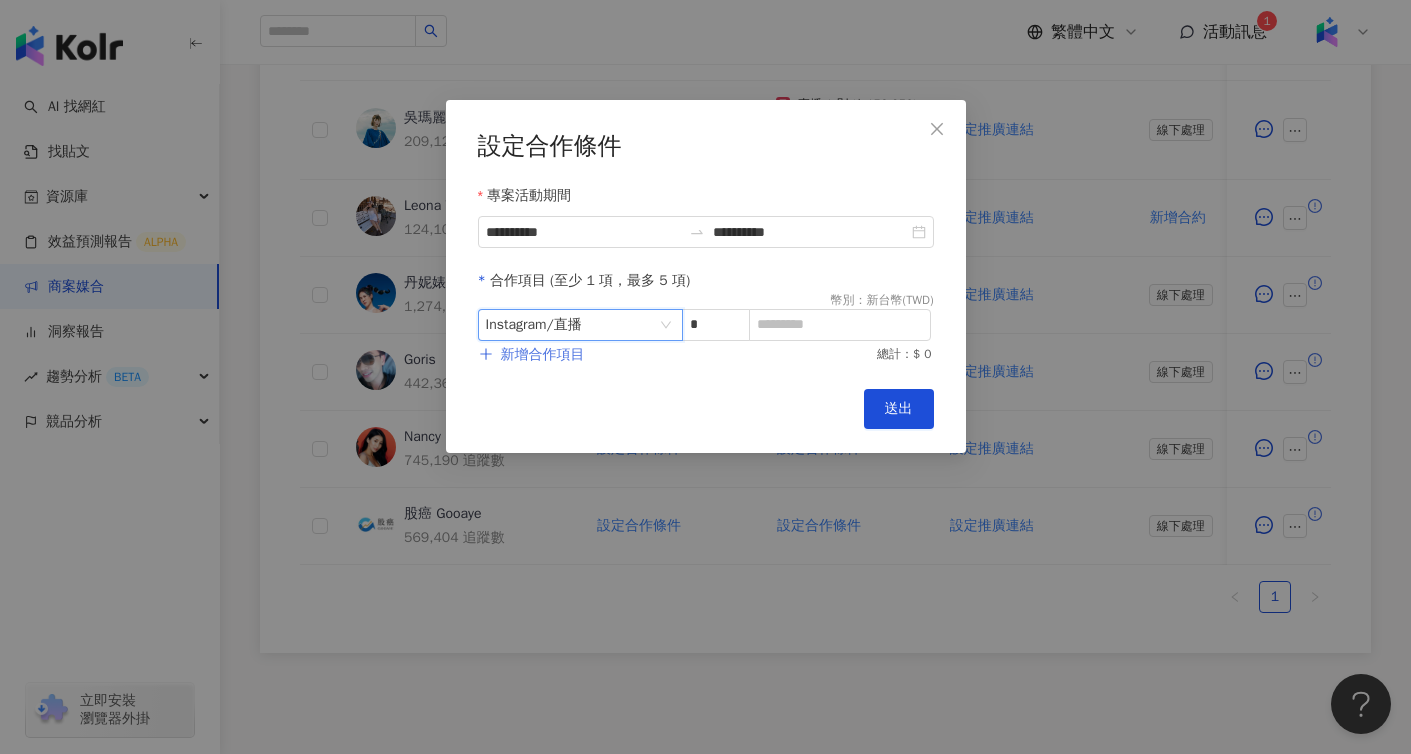 click on "新增合作項目" at bounding box center (543, 355) 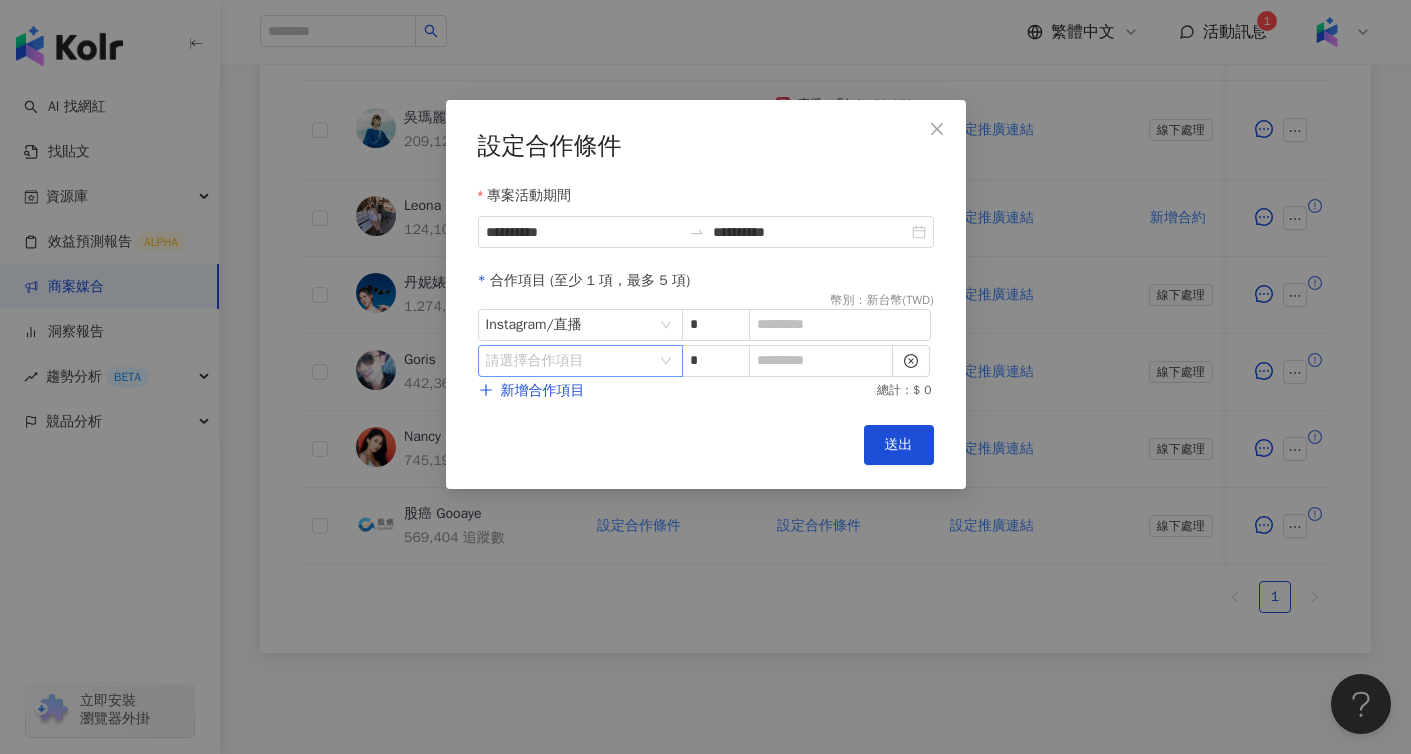 click at bounding box center [570, 361] 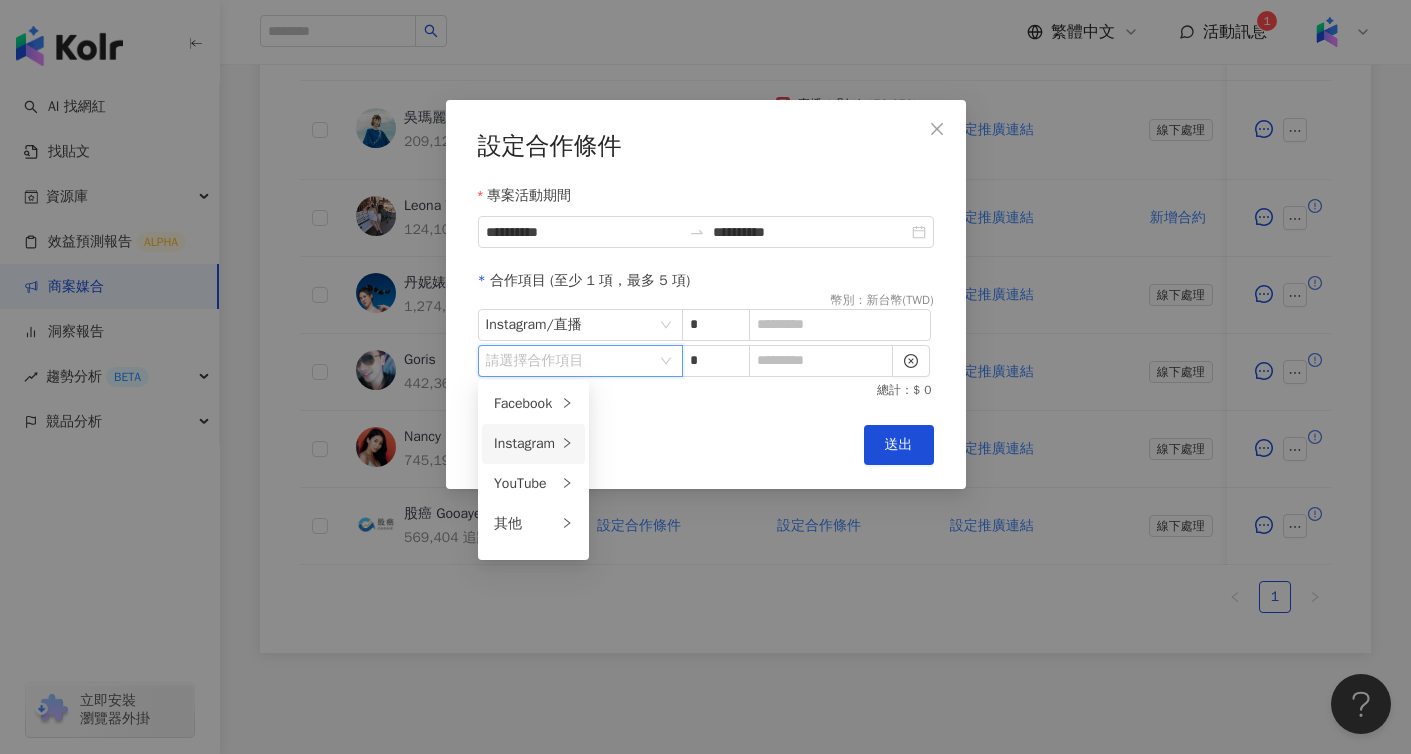 click on "Instagram" at bounding box center [525, 444] 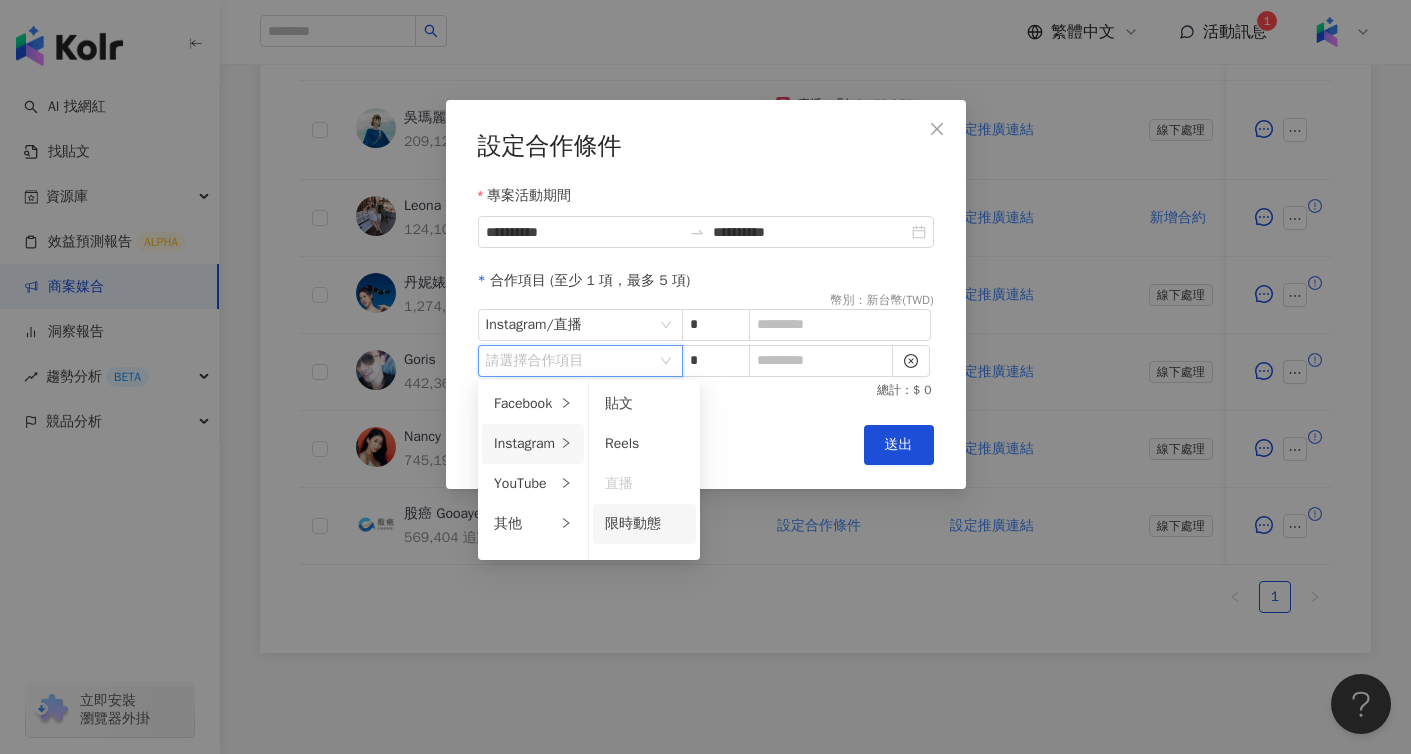 click on "限時動態" at bounding box center (633, 523) 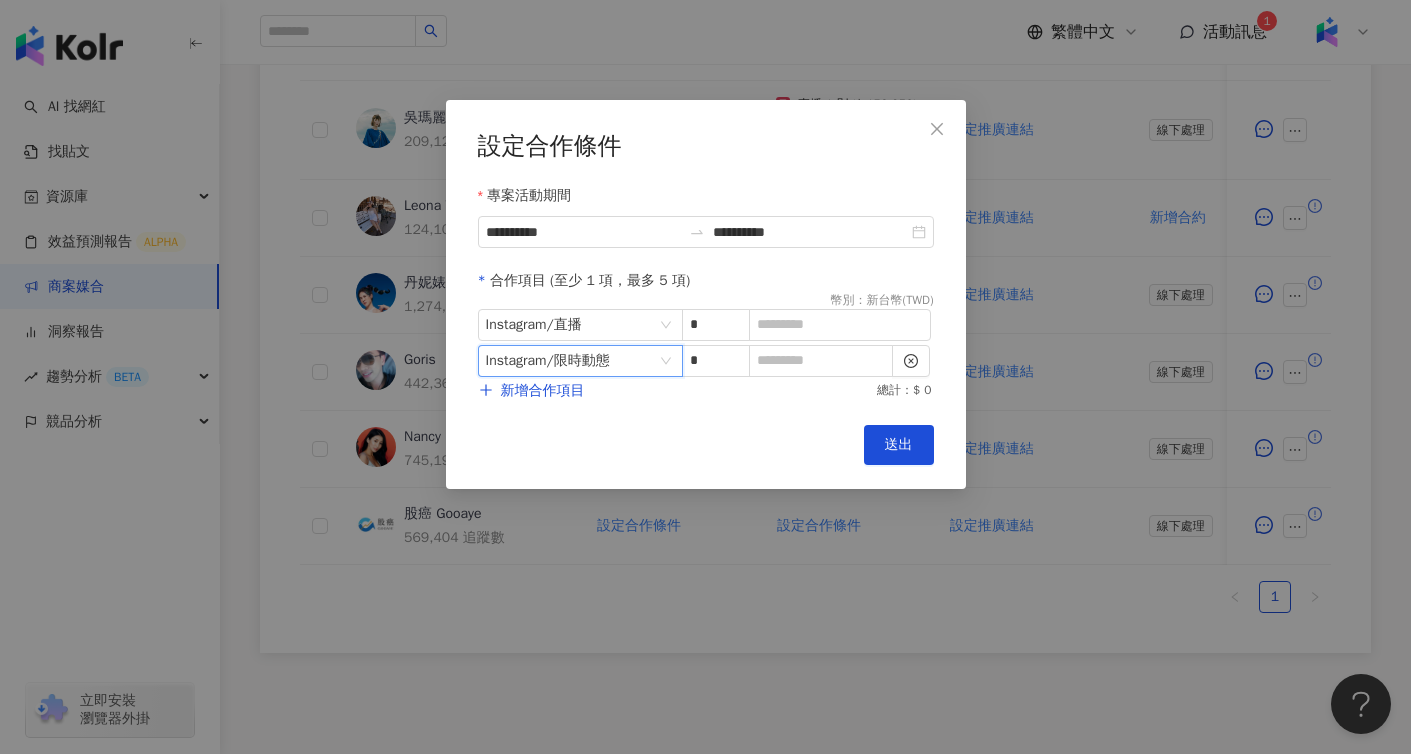 click on "Cancel 送出" at bounding box center (706, 445) 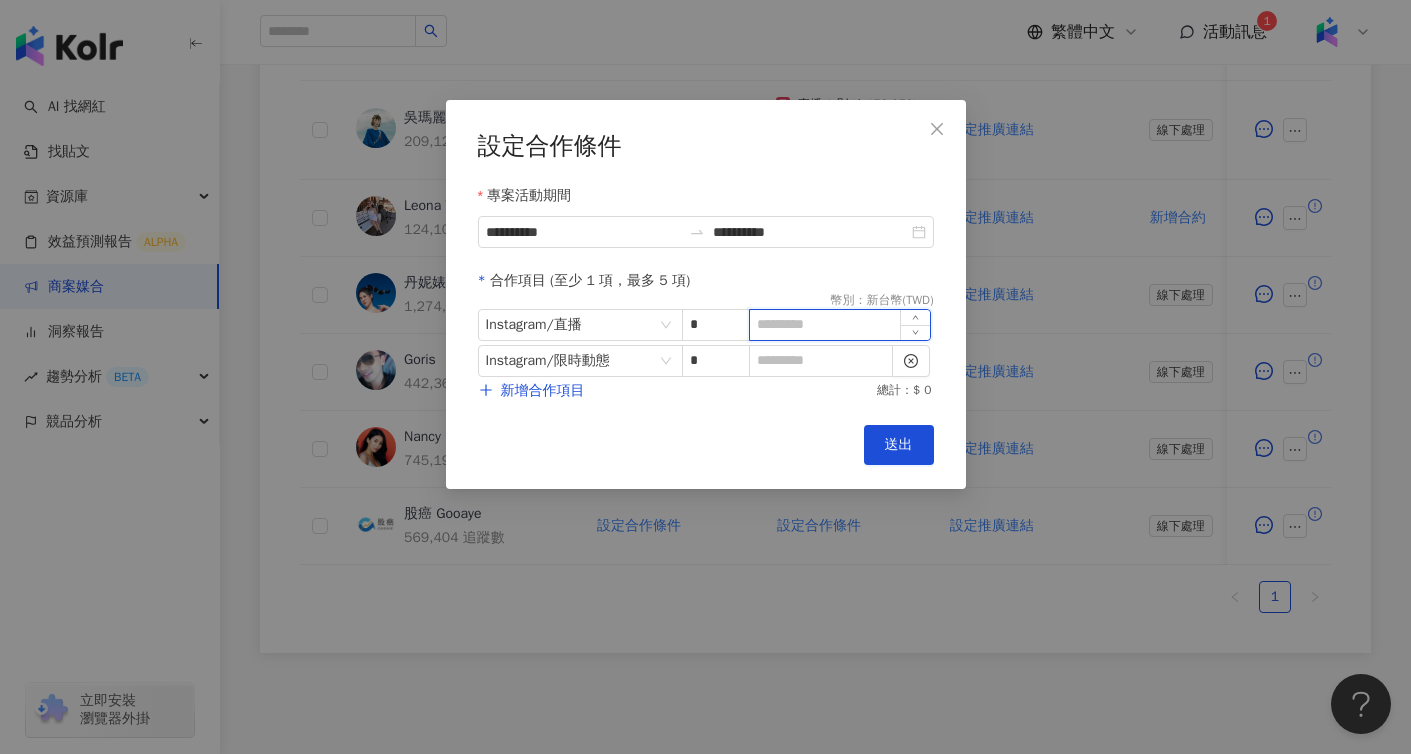 click at bounding box center (840, 325) 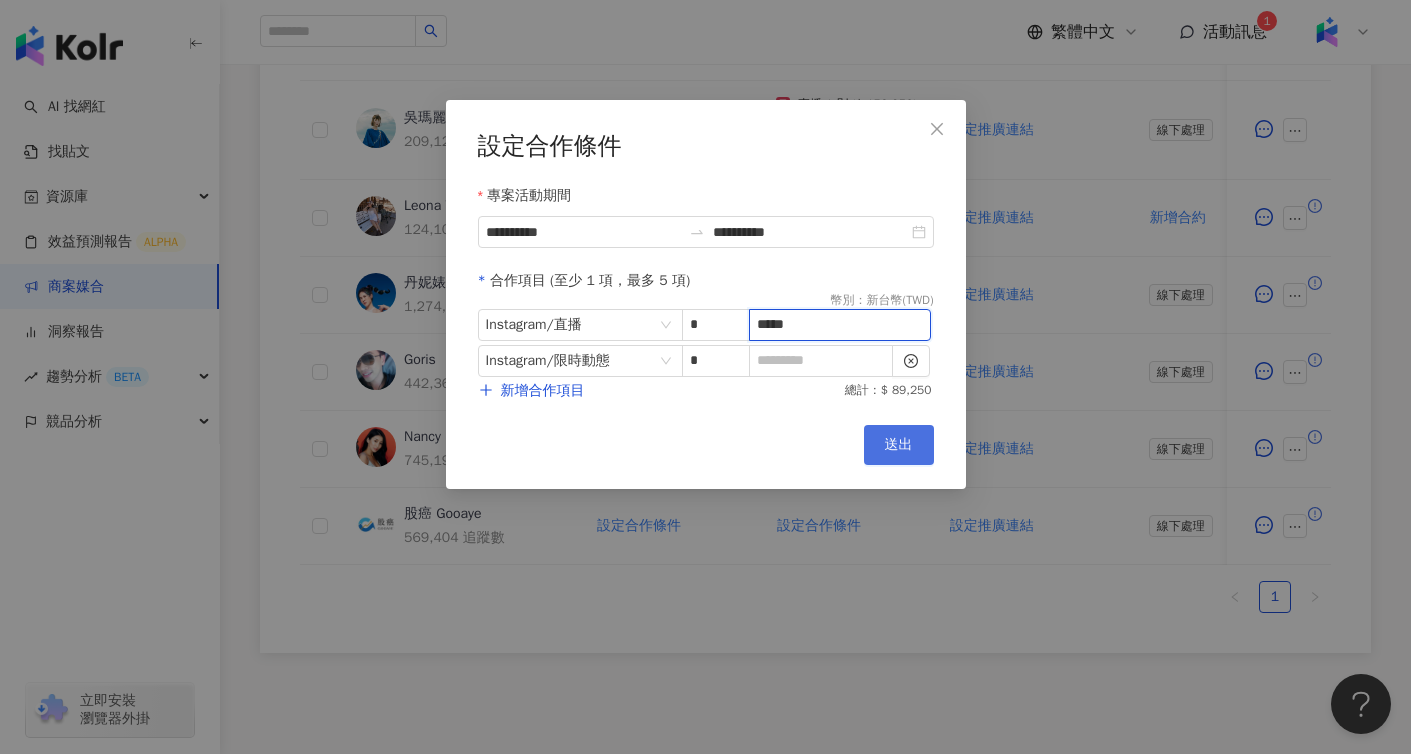 type on "*****" 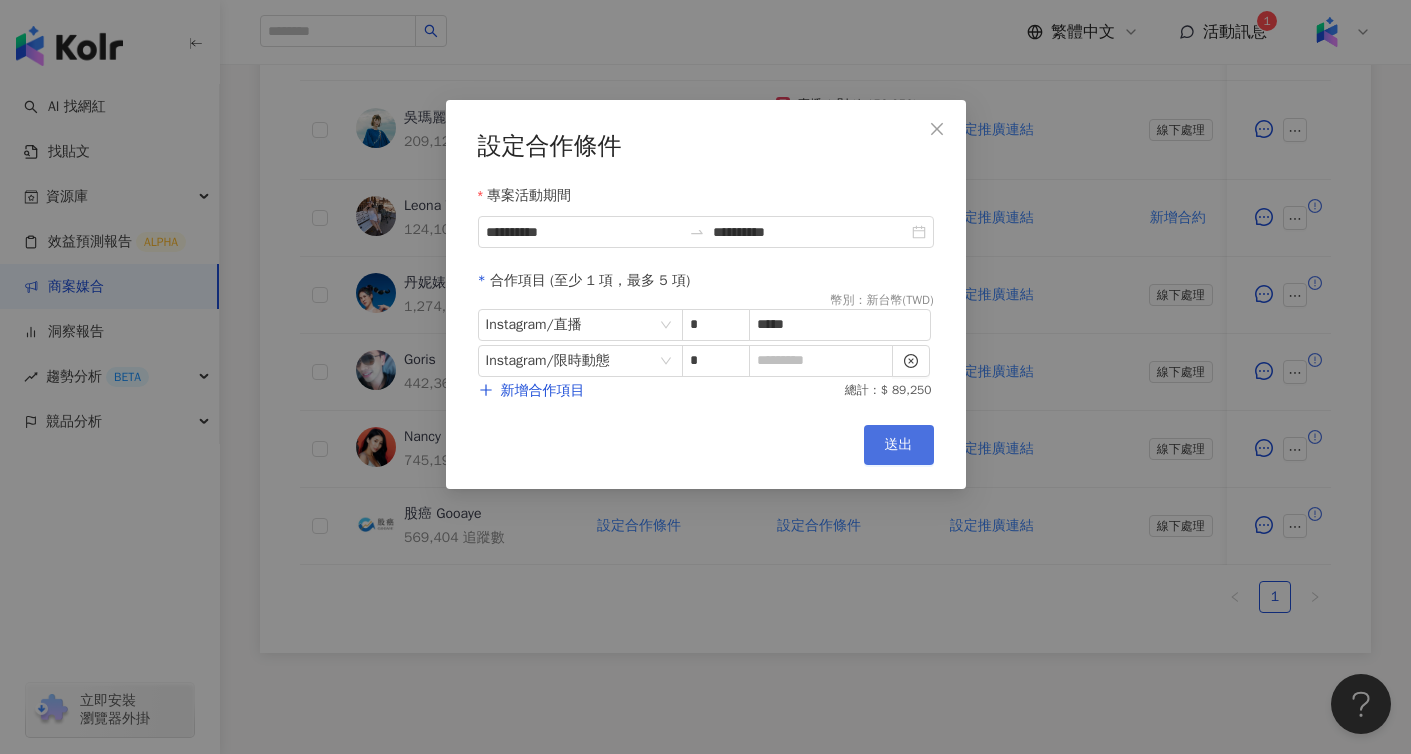 click on "送出" at bounding box center (899, 445) 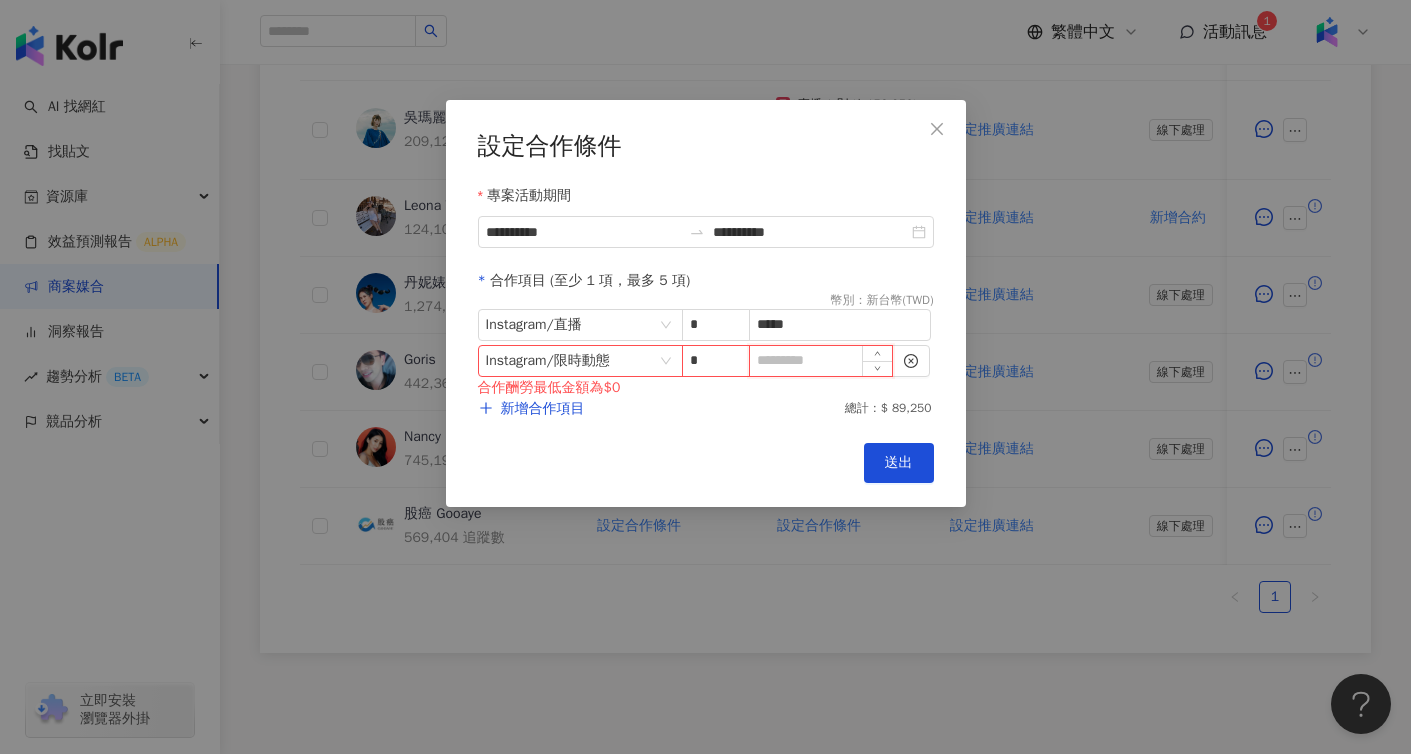 click at bounding box center (821, 361) 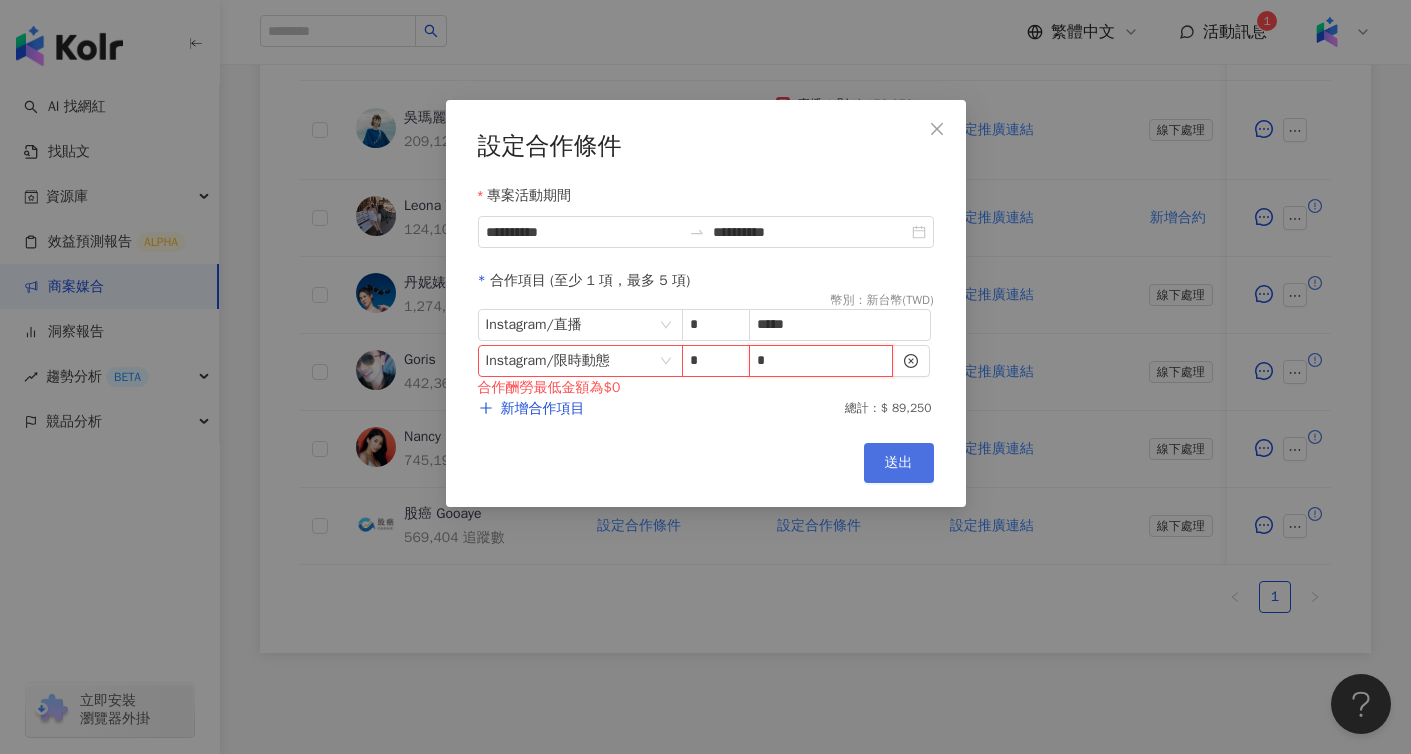 type on "*" 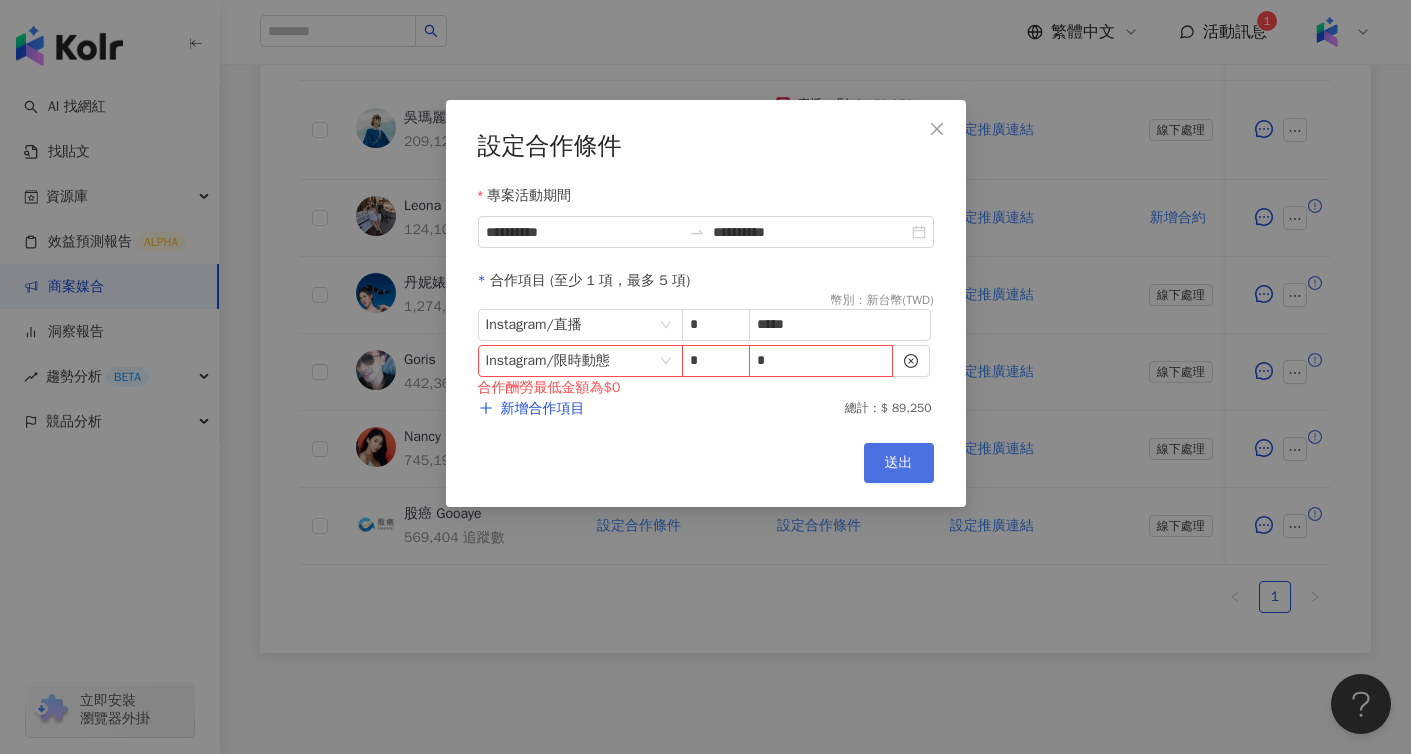 click on "送出" at bounding box center (899, 463) 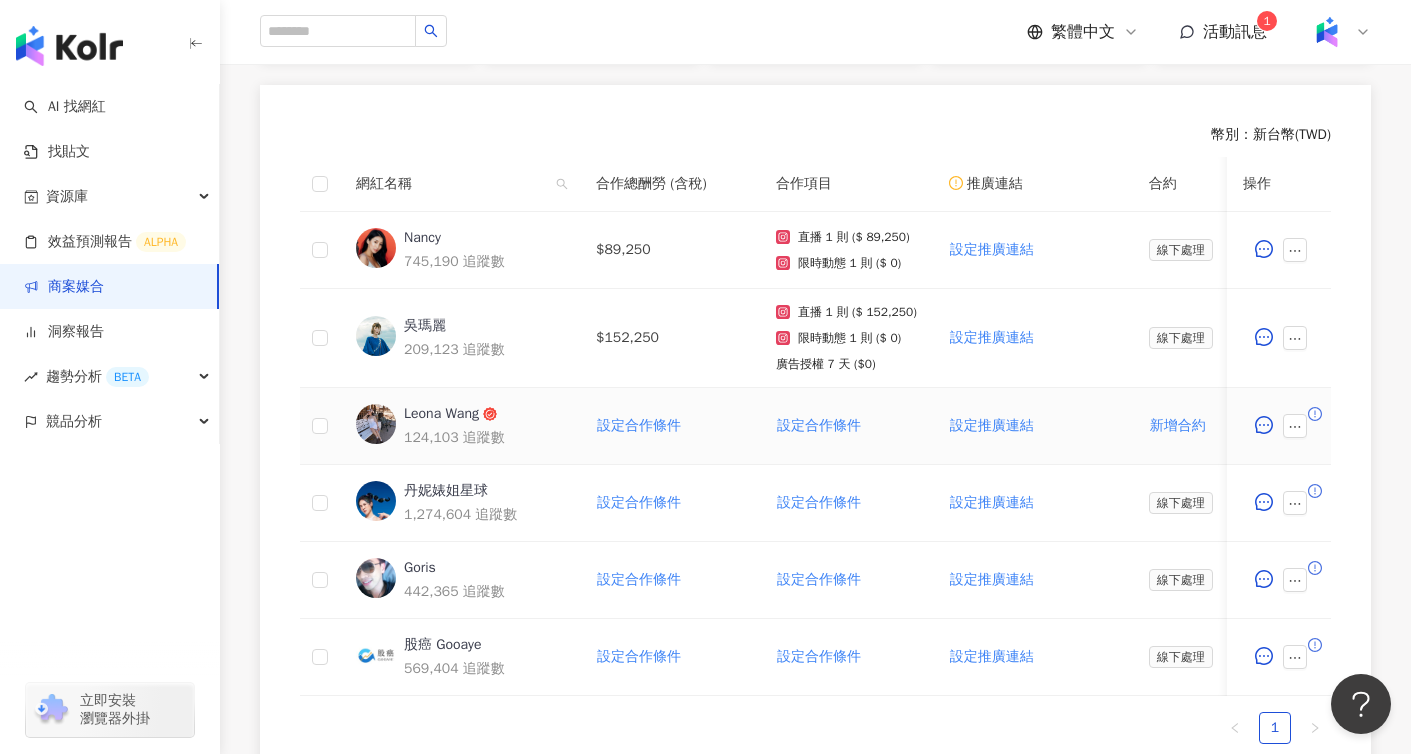 scroll, scrollTop: 592, scrollLeft: 0, axis: vertical 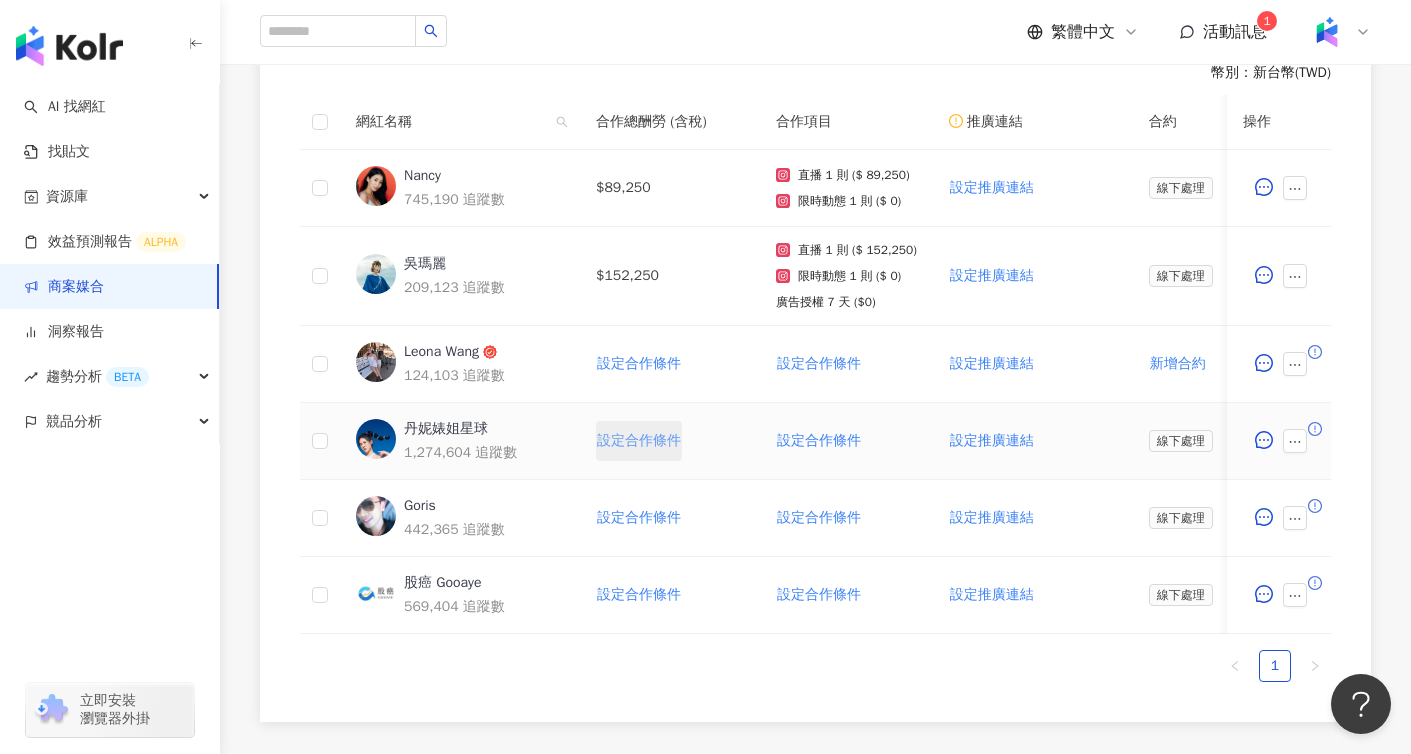 click on "設定合作條件" at bounding box center (639, 441) 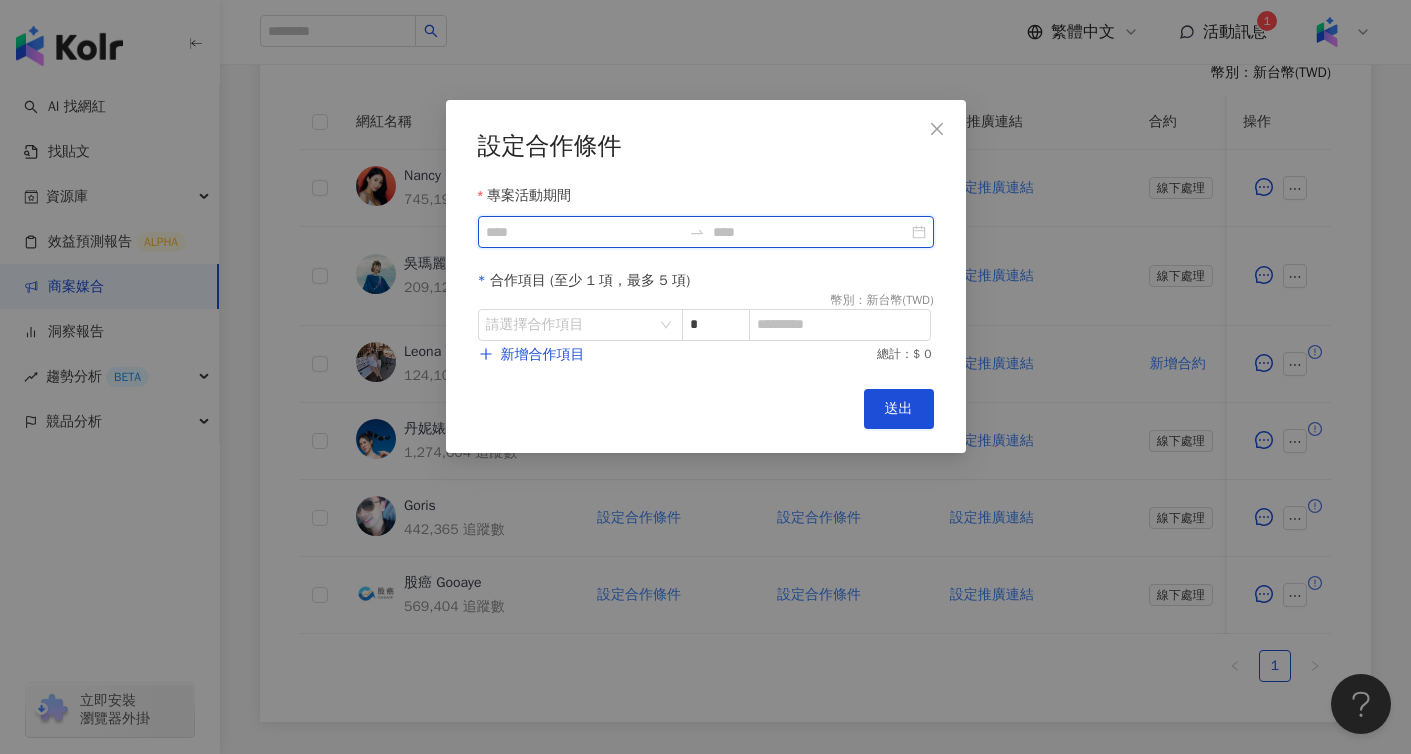 click on "專案活動期間" at bounding box center [583, 232] 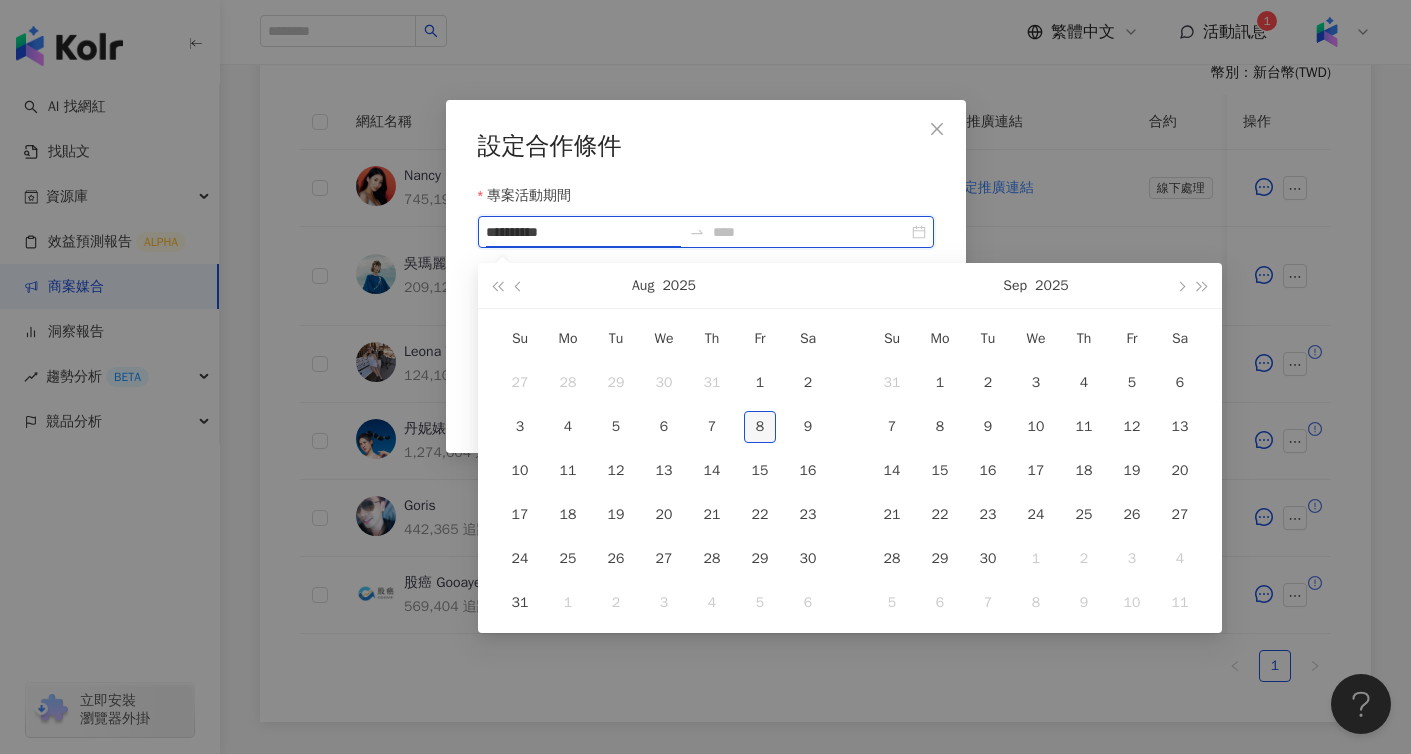 type on "**********" 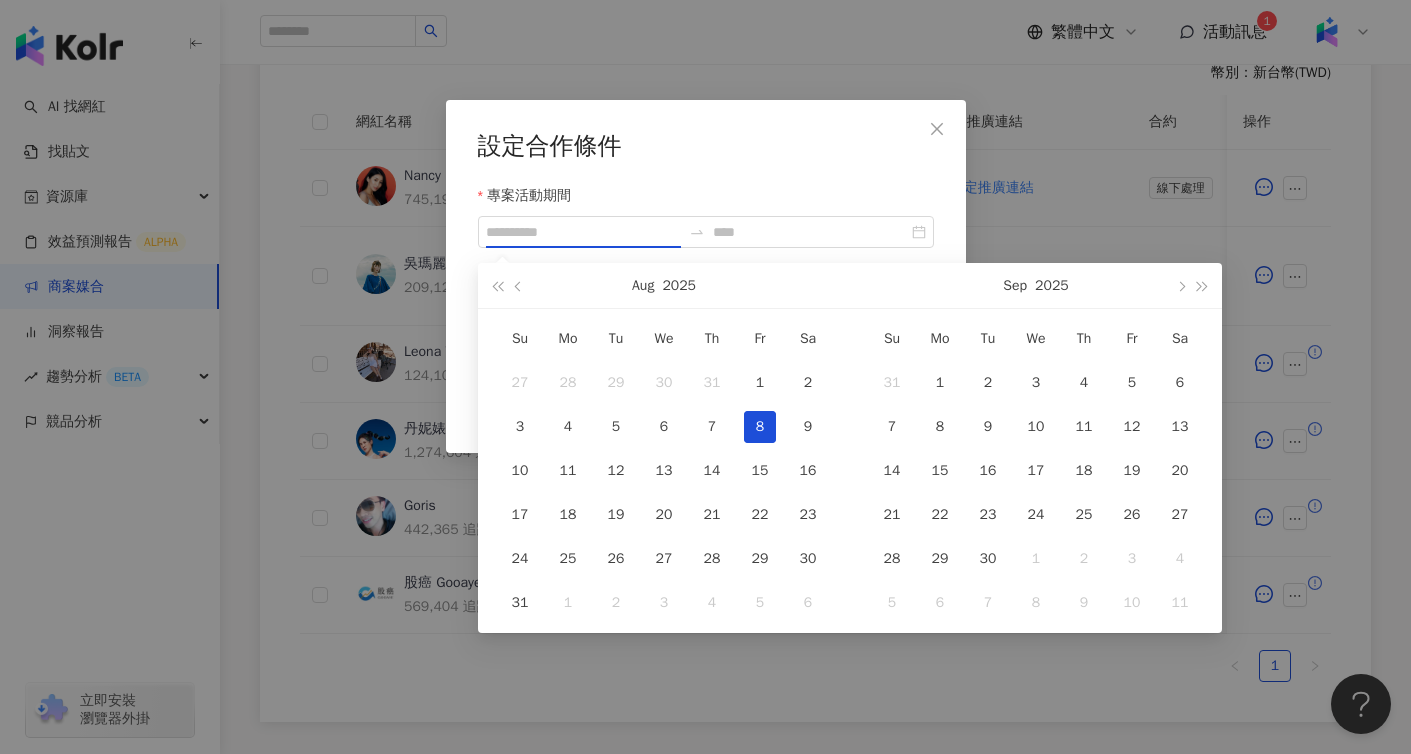 click on "8" at bounding box center (760, 427) 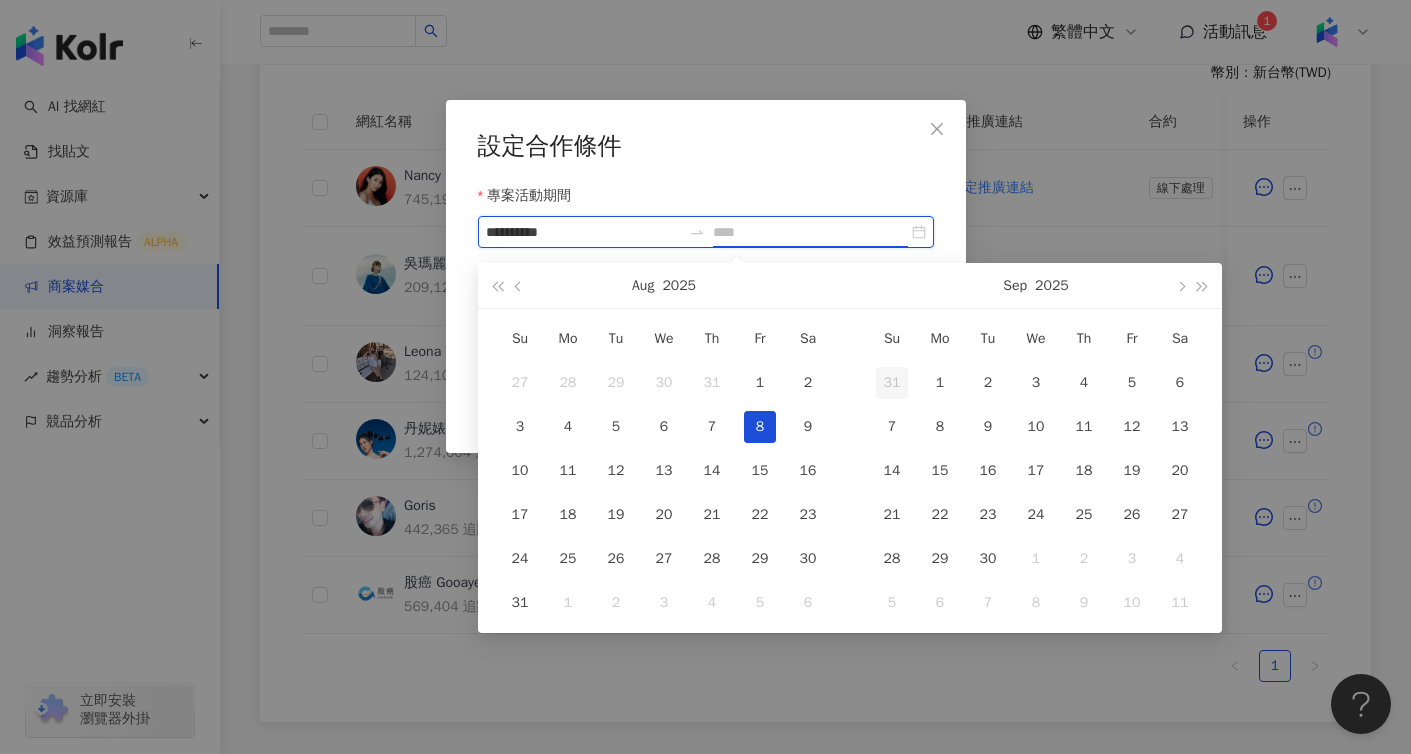 type on "**********" 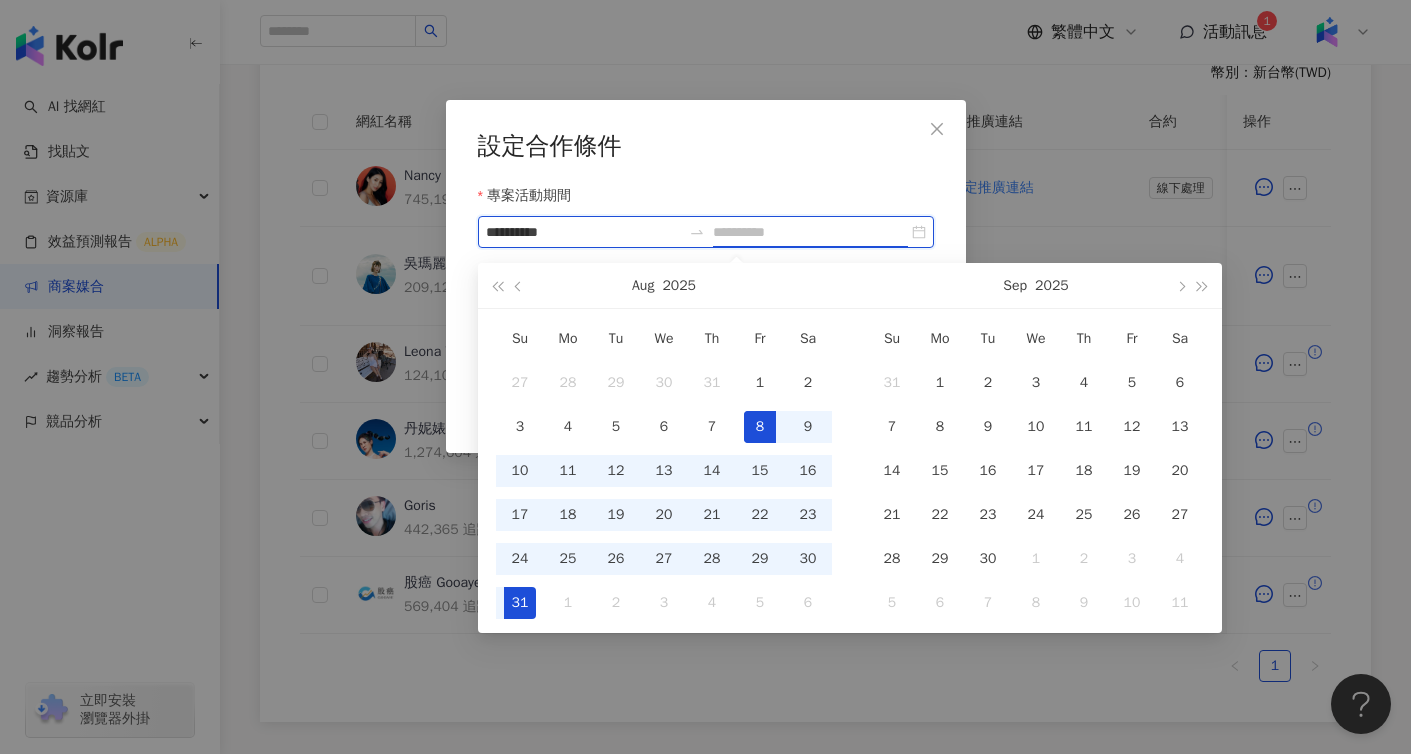 type on "**********" 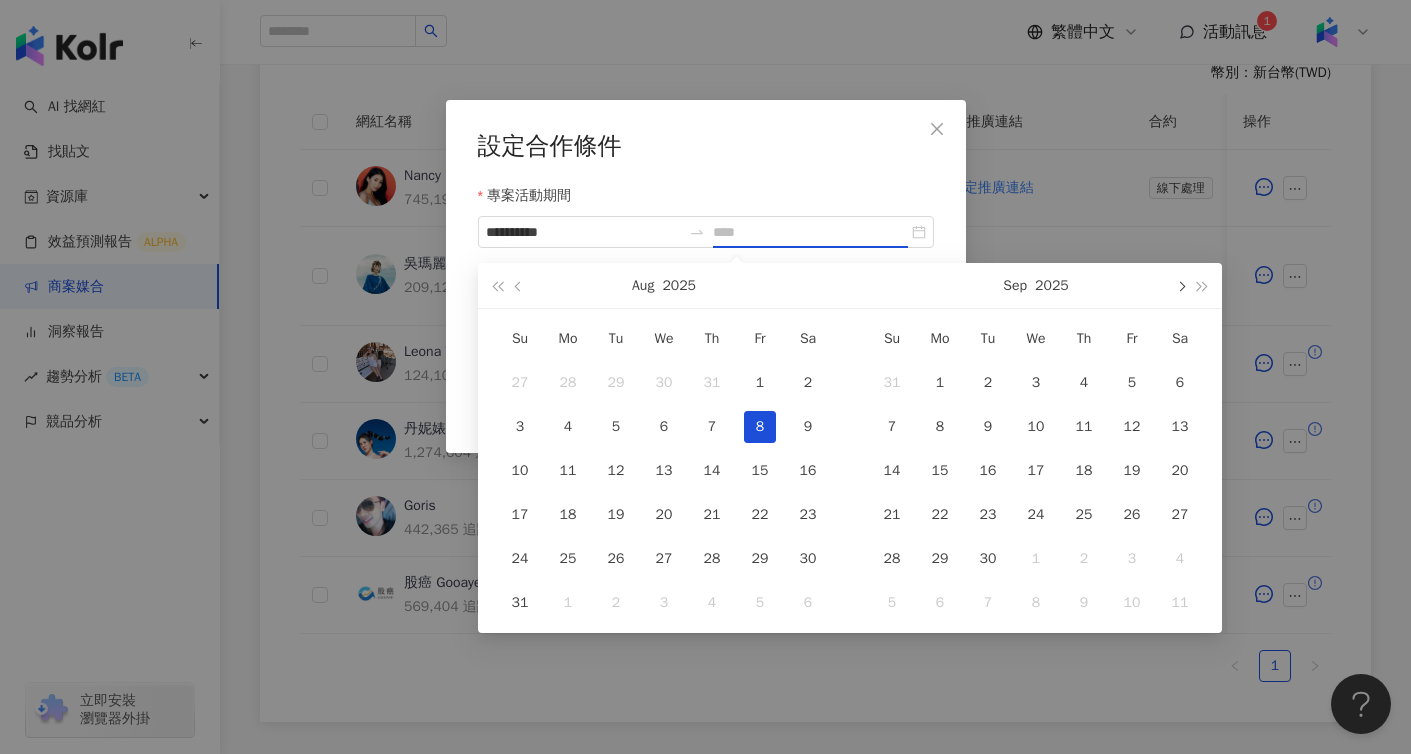 click at bounding box center (1180, 286) 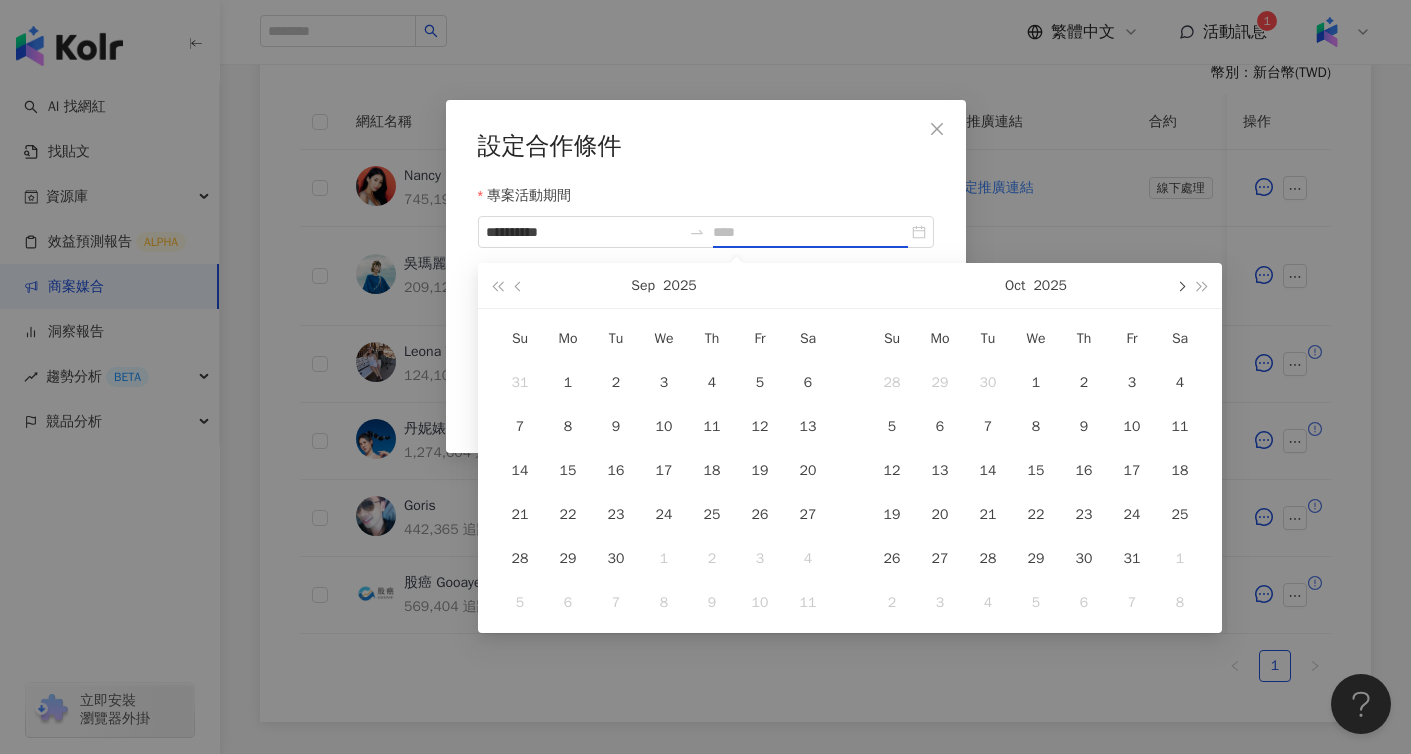 click at bounding box center (1180, 286) 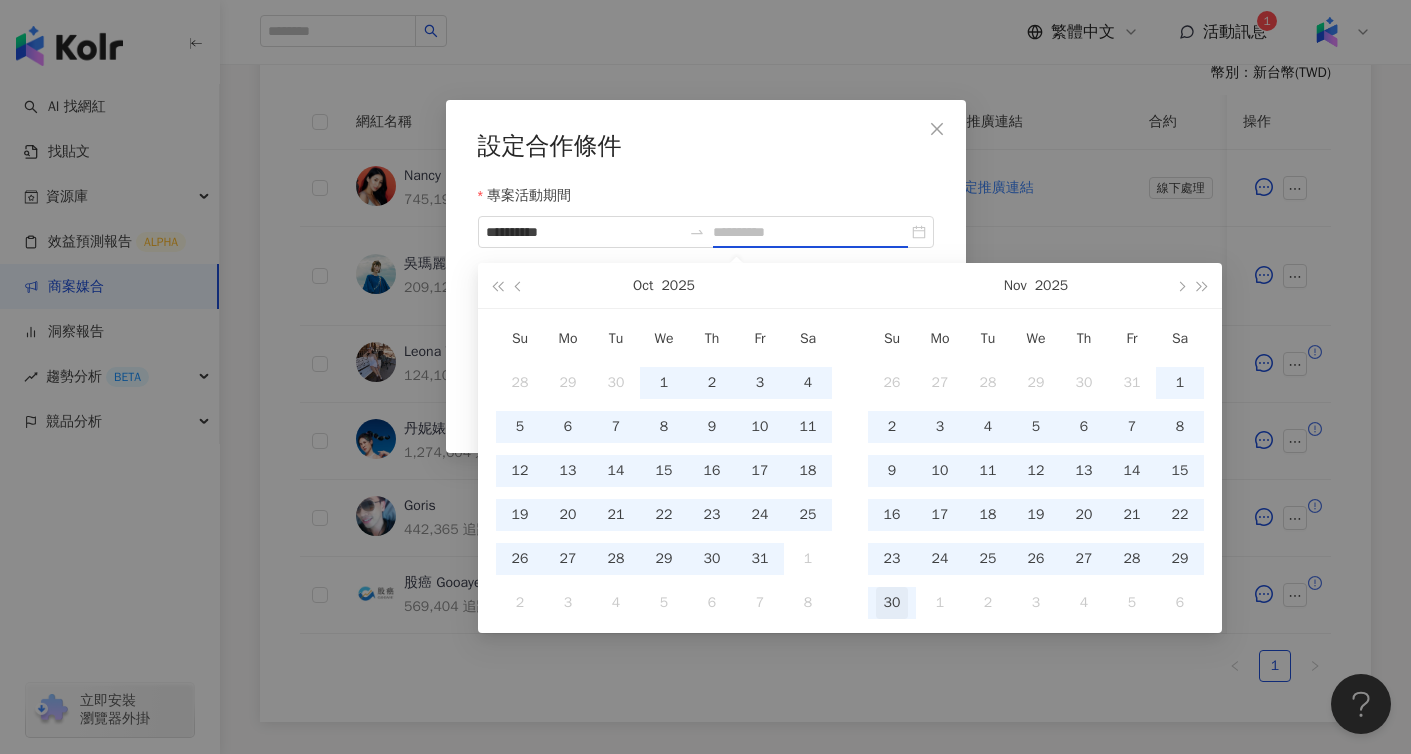 type on "**********" 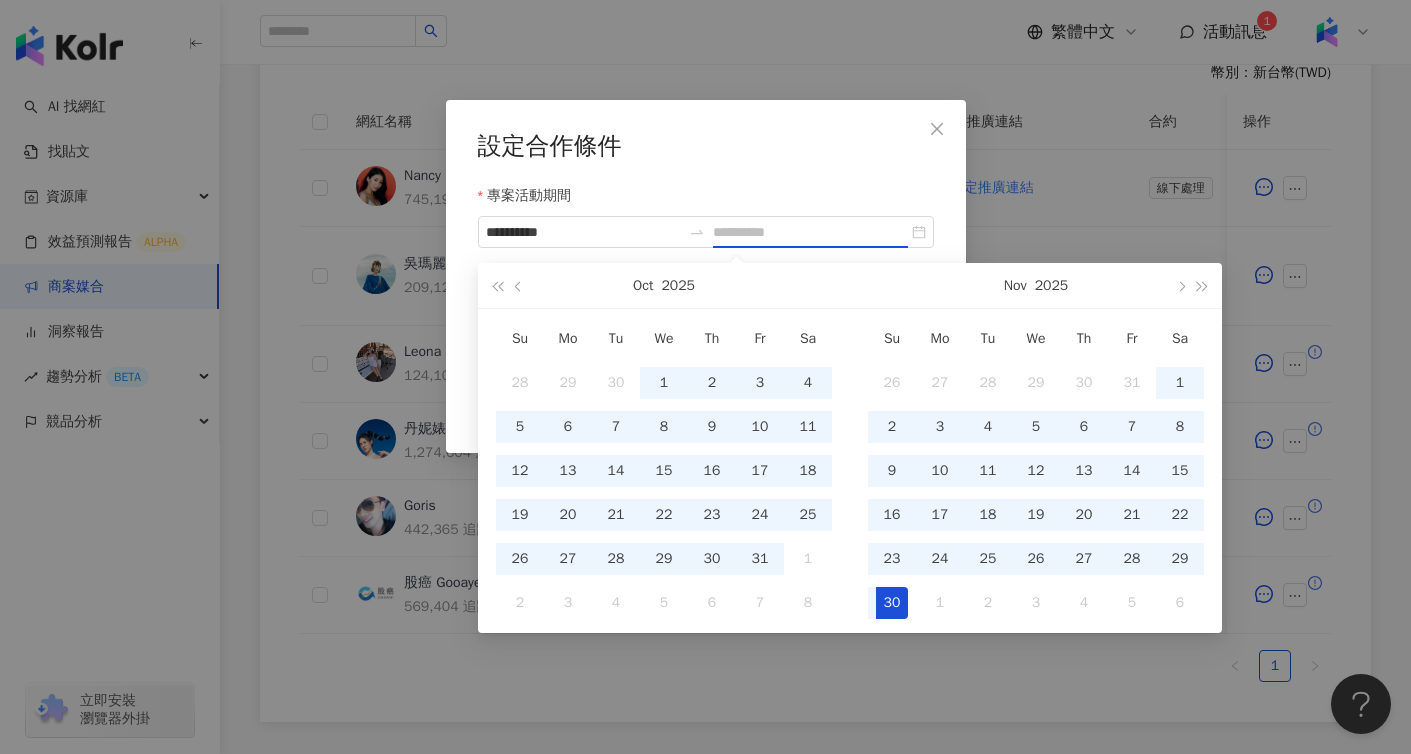 click on "30" at bounding box center [892, 603] 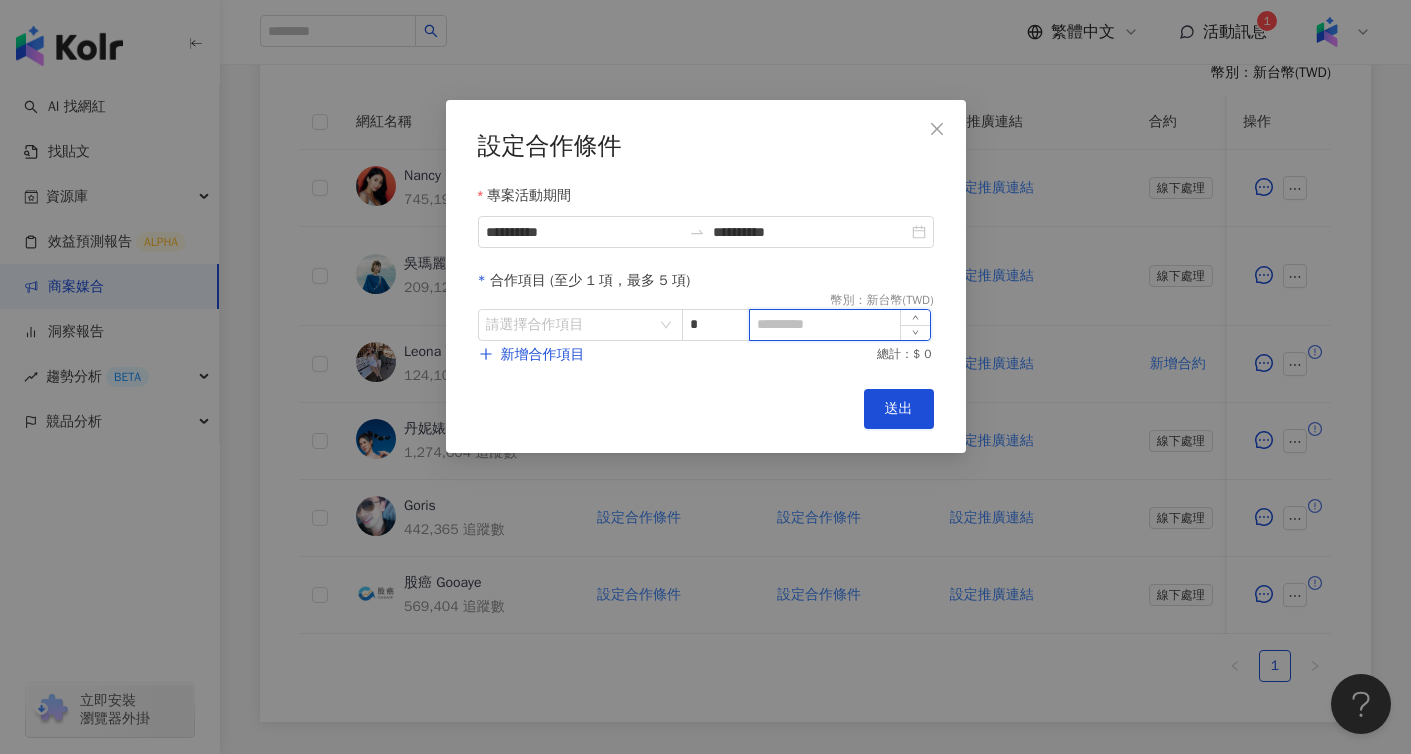 click at bounding box center [840, 325] 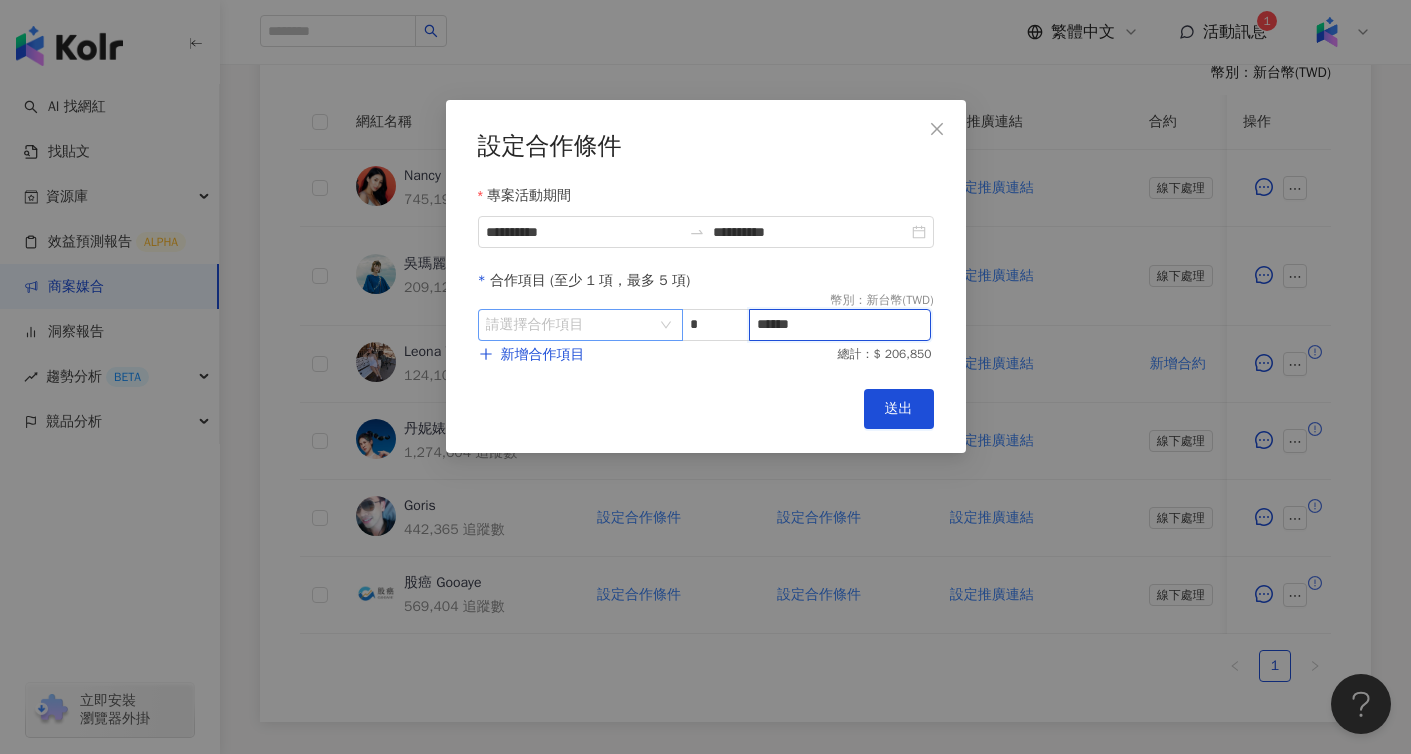 type on "******" 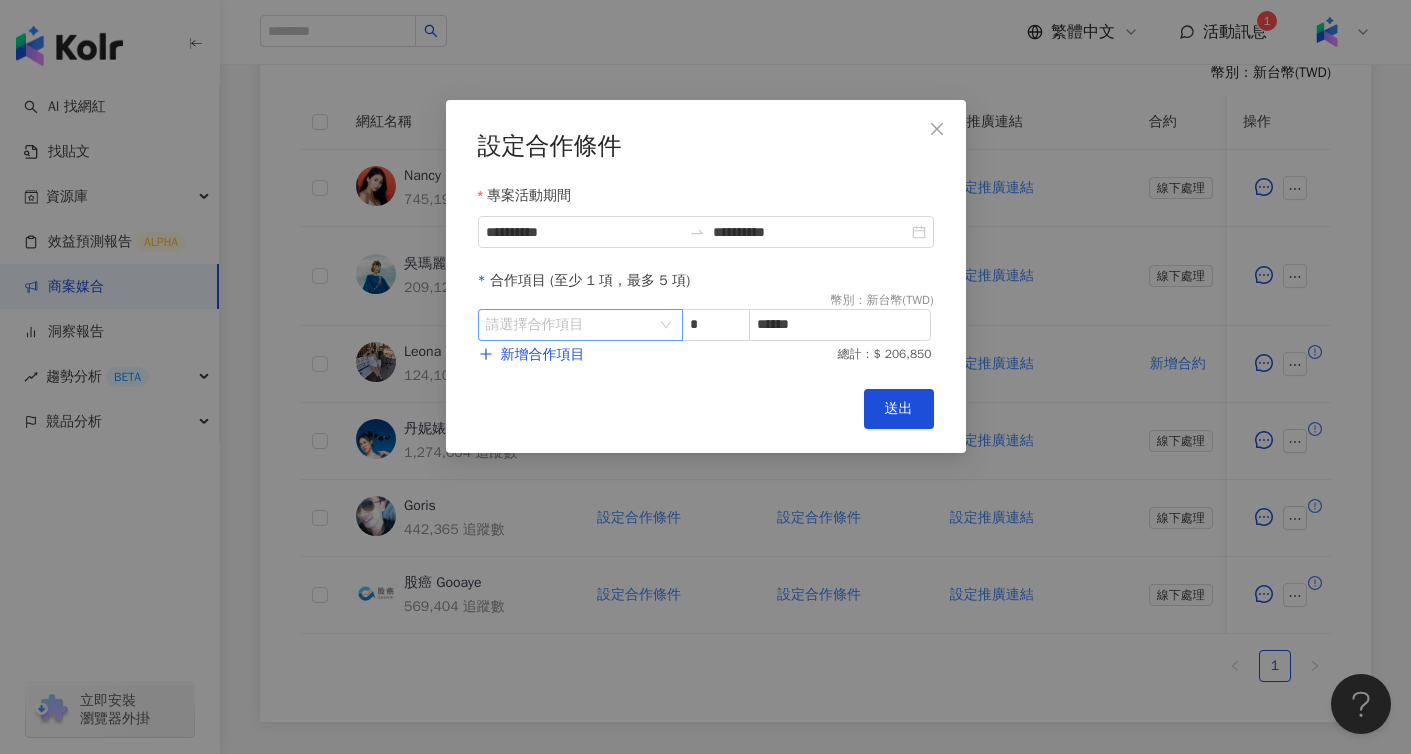 click at bounding box center (570, 325) 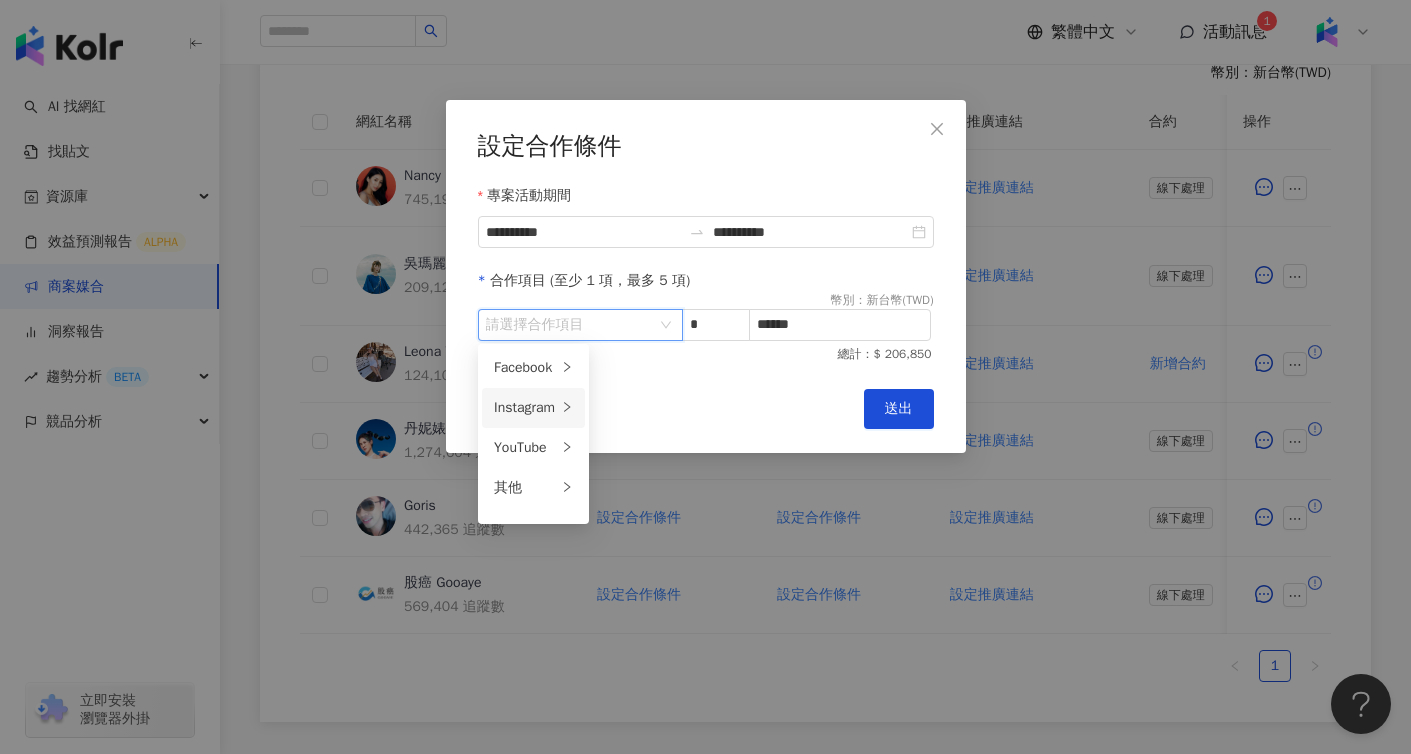 click on "Instagram" at bounding box center (525, 408) 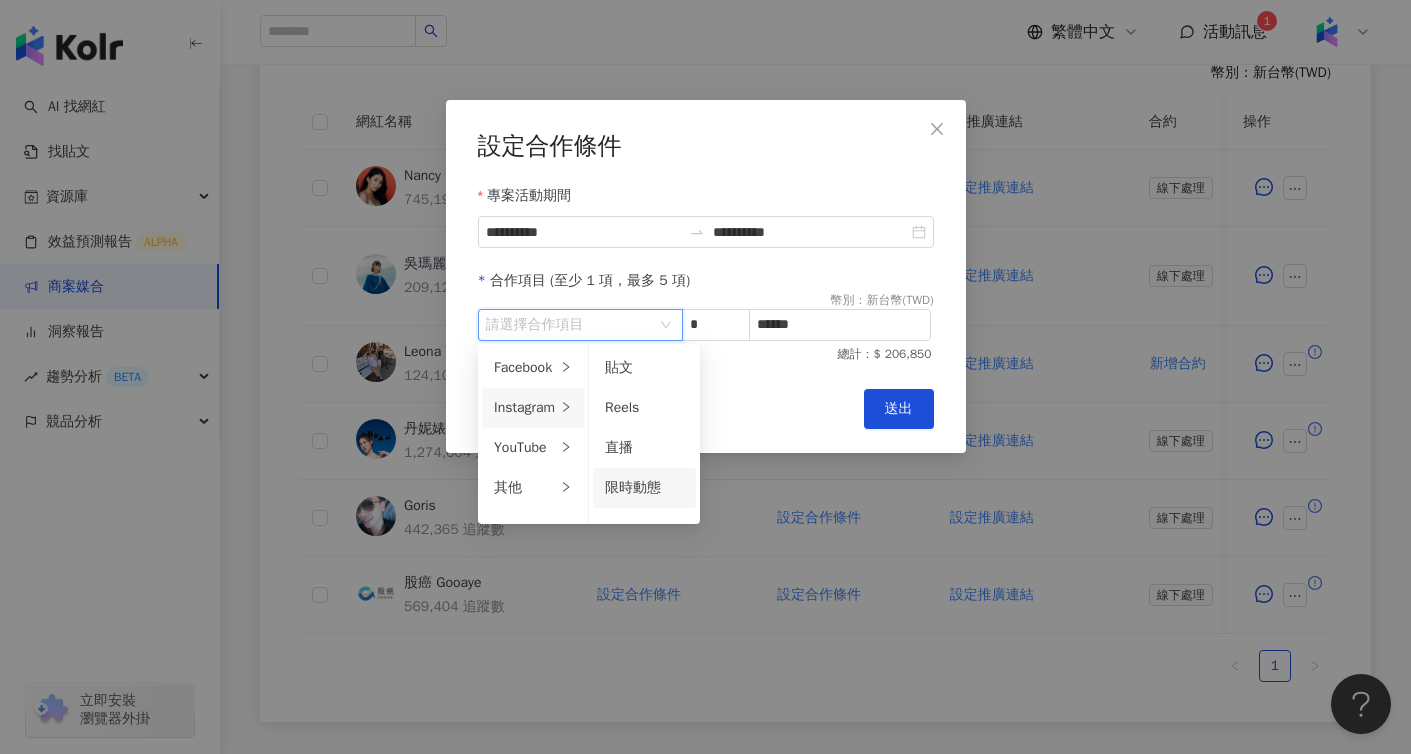 click on "限時動態" at bounding box center (633, 487) 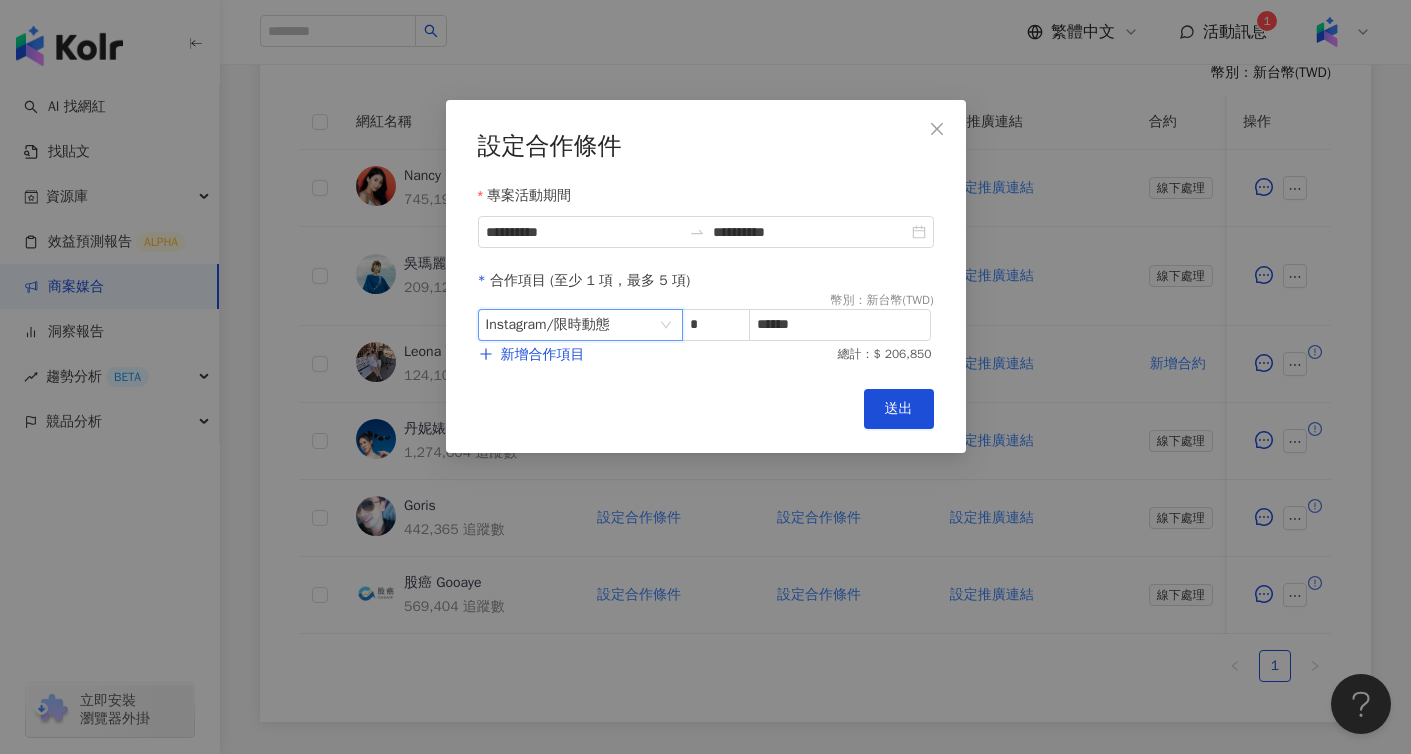 click on "限時動態" at bounding box center [582, 324] 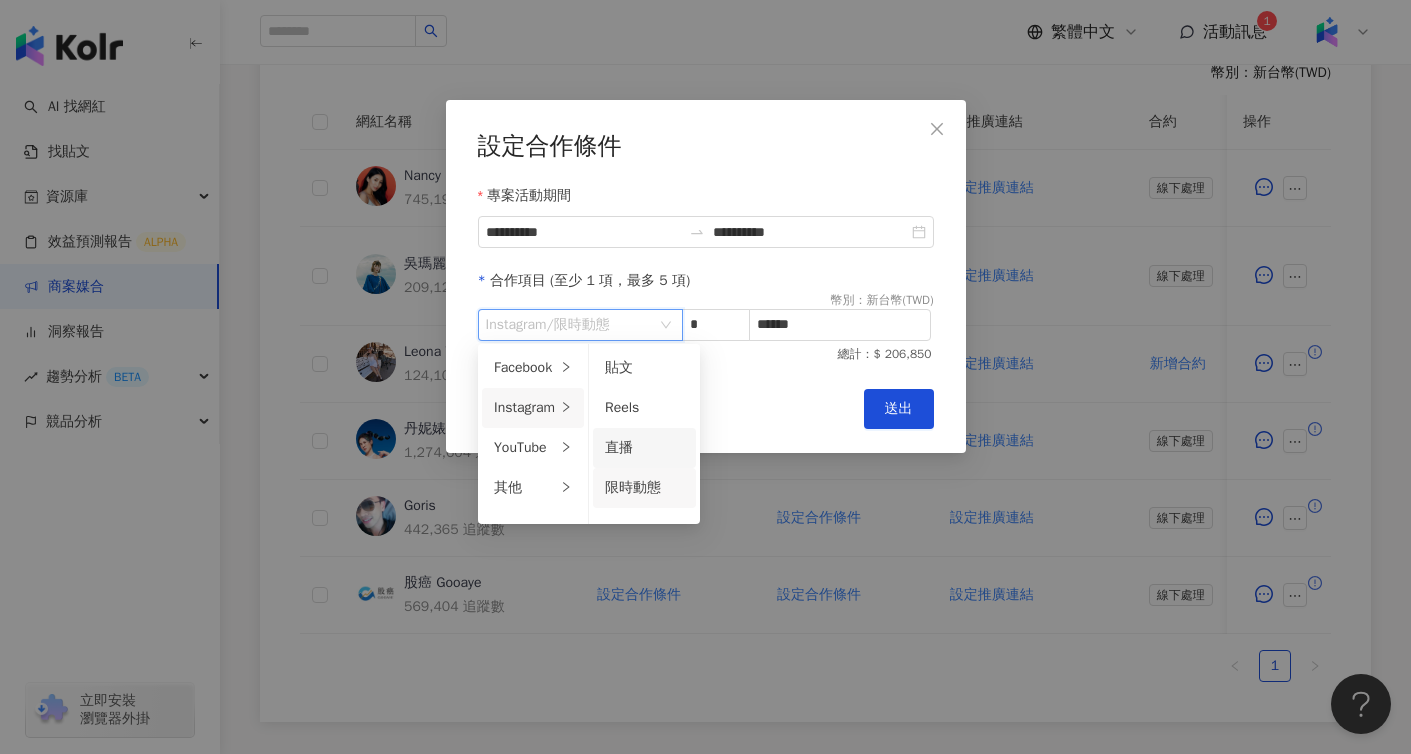 click on "直播" at bounding box center (644, 448) 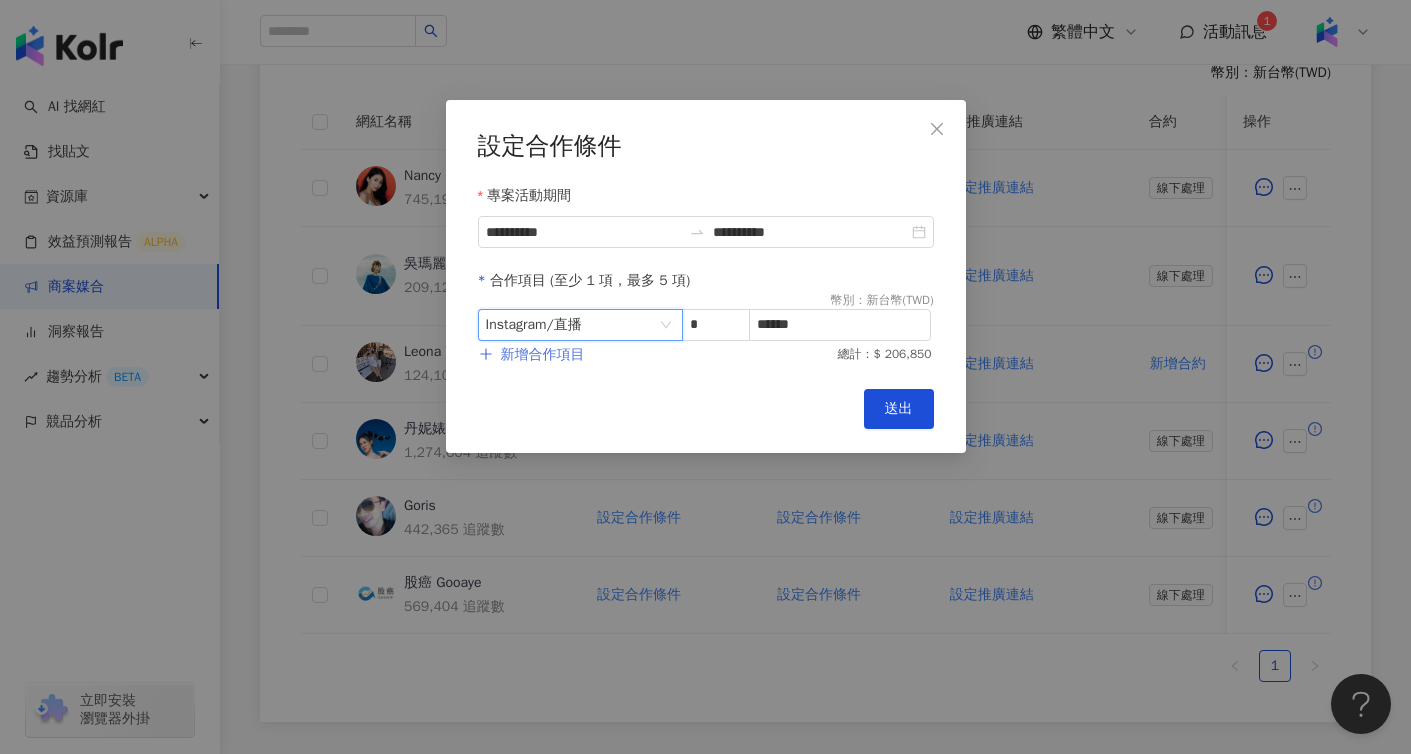 click on "新增合作項目" at bounding box center (543, 355) 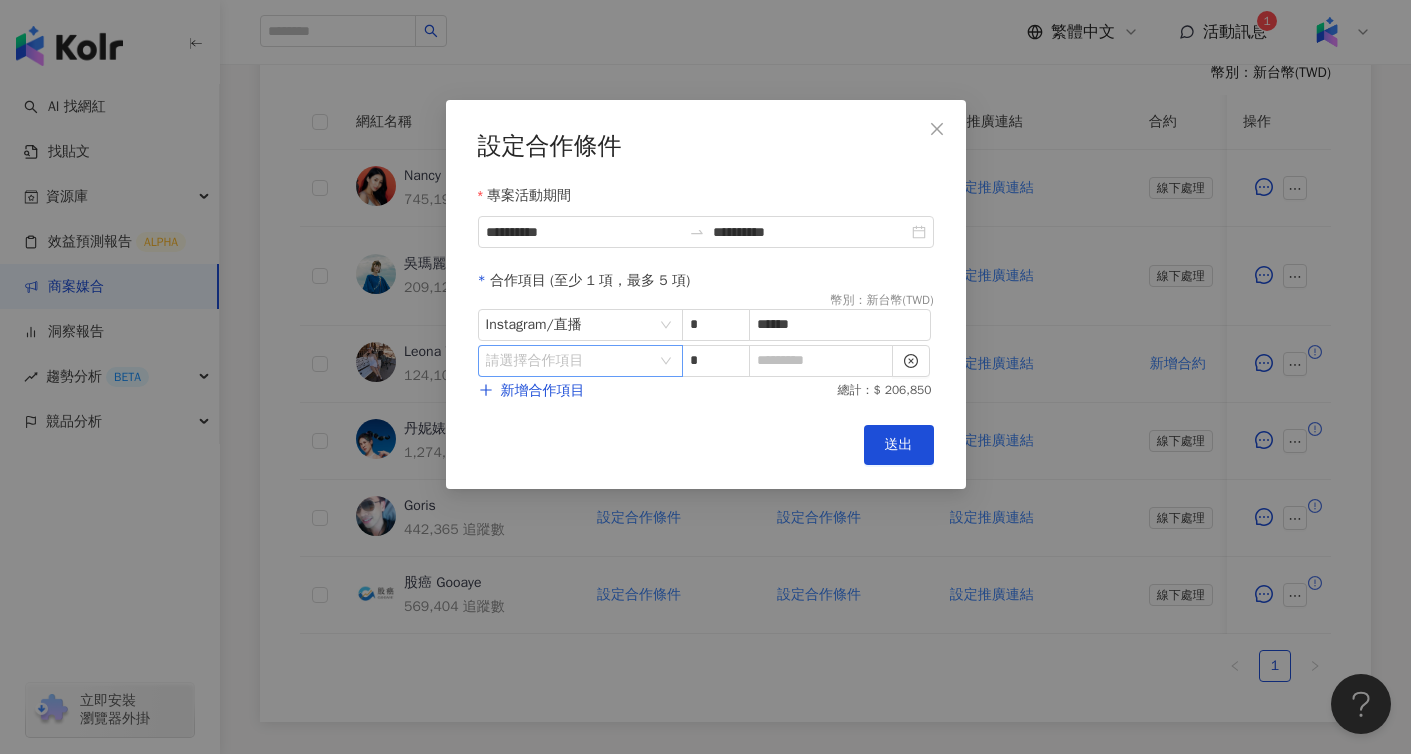 click at bounding box center [570, 361] 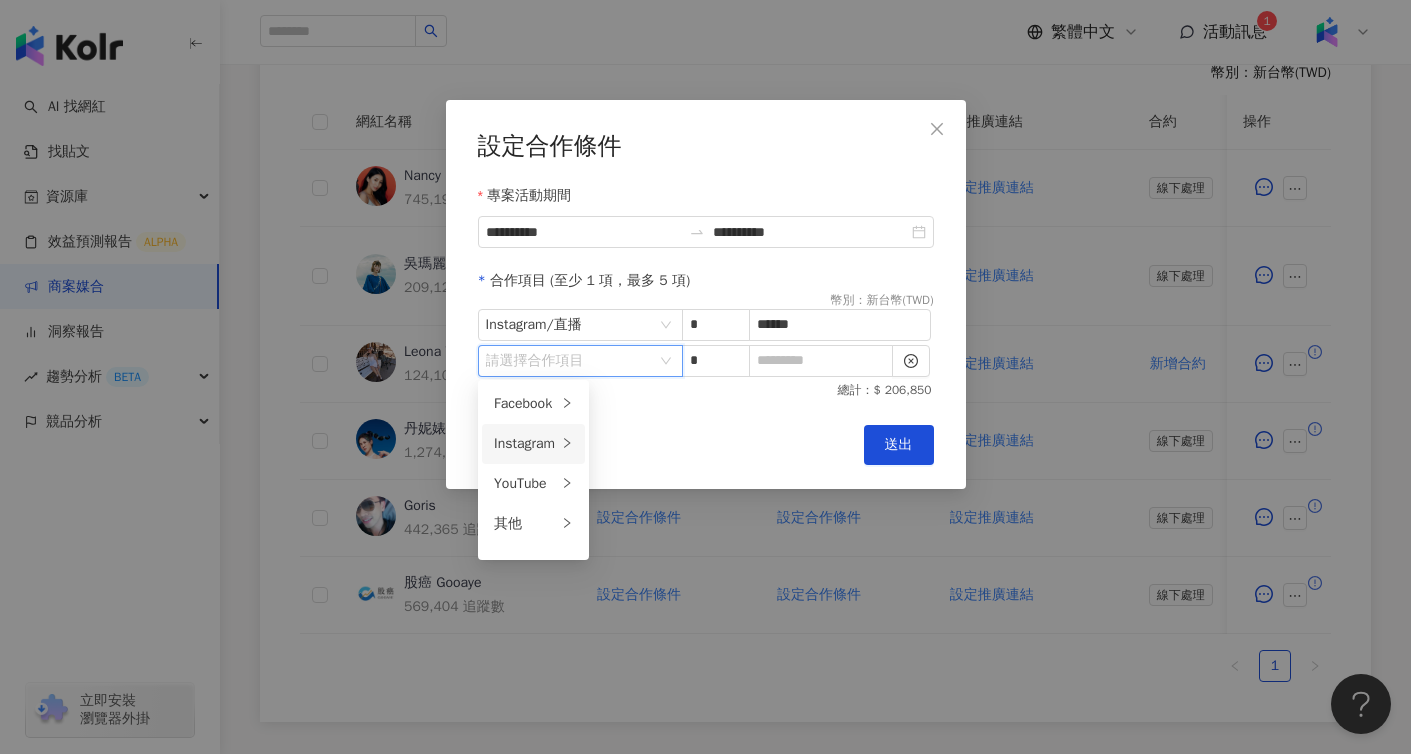 click on "Instagram" at bounding box center [525, 444] 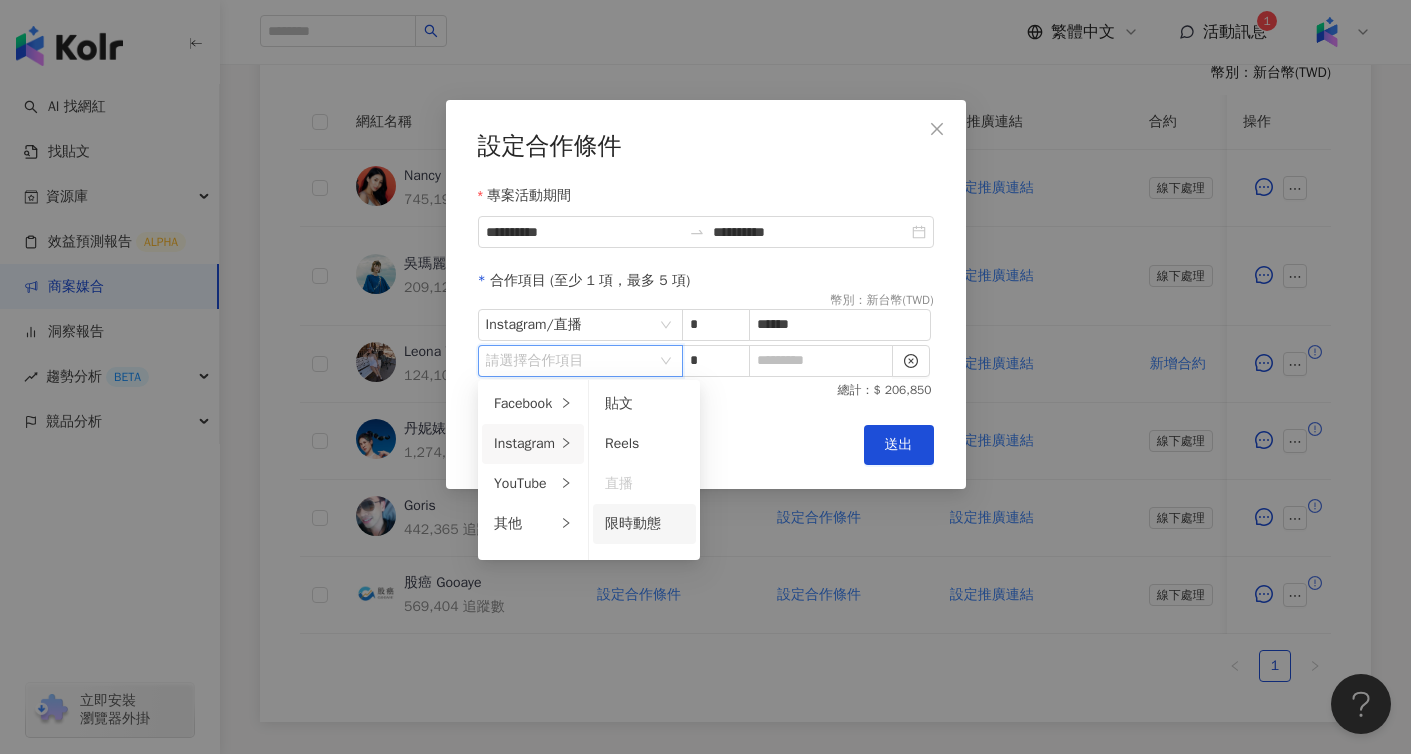 click on "限時動態" at bounding box center [633, 523] 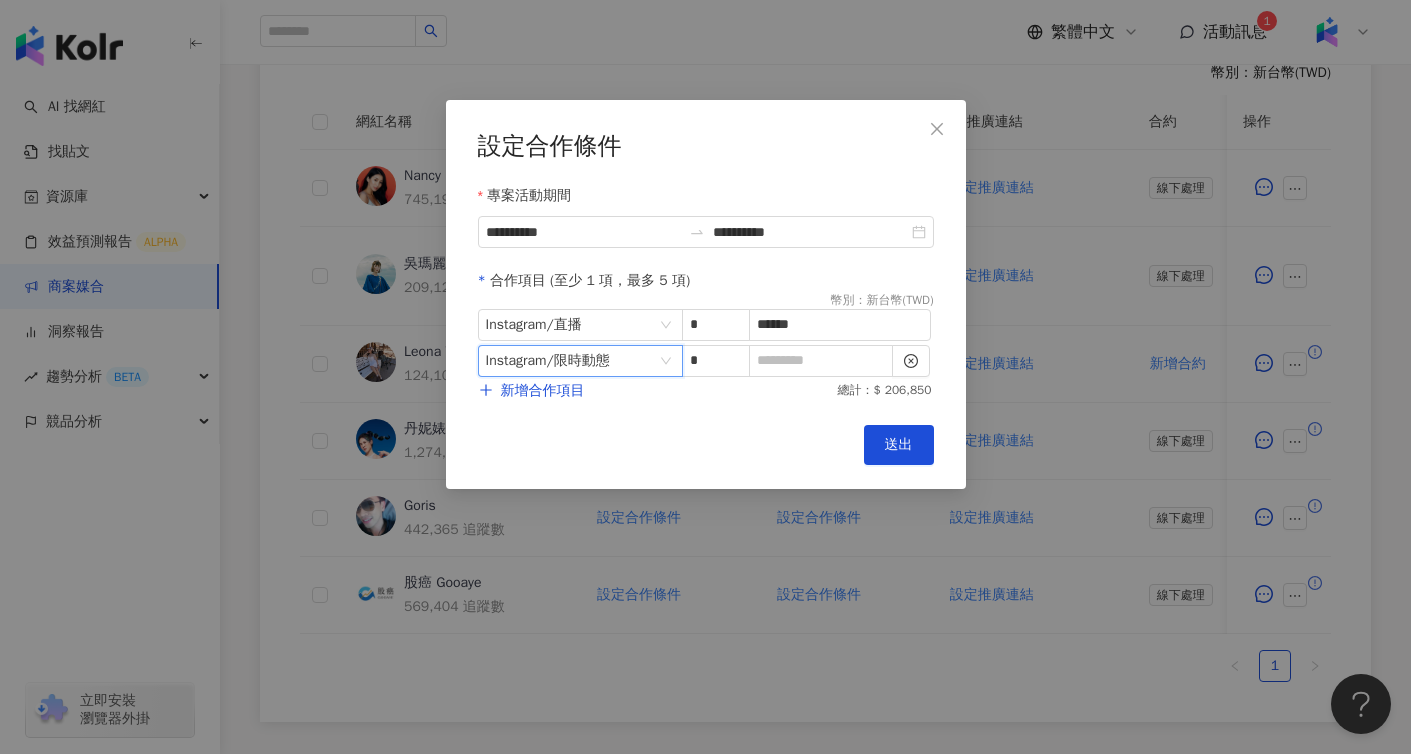 click on "**********" at bounding box center (706, 294) 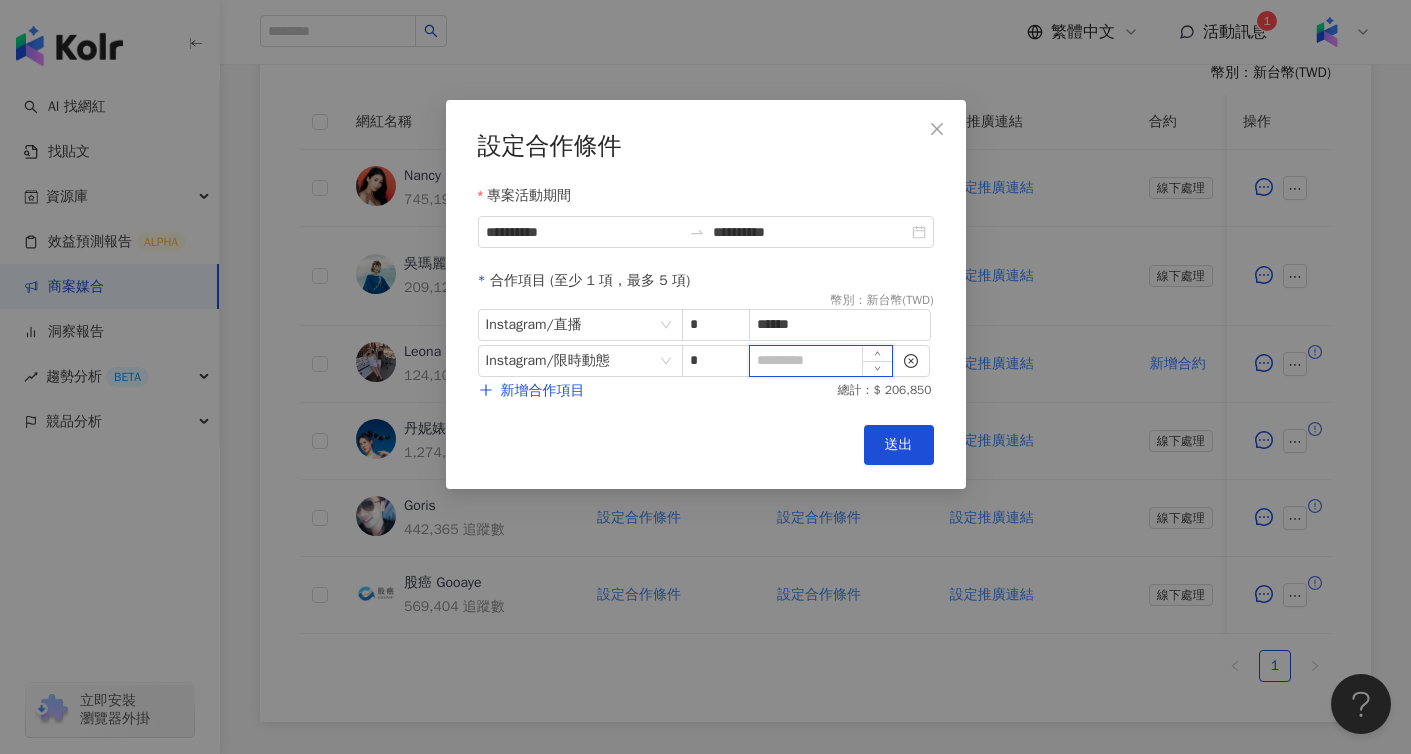 click at bounding box center (821, 361) 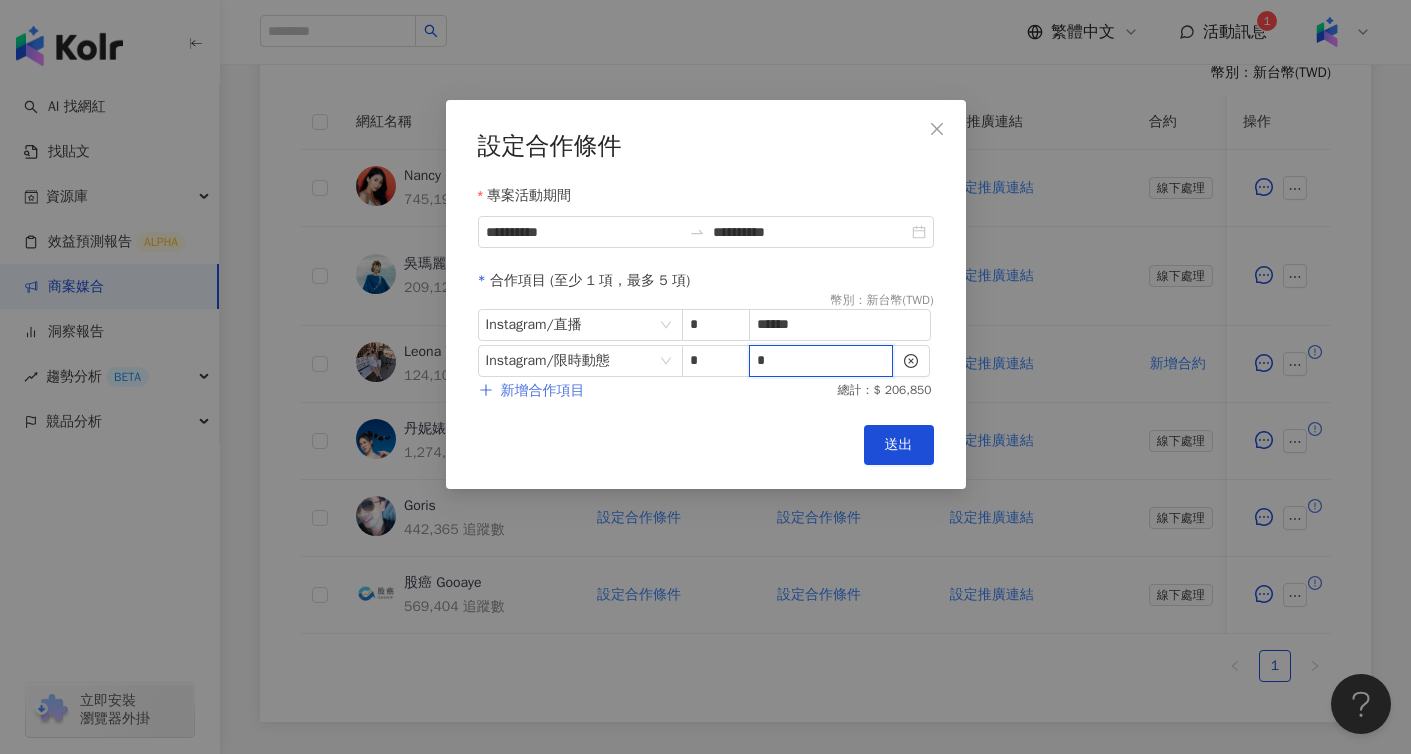 type on "*" 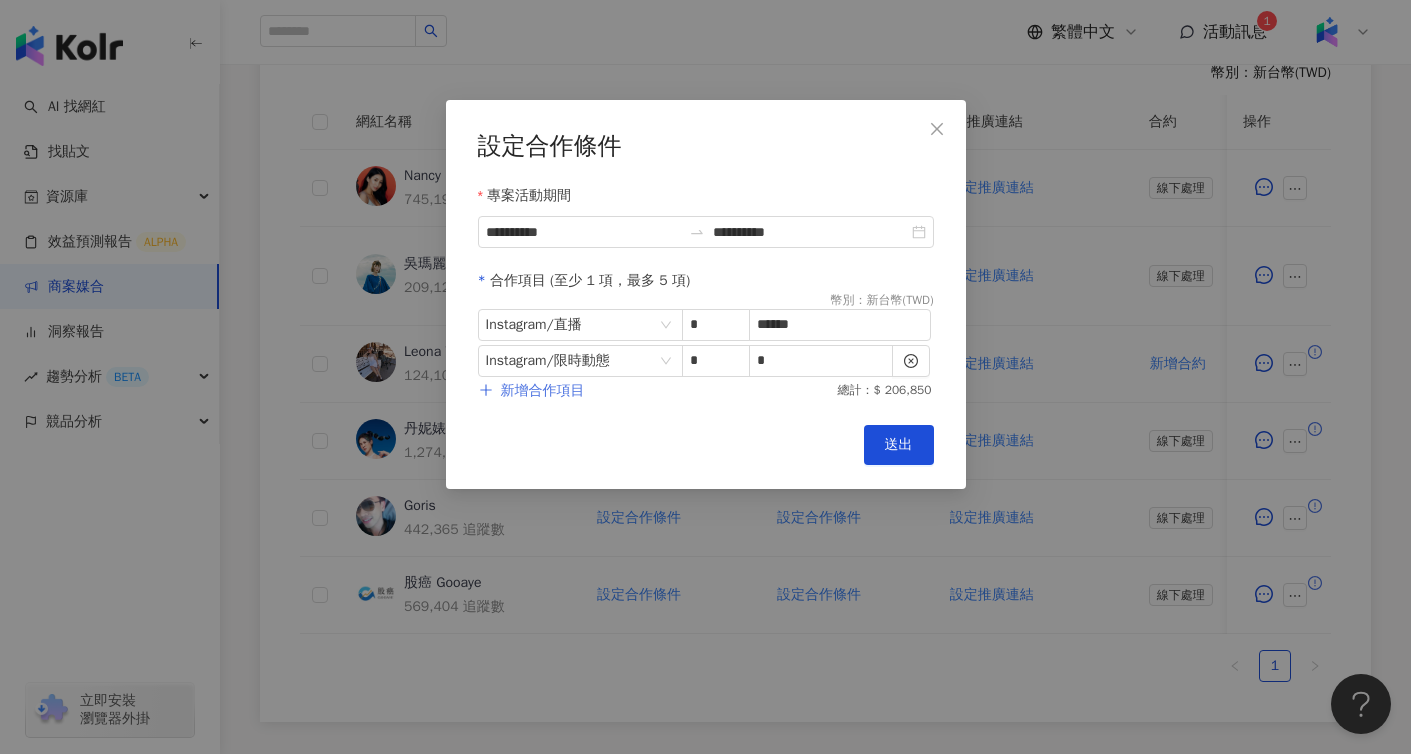 click on "新增合作項目" at bounding box center (543, 391) 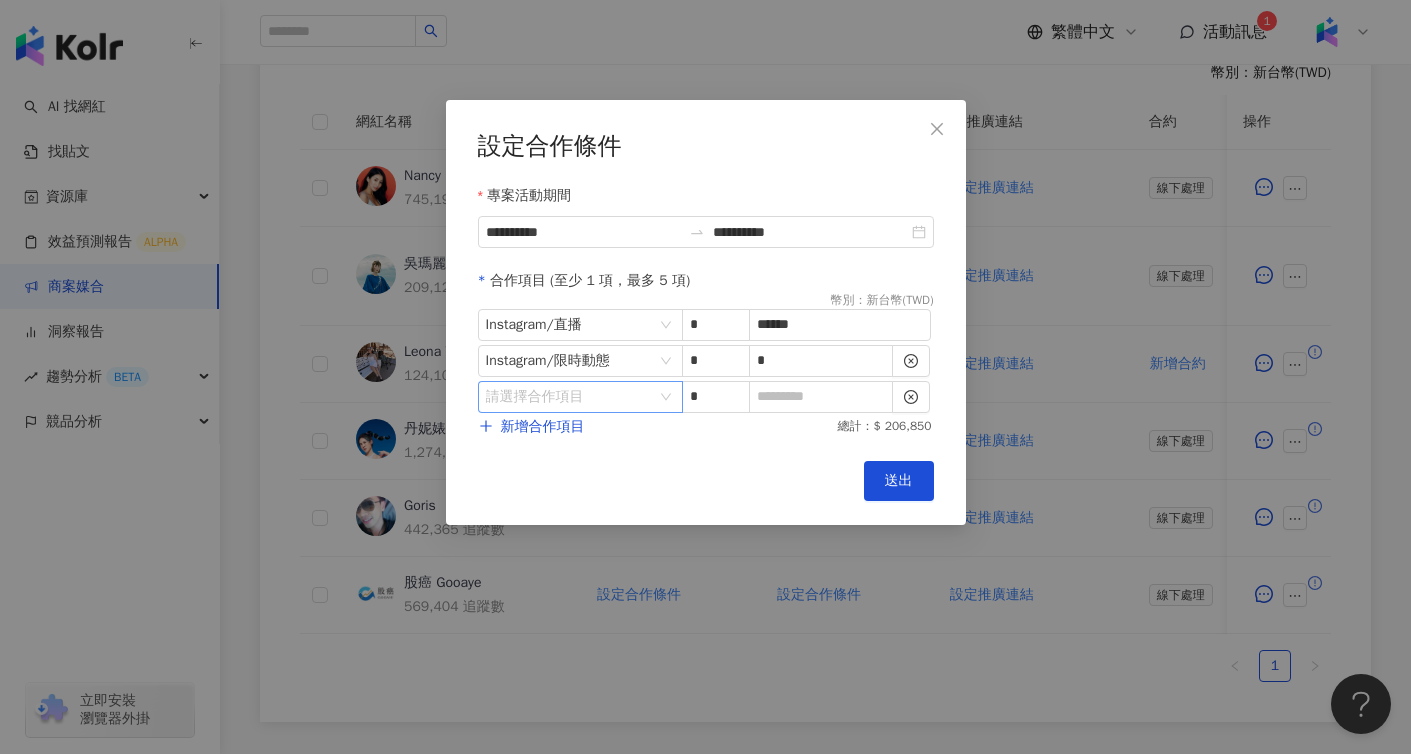 click at bounding box center [570, 397] 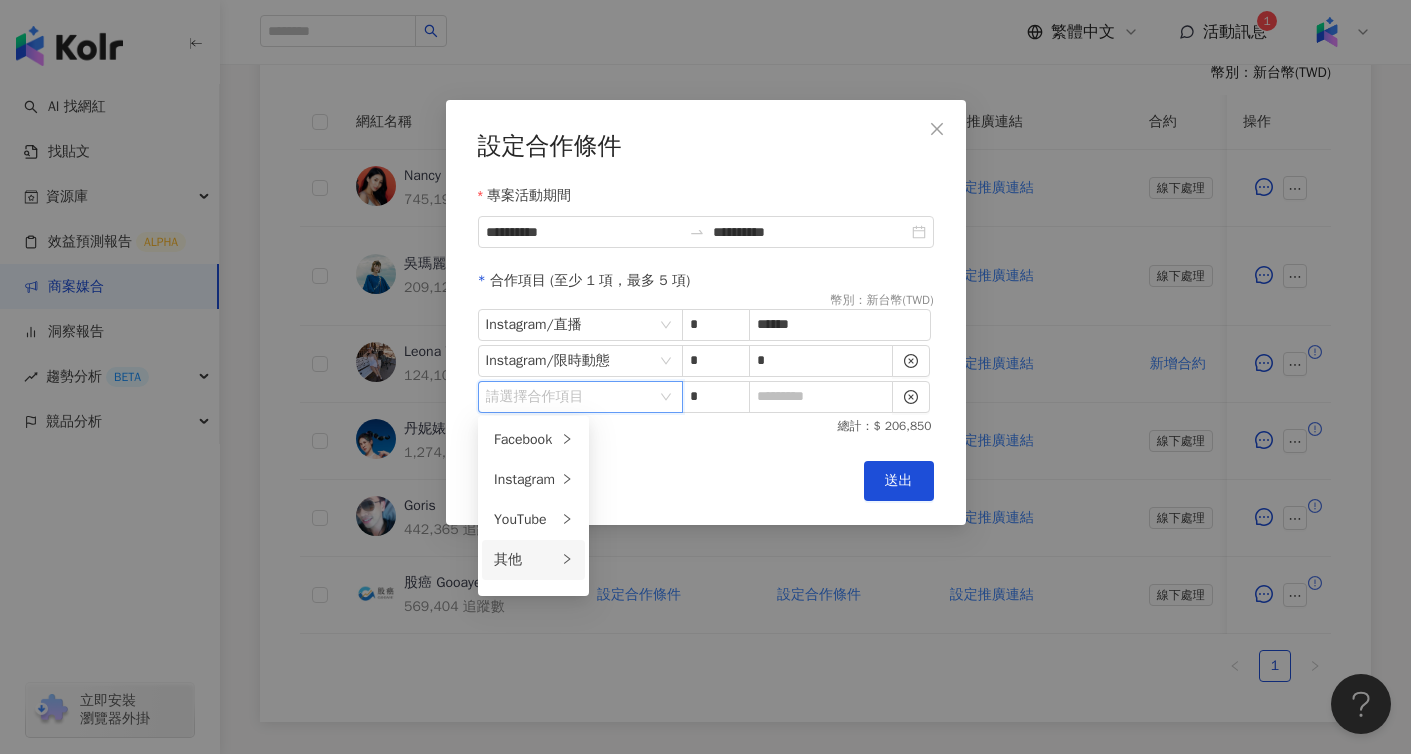 click on "其他" at bounding box center (525, 560) 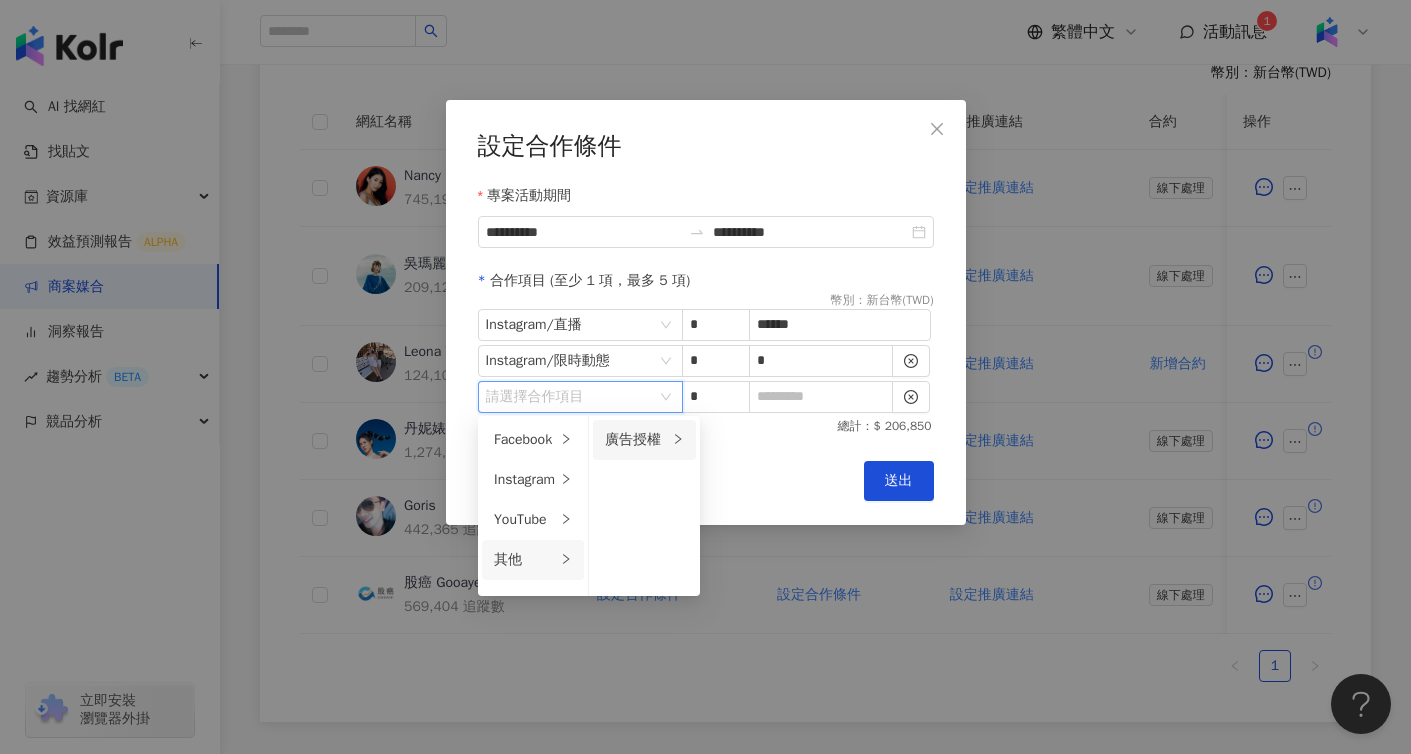 click on "廣告授權" at bounding box center [644, 440] 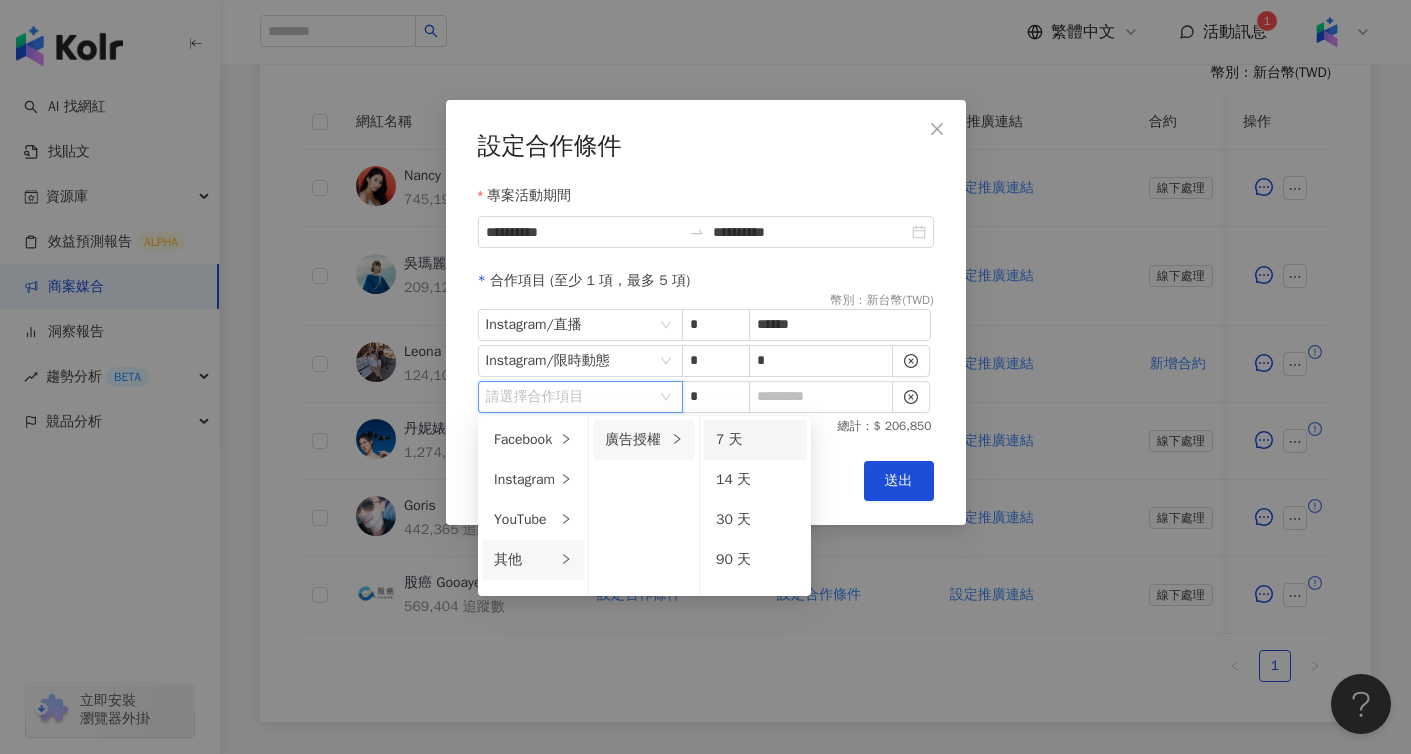 click on "7 天" at bounding box center [755, 440] 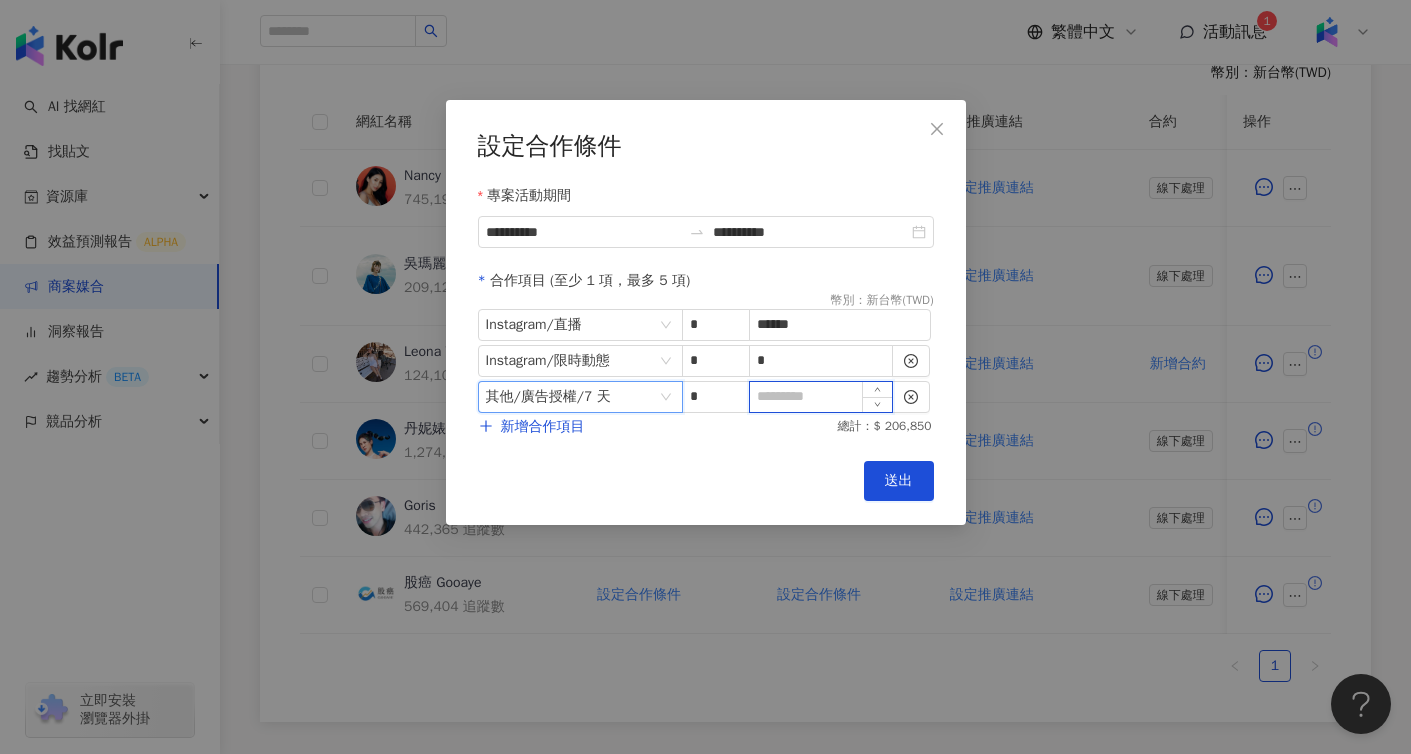 click at bounding box center (821, 397) 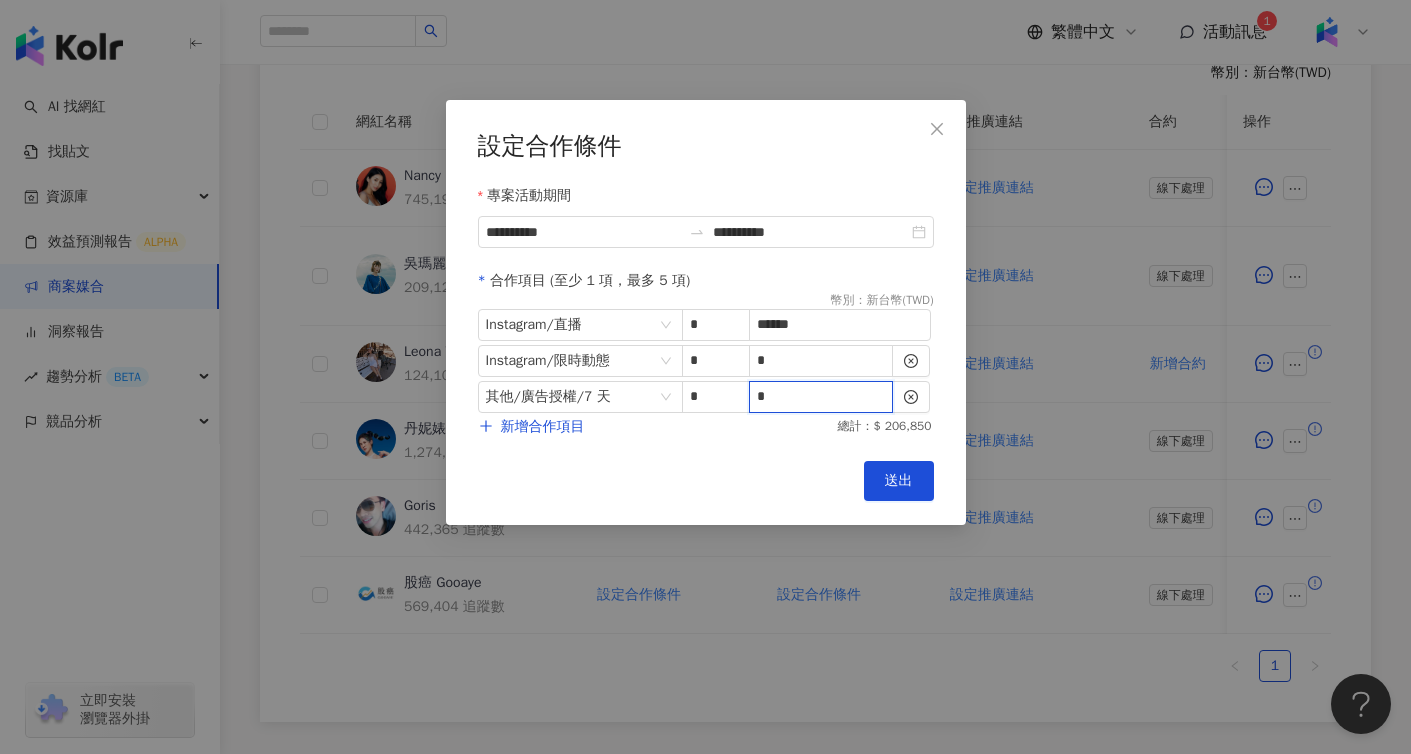 type on "*" 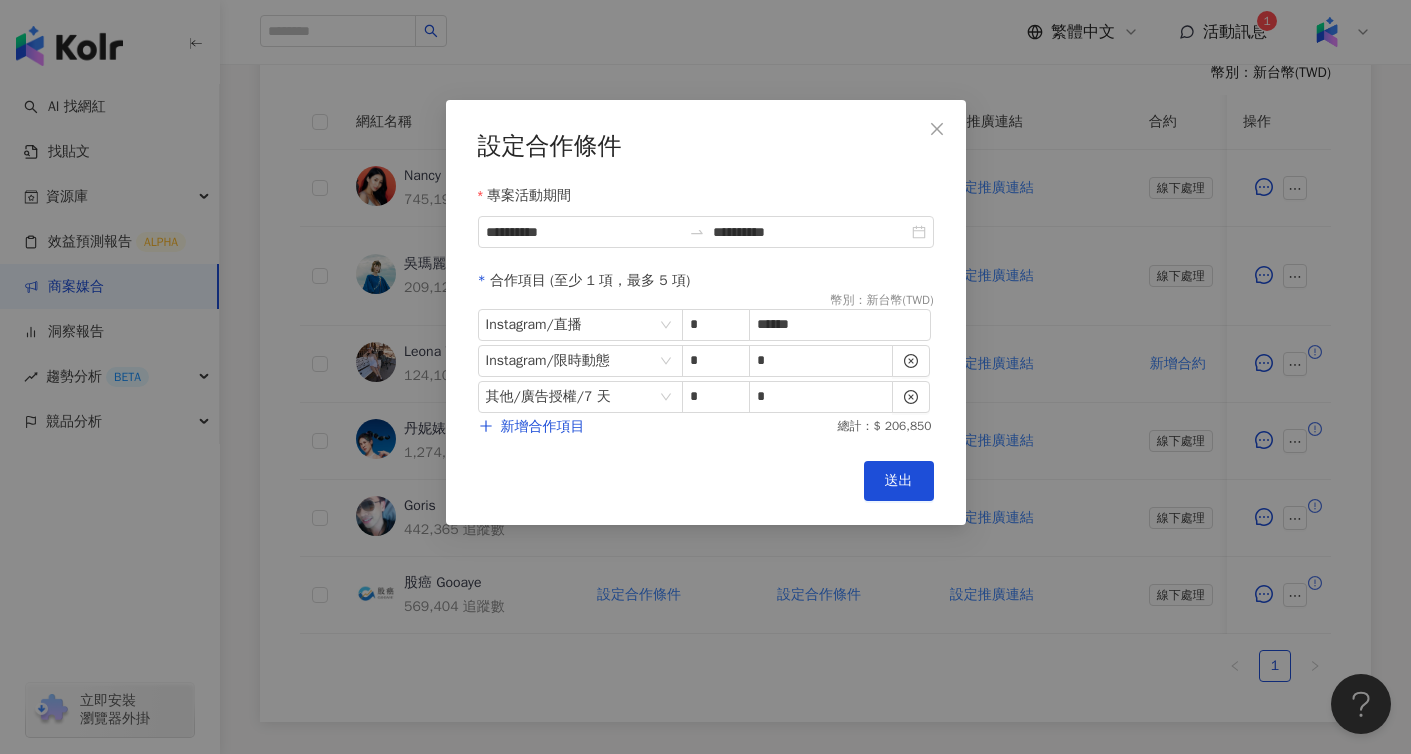 click on "**********" at bounding box center (706, 312) 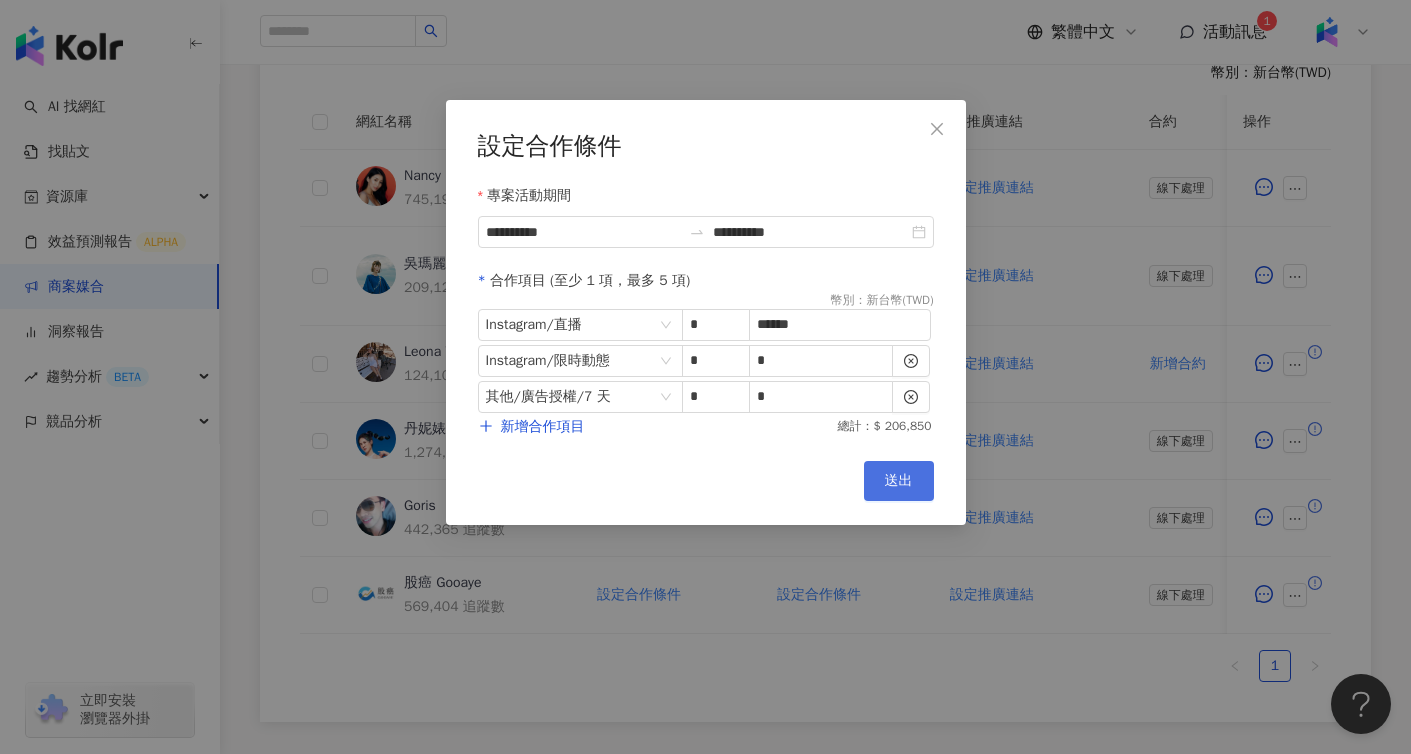 click on "送出" at bounding box center (899, 481) 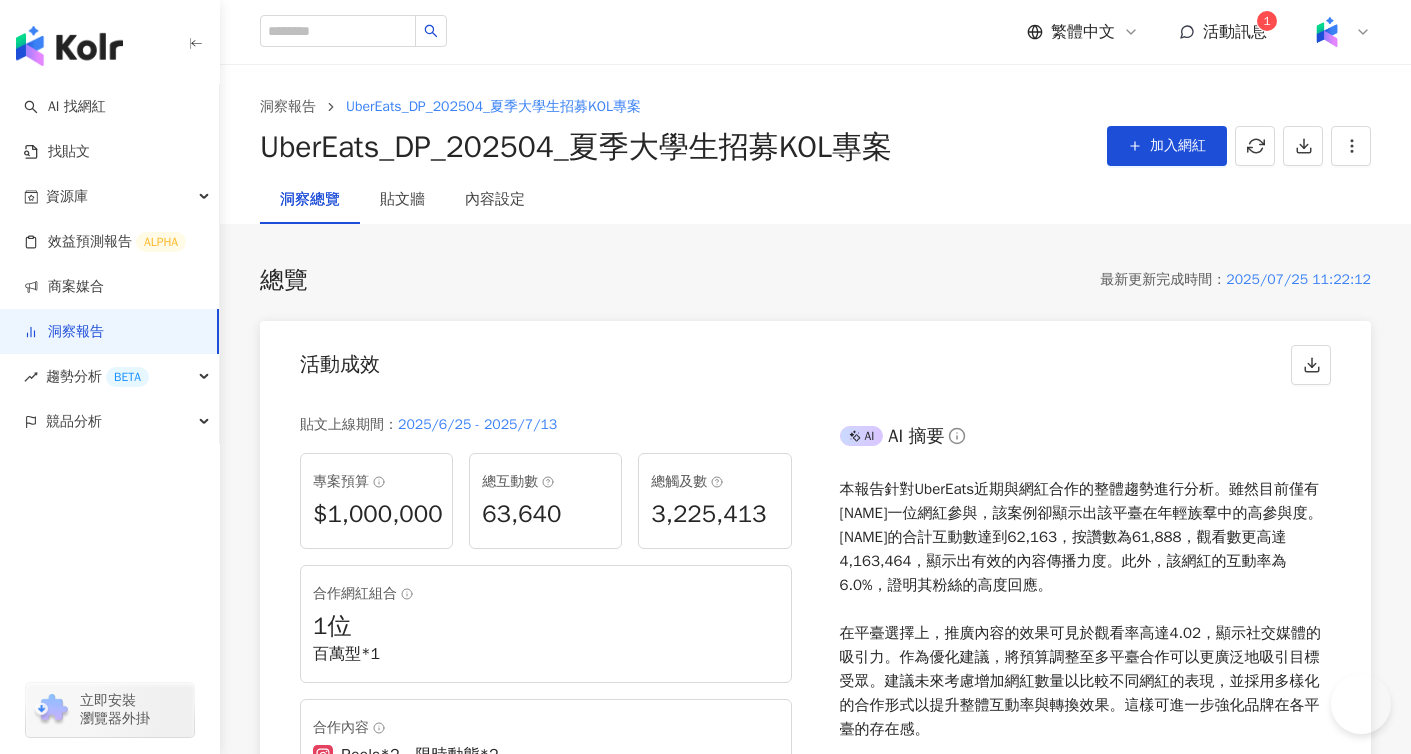 scroll, scrollTop: 360, scrollLeft: 0, axis: vertical 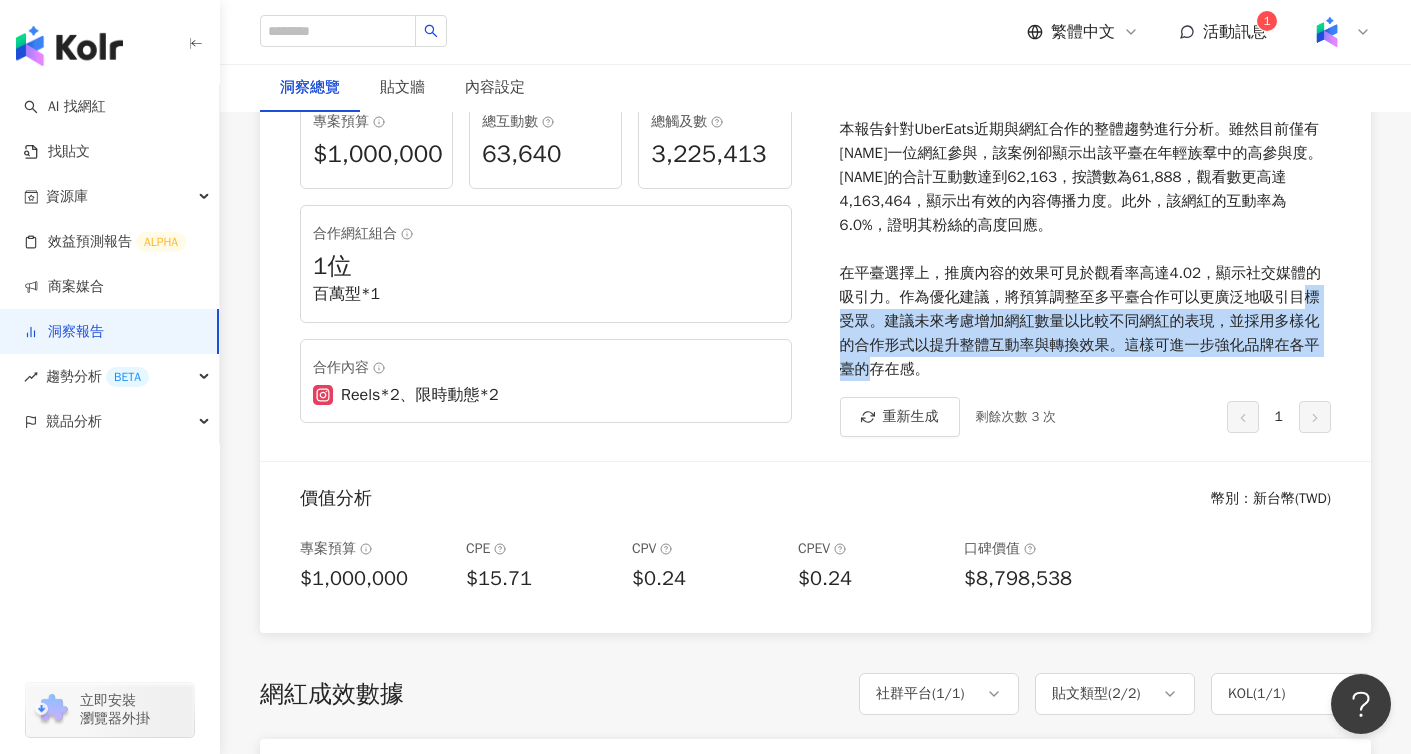 click on "1 位" at bounding box center (546, 267) 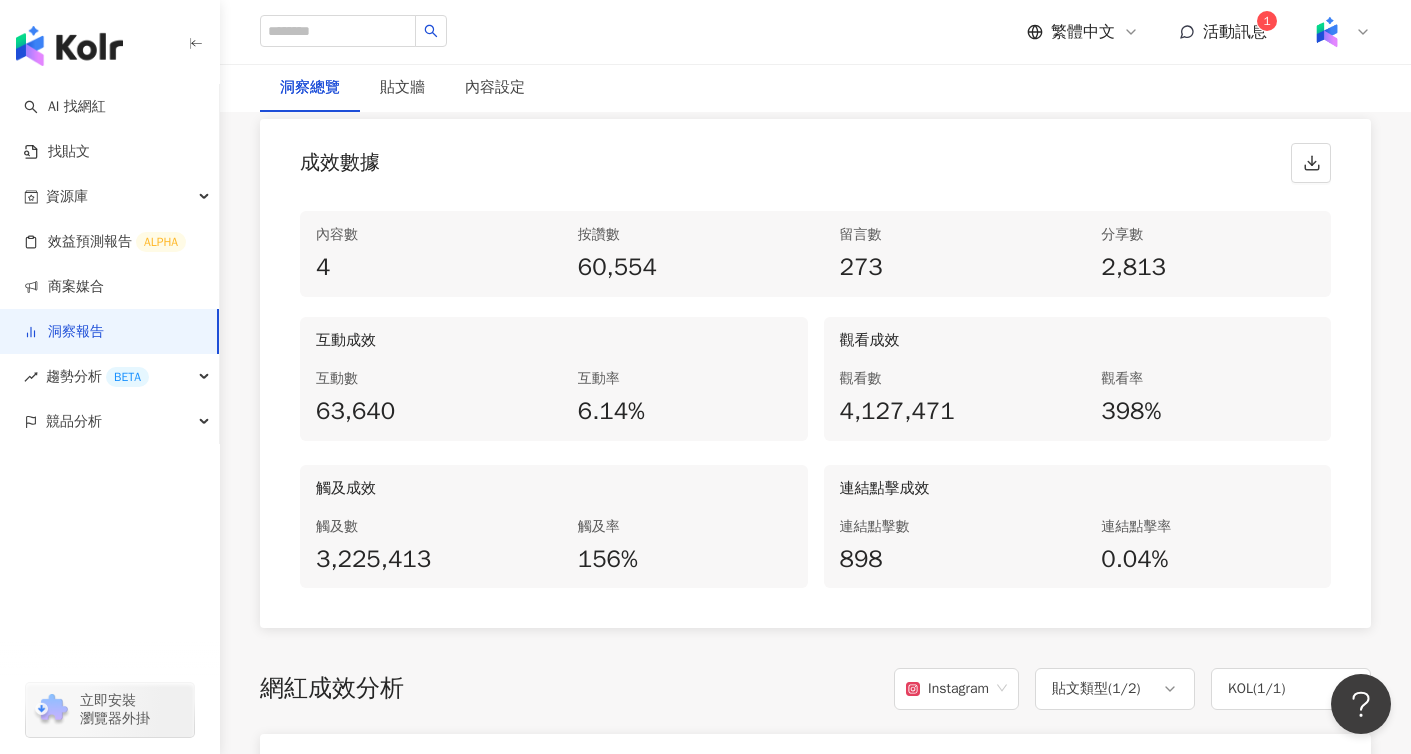 scroll, scrollTop: 994, scrollLeft: 0, axis: vertical 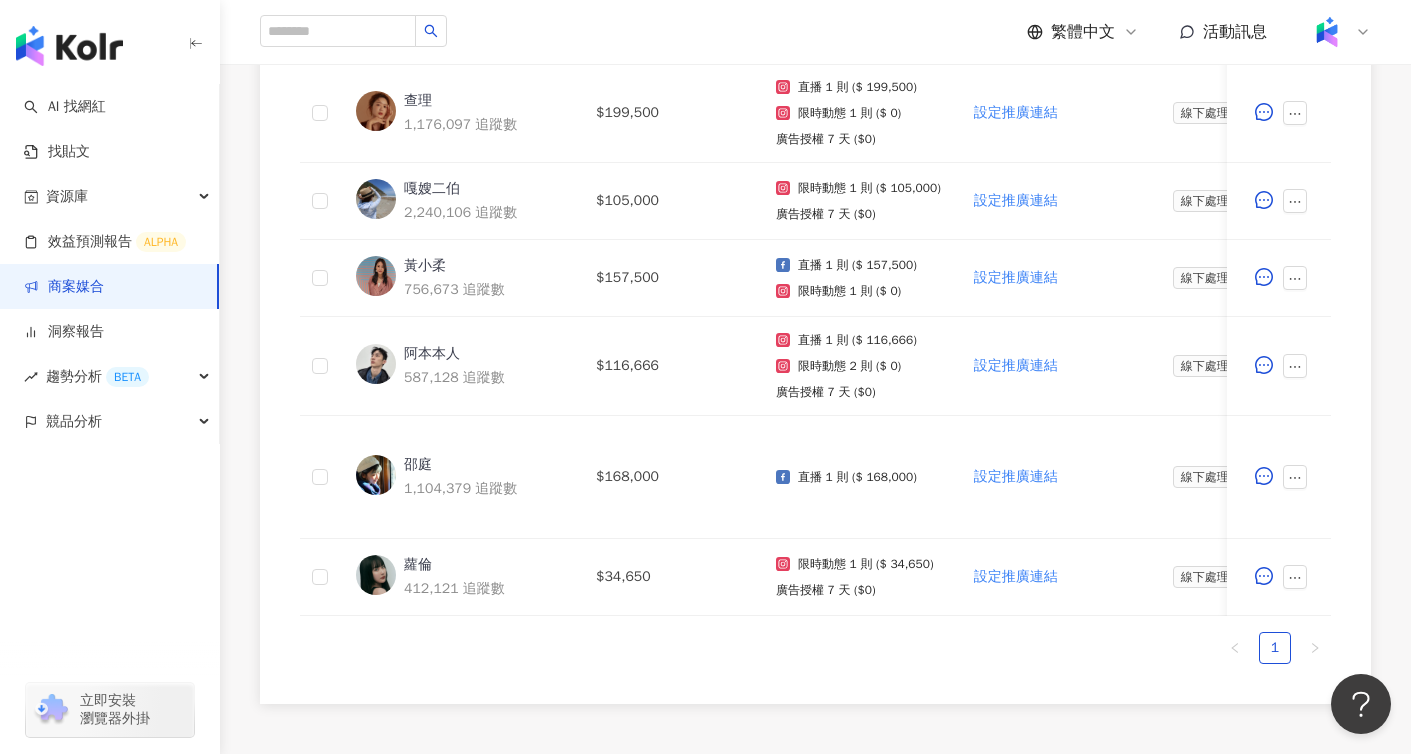 click on "1" at bounding box center [815, 648] 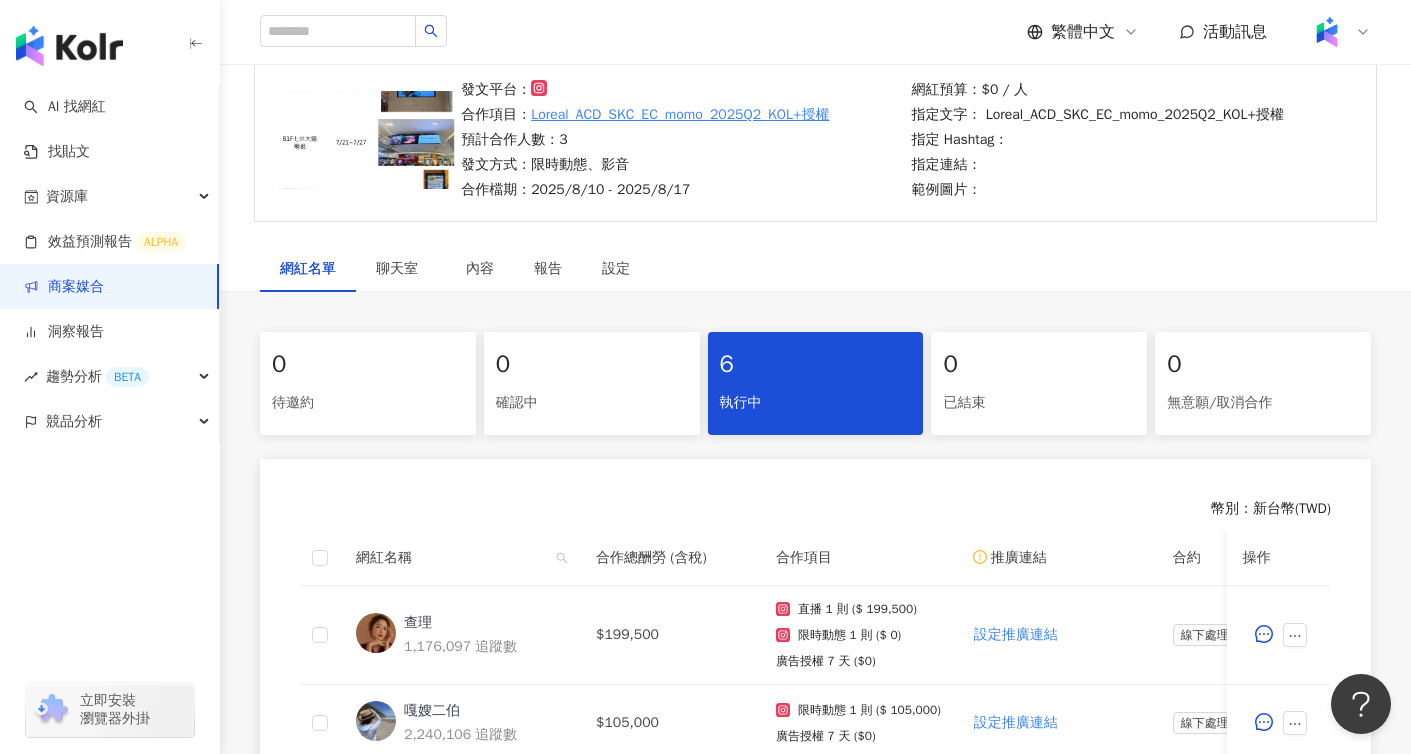 scroll, scrollTop: 77, scrollLeft: 0, axis: vertical 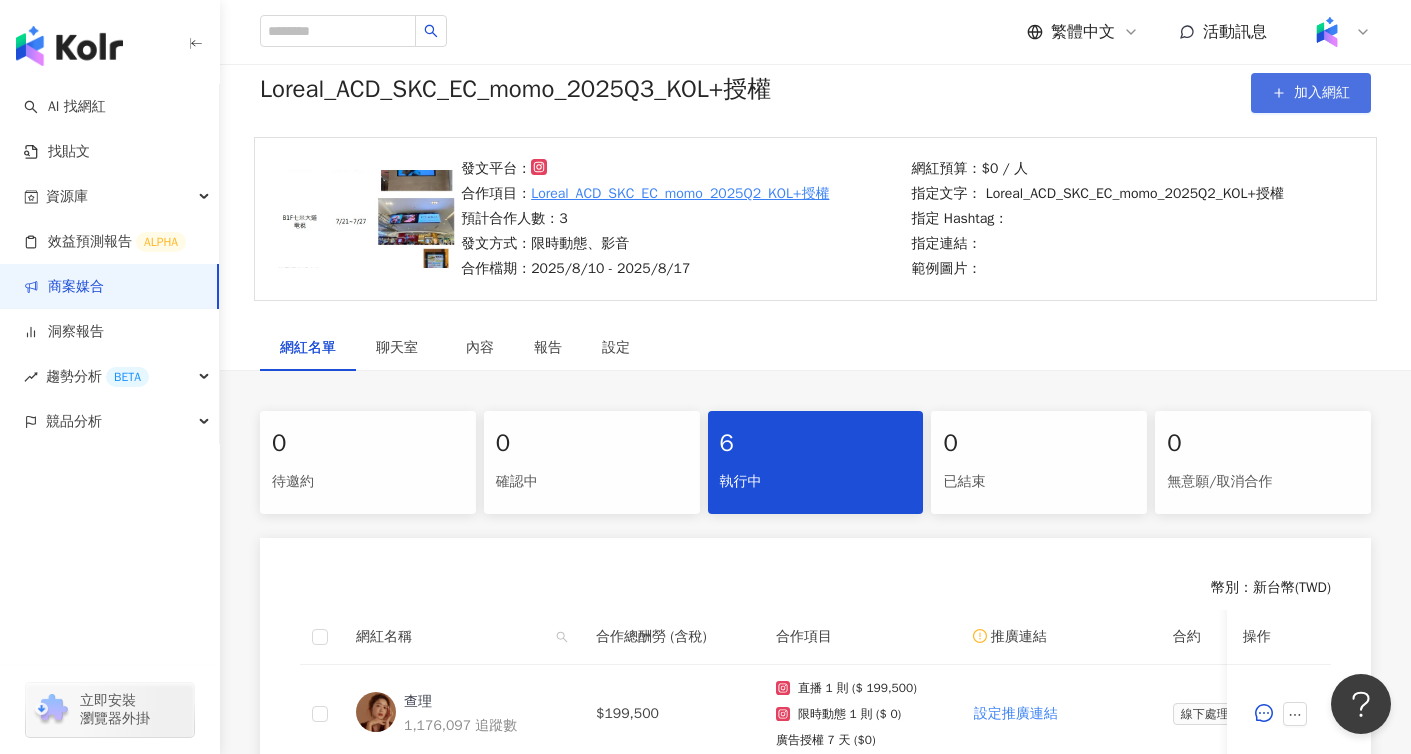 click on "加入網紅" at bounding box center [1322, 93] 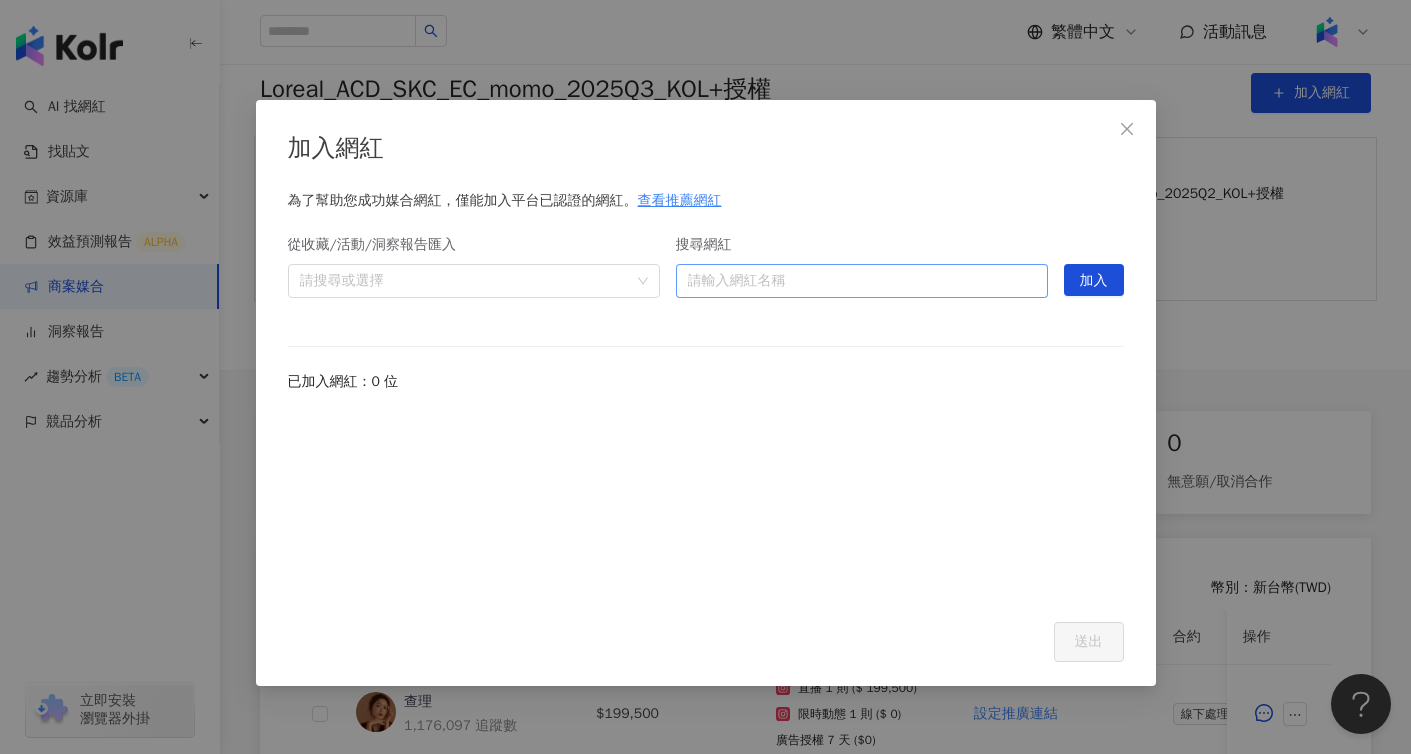 click on "搜尋網紅" at bounding box center [862, 281] 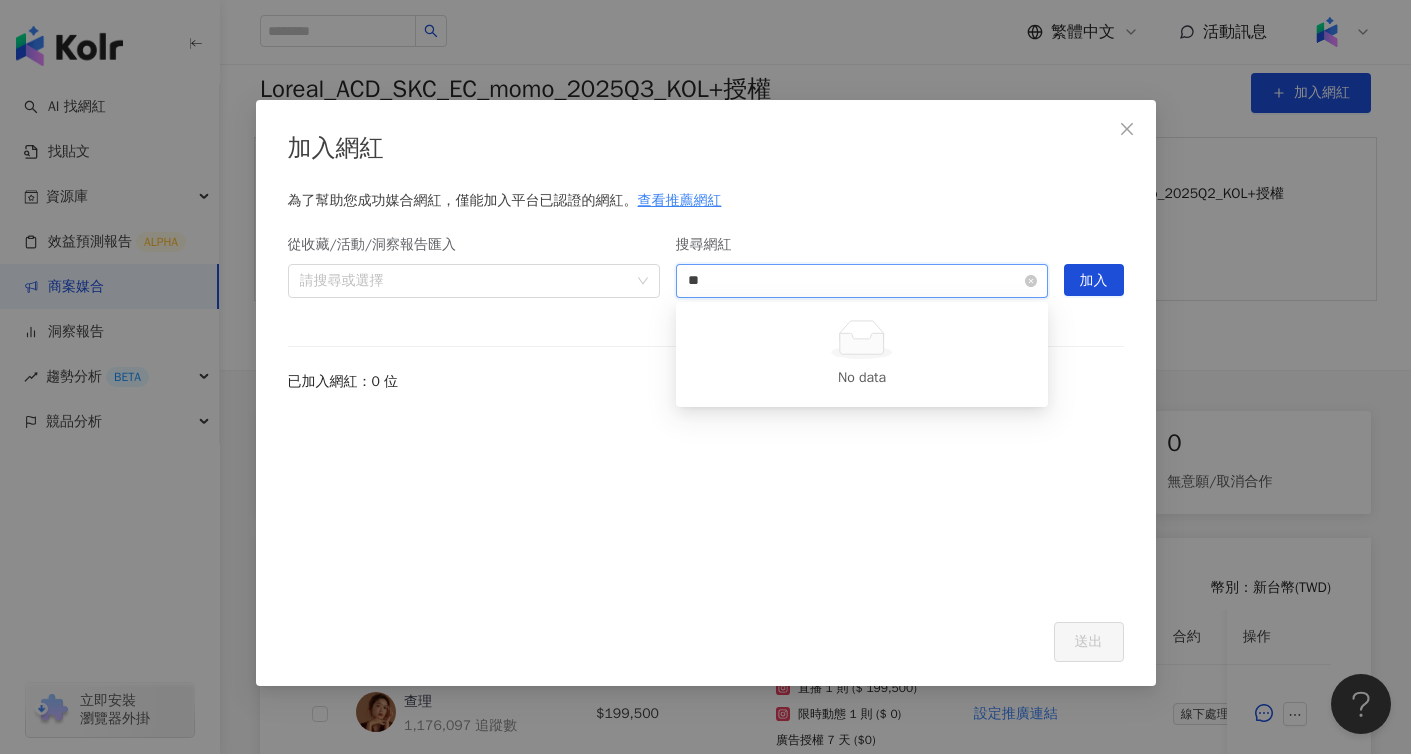 type on "*" 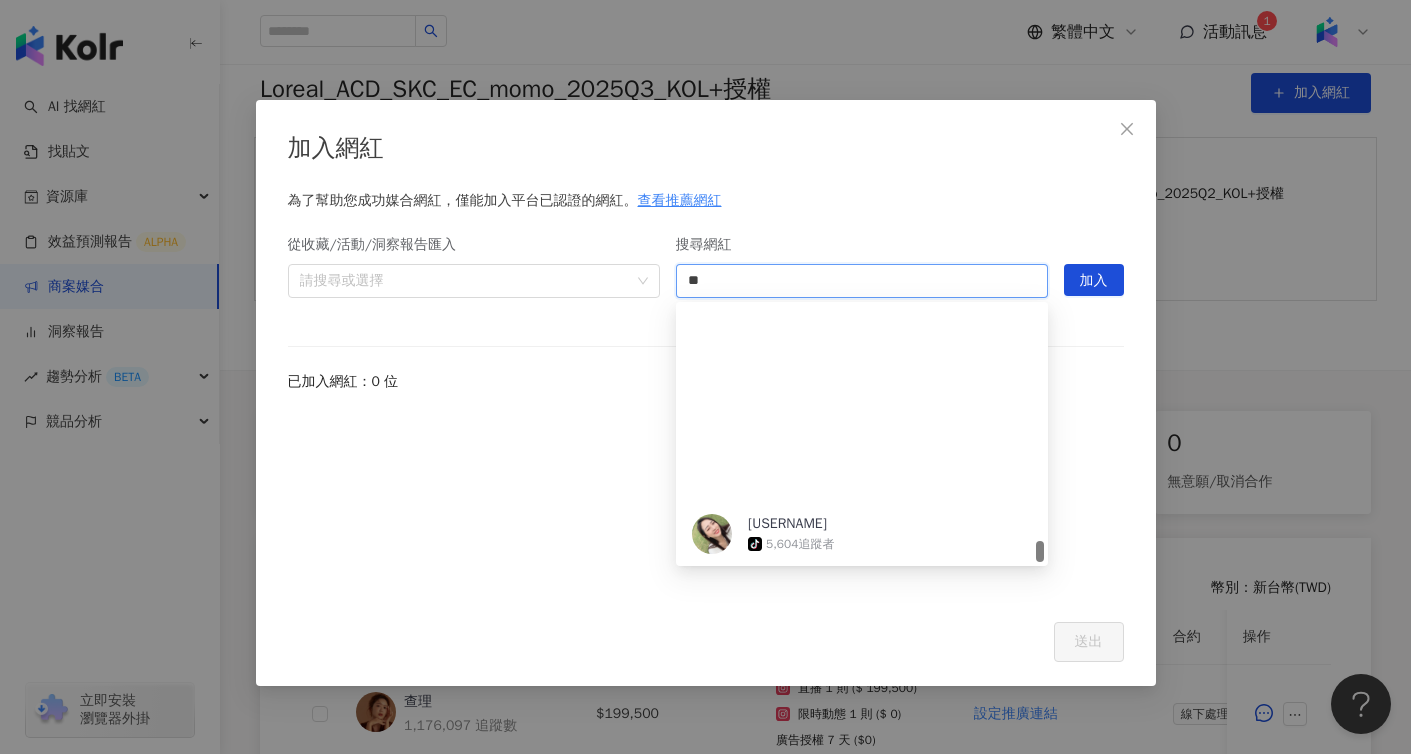 scroll, scrollTop: 2760, scrollLeft: 0, axis: vertical 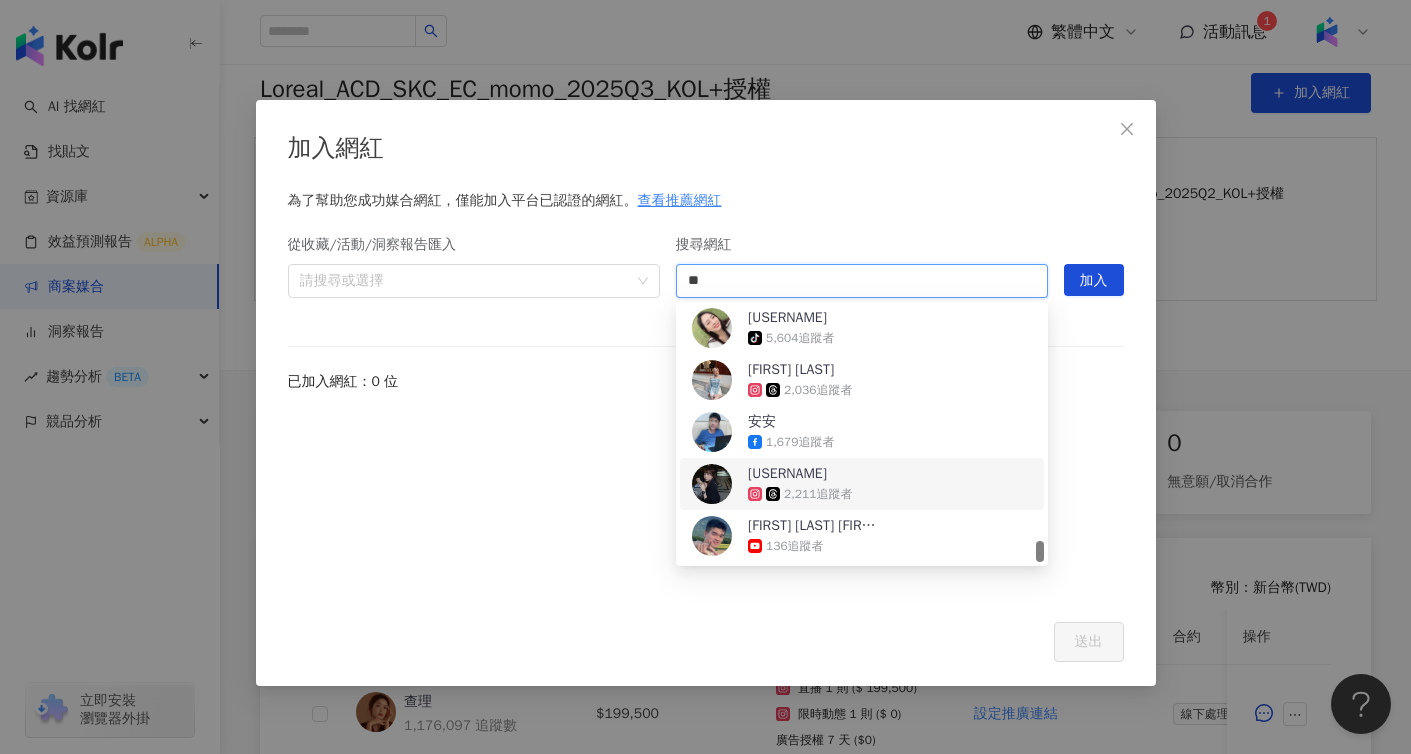 type on "**" 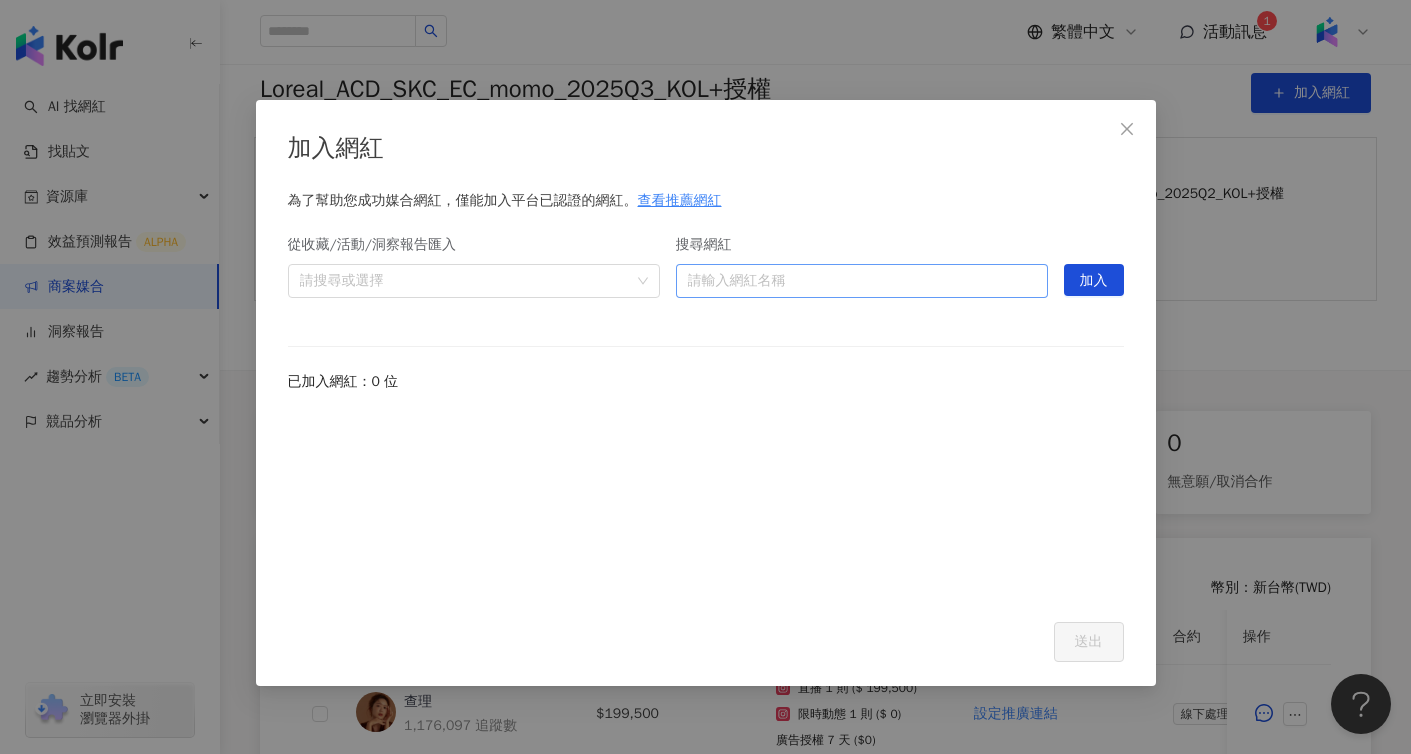 click on "搜尋網紅" at bounding box center [862, 281] 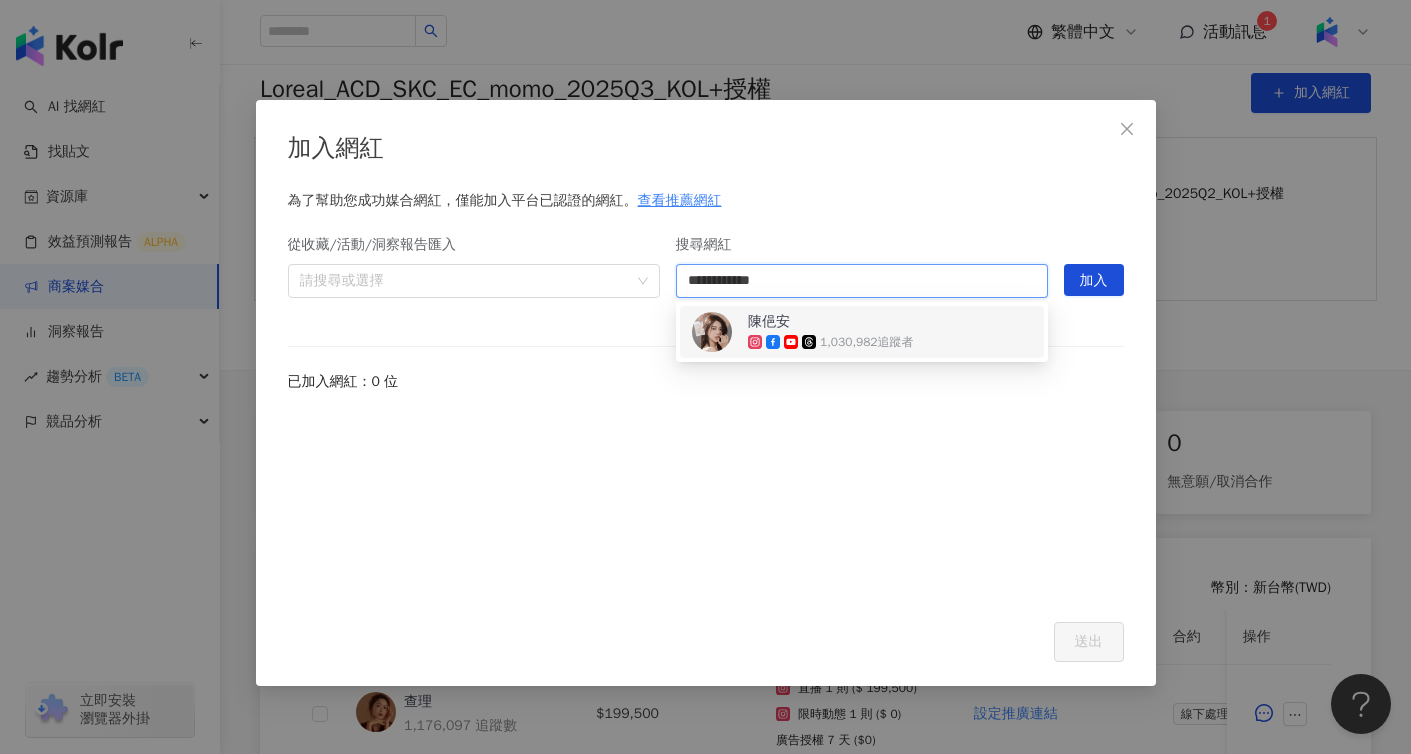 click on "[FIRST] [LAST] 1,030,982 追蹤者" at bounding box center (862, 332) 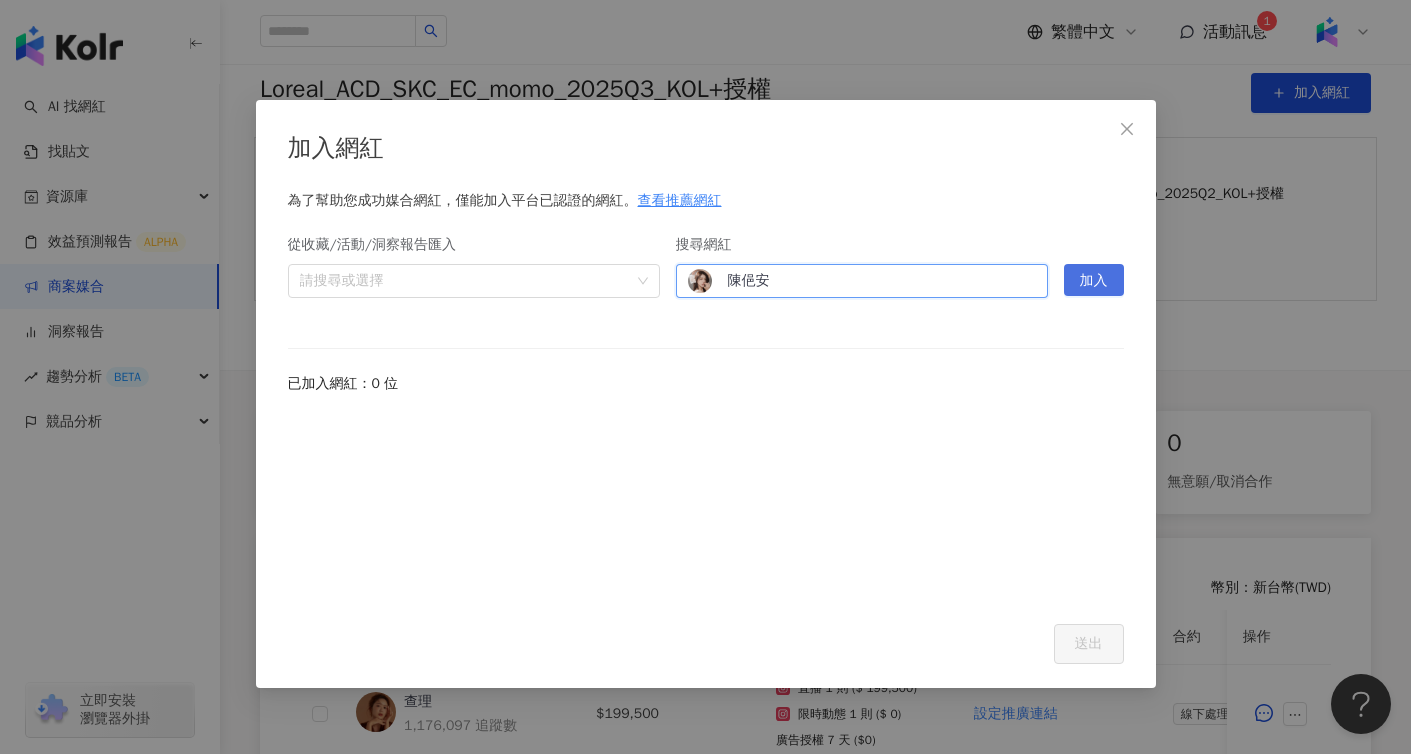 click on "加入" at bounding box center [1094, 281] 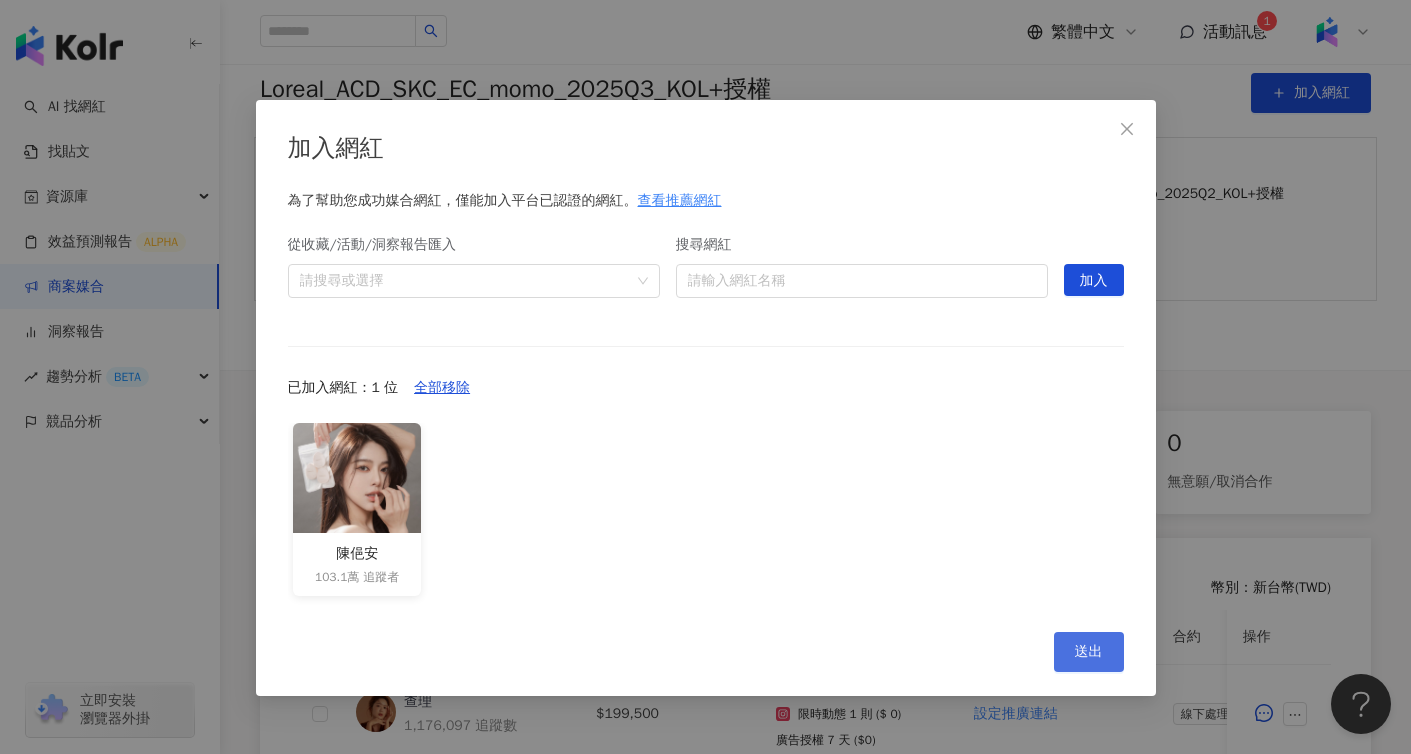 click on "送出" at bounding box center [1089, 652] 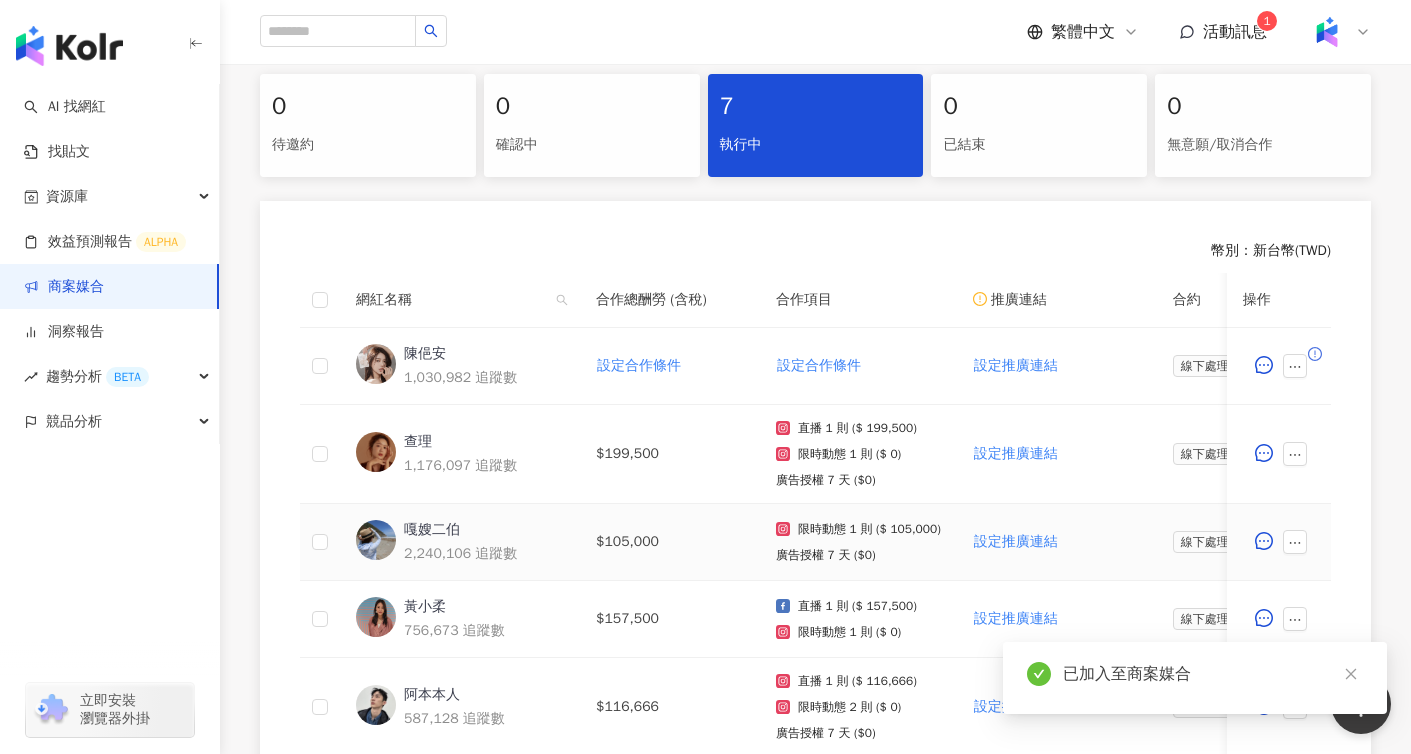 scroll, scrollTop: 422, scrollLeft: 0, axis: vertical 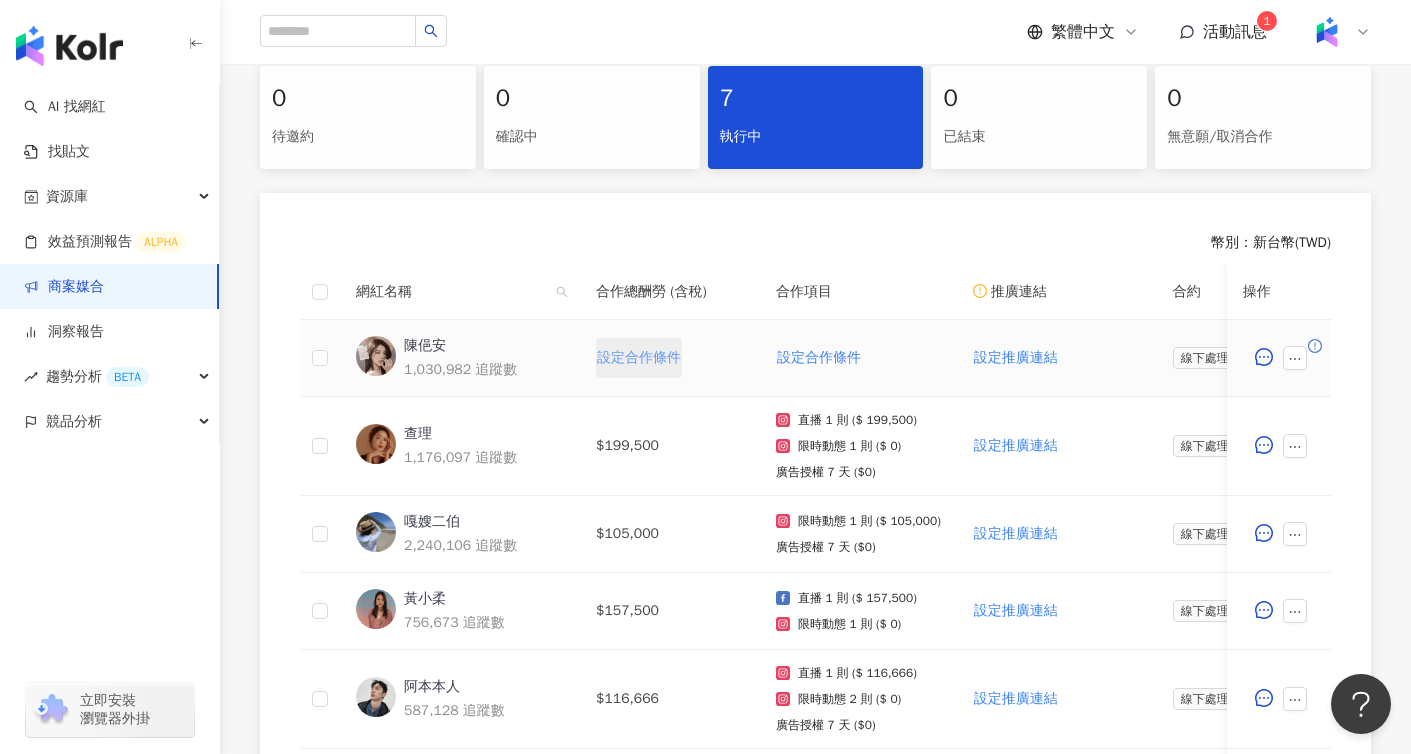 click on "設定合作條件" at bounding box center [639, 358] 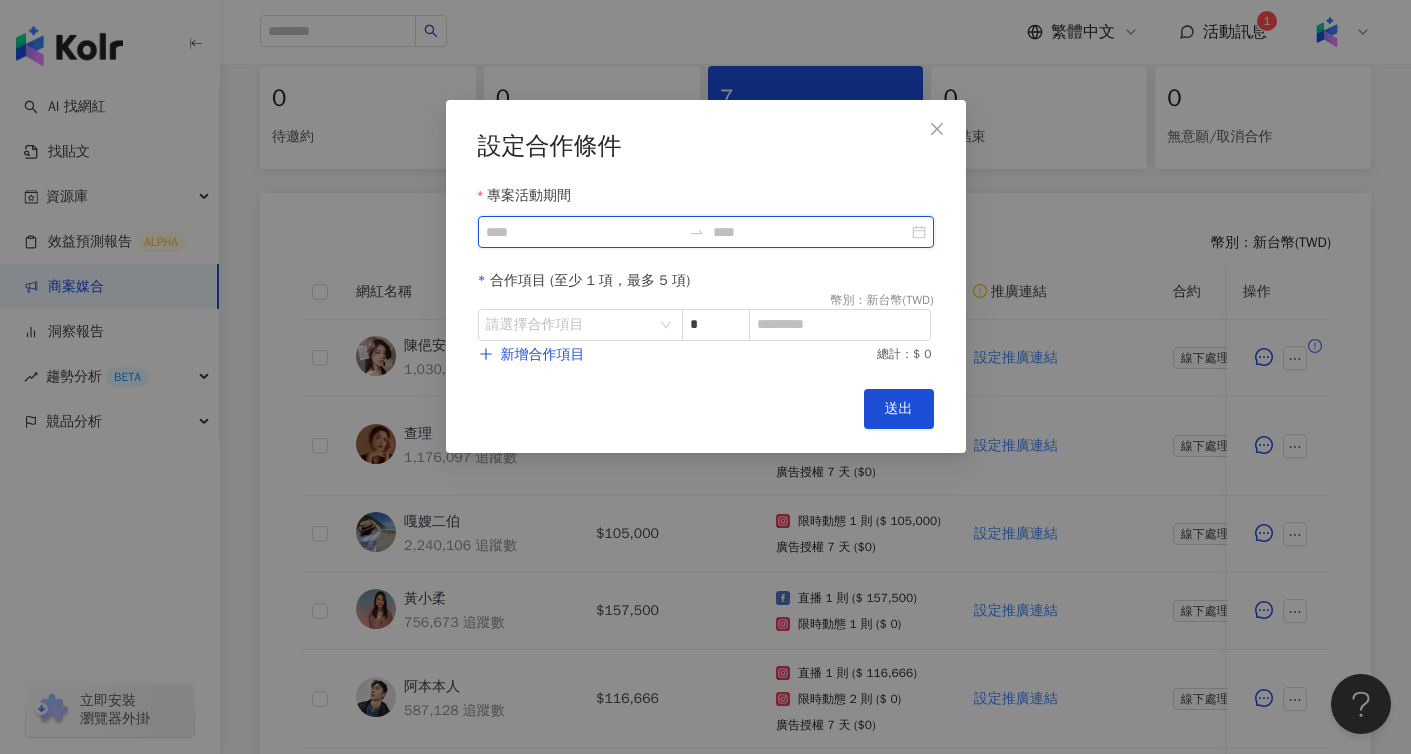 click on "專案活動期間" at bounding box center (583, 232) 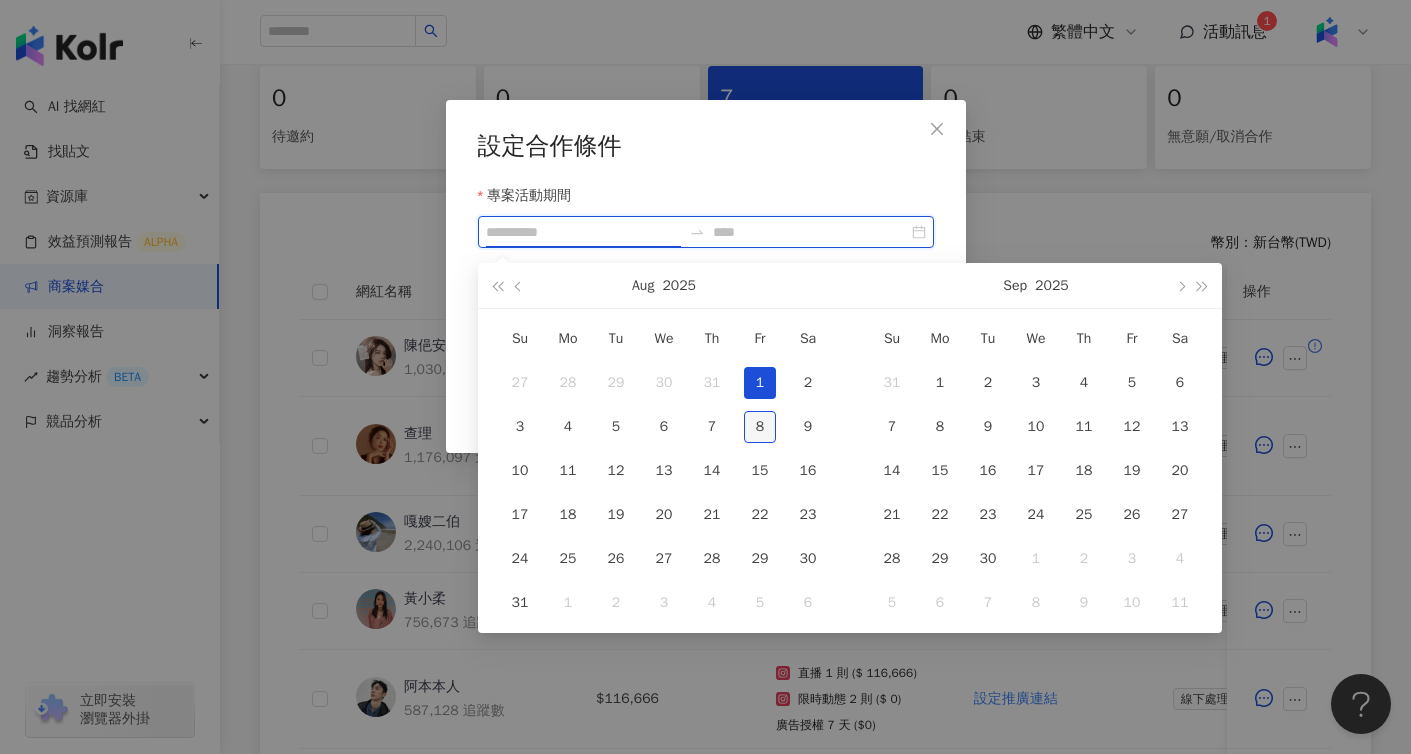 type on "**********" 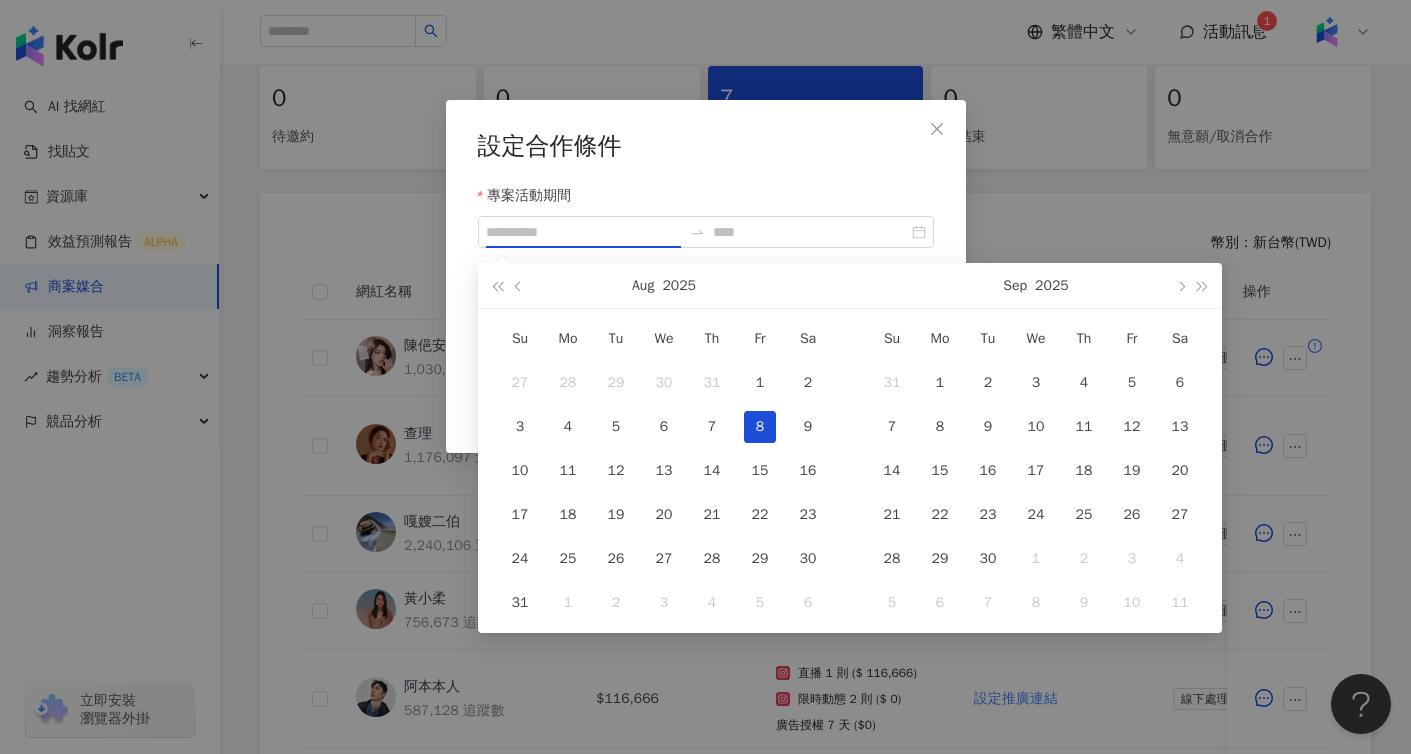 click on "8" at bounding box center (760, 427) 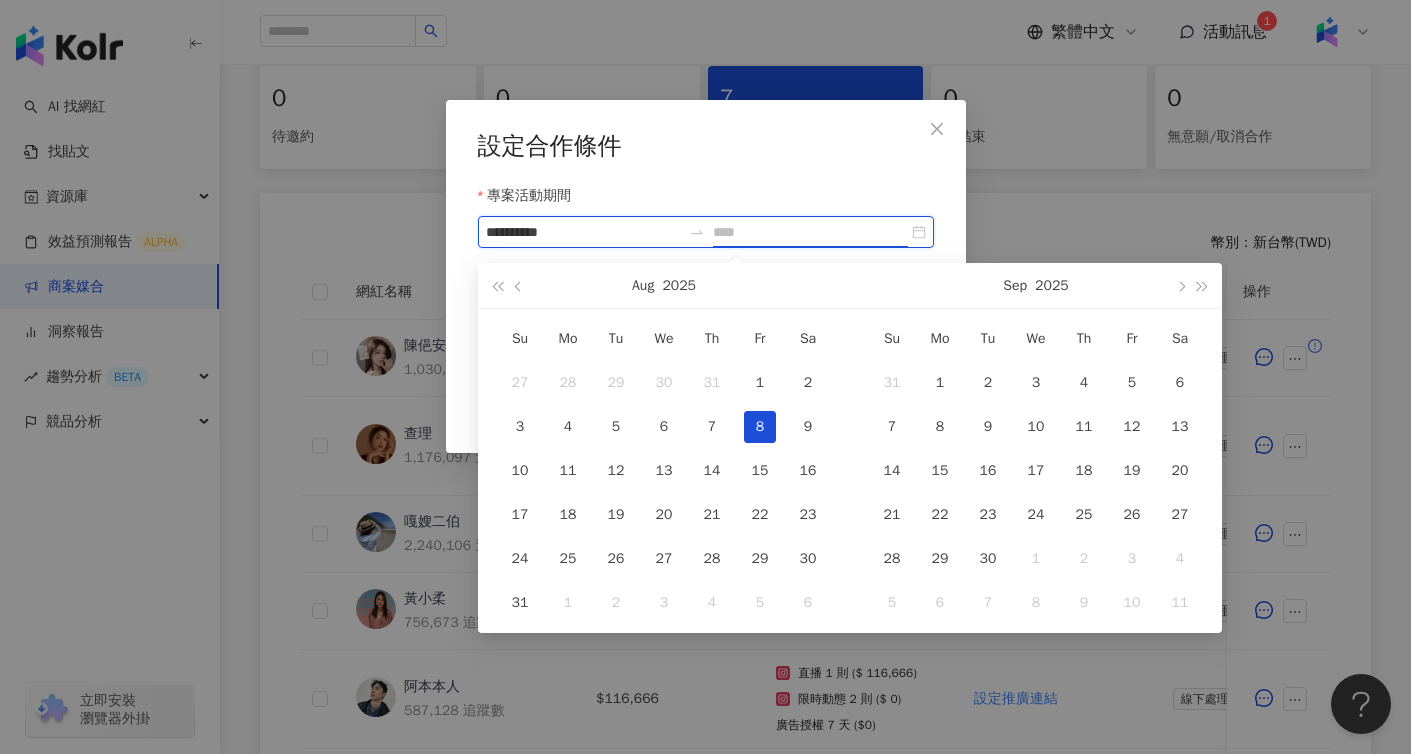 type on "**********" 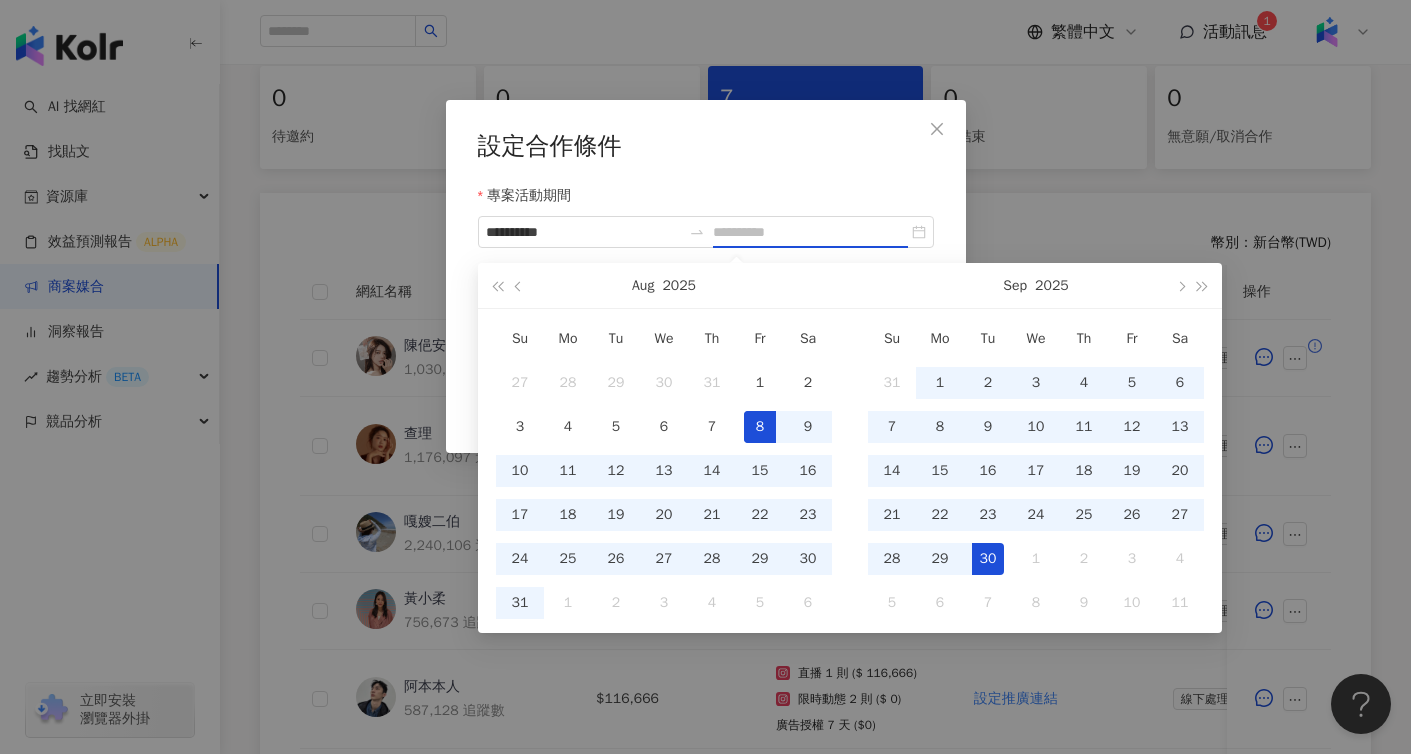 click on "30" at bounding box center [988, 559] 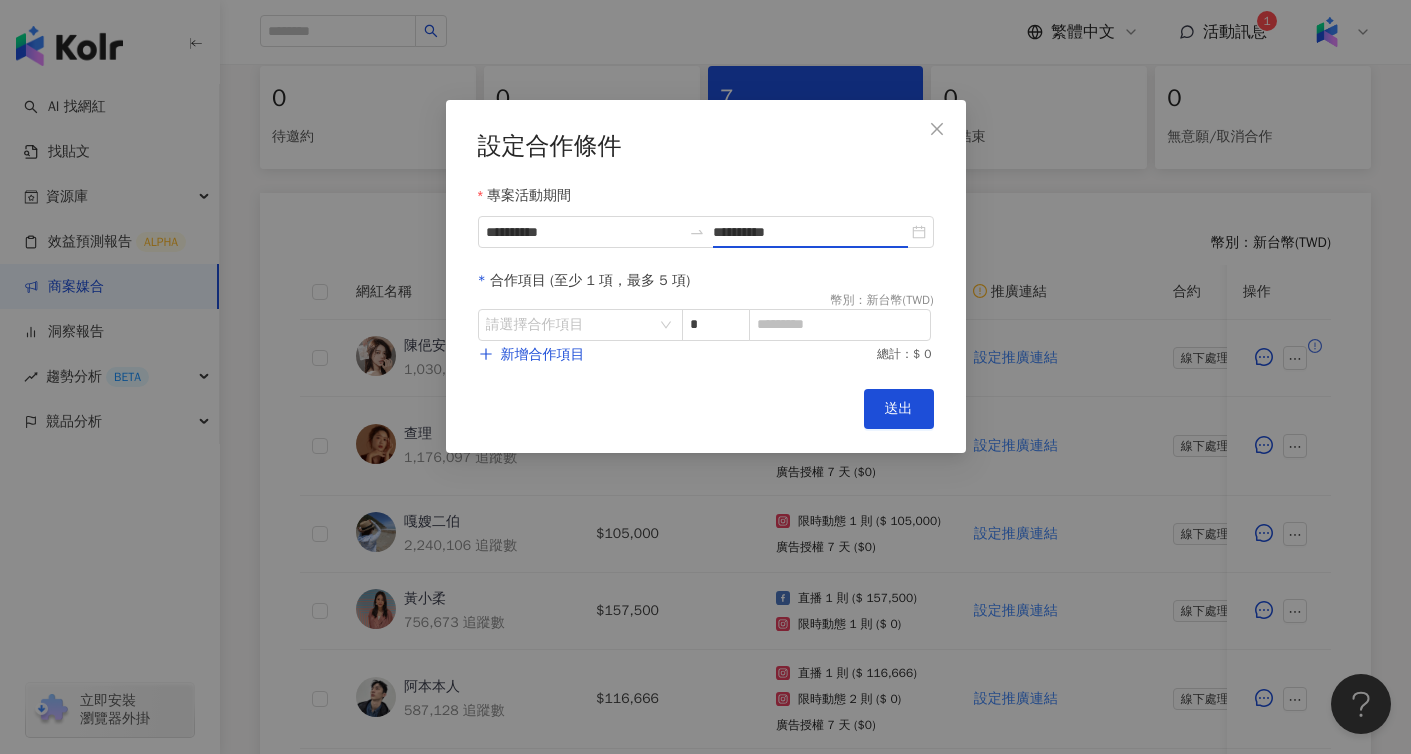 type on "**********" 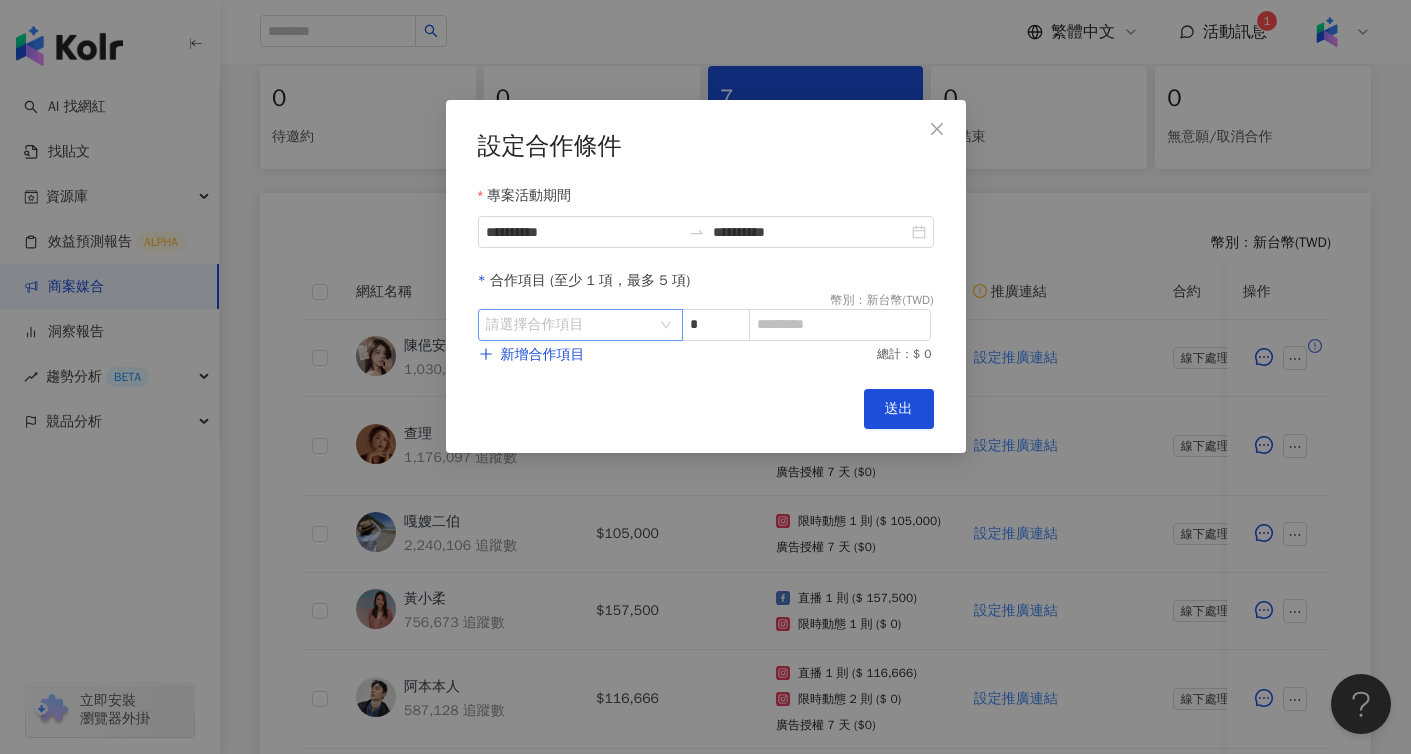 click at bounding box center (570, 325) 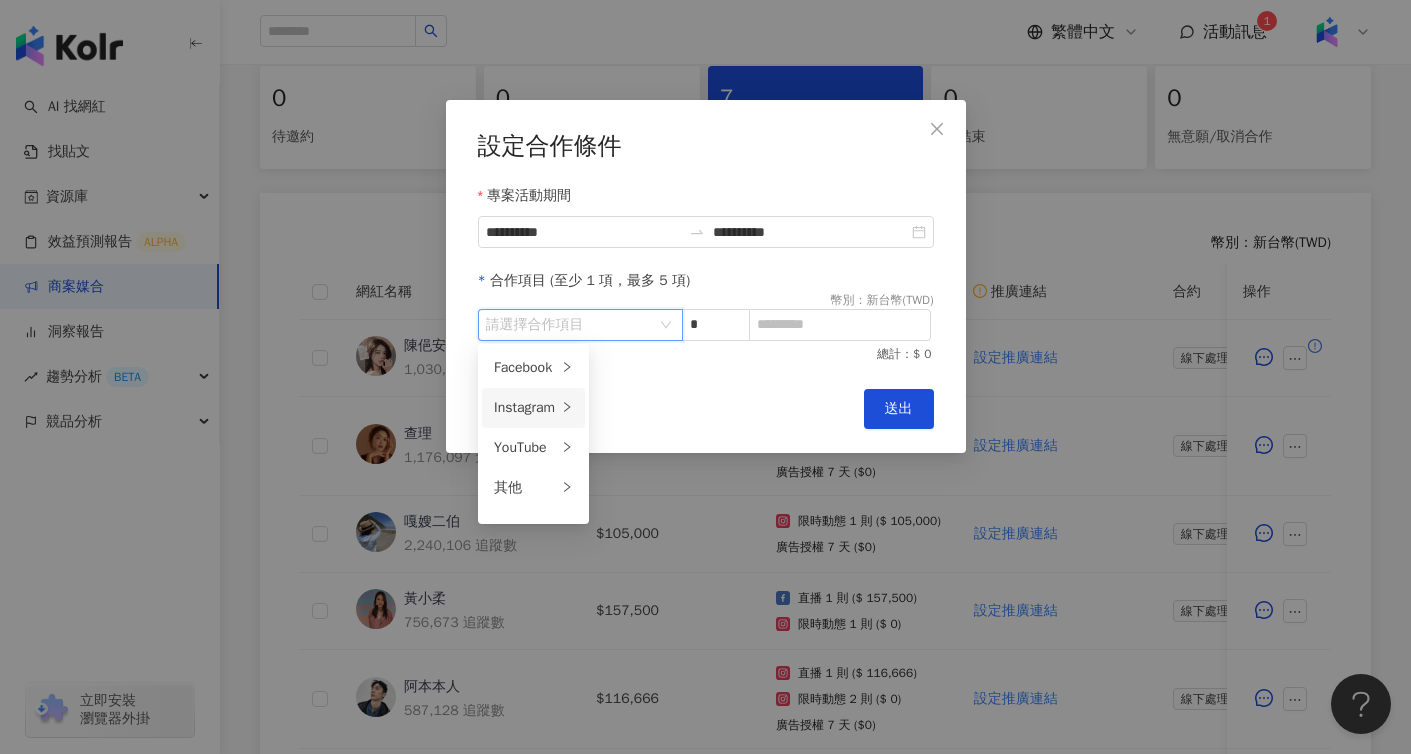 click on "Instagram" at bounding box center (525, 408) 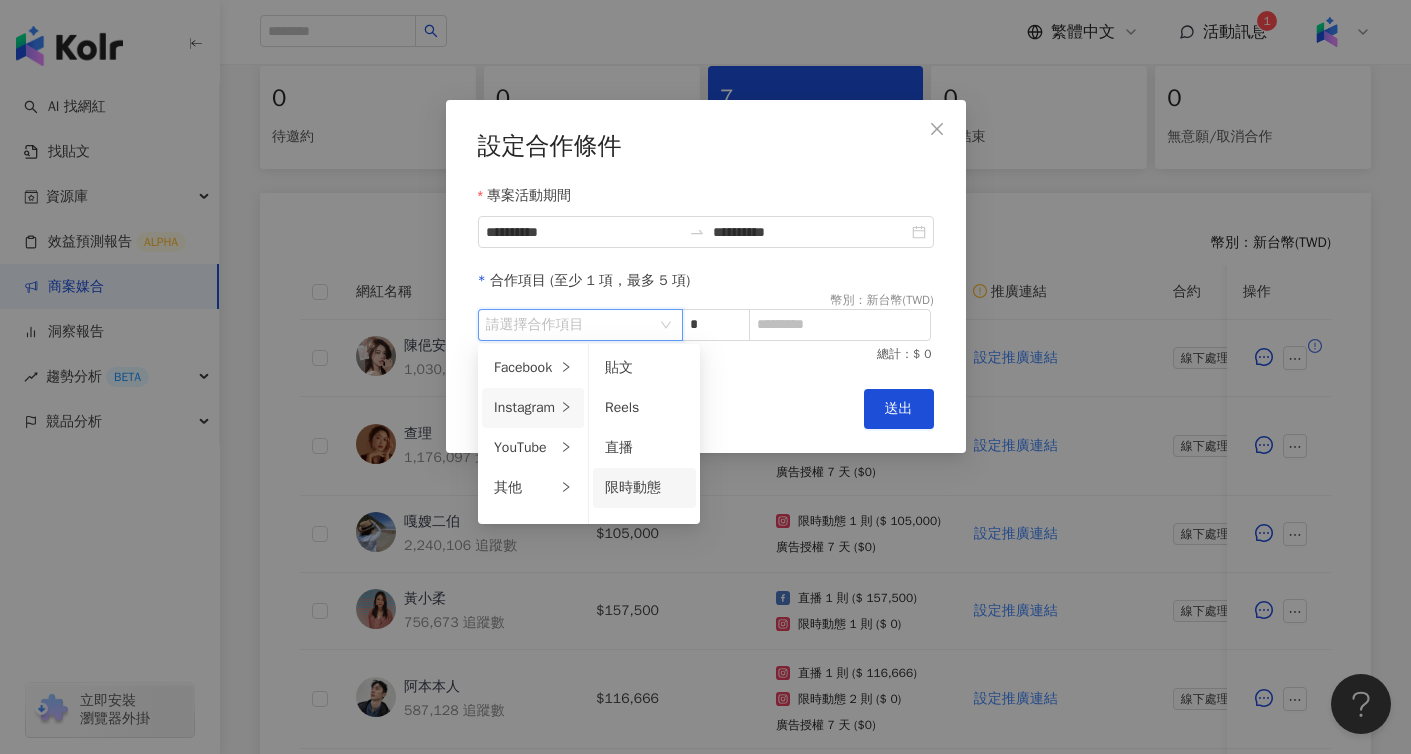 click on "限時動態" at bounding box center [633, 487] 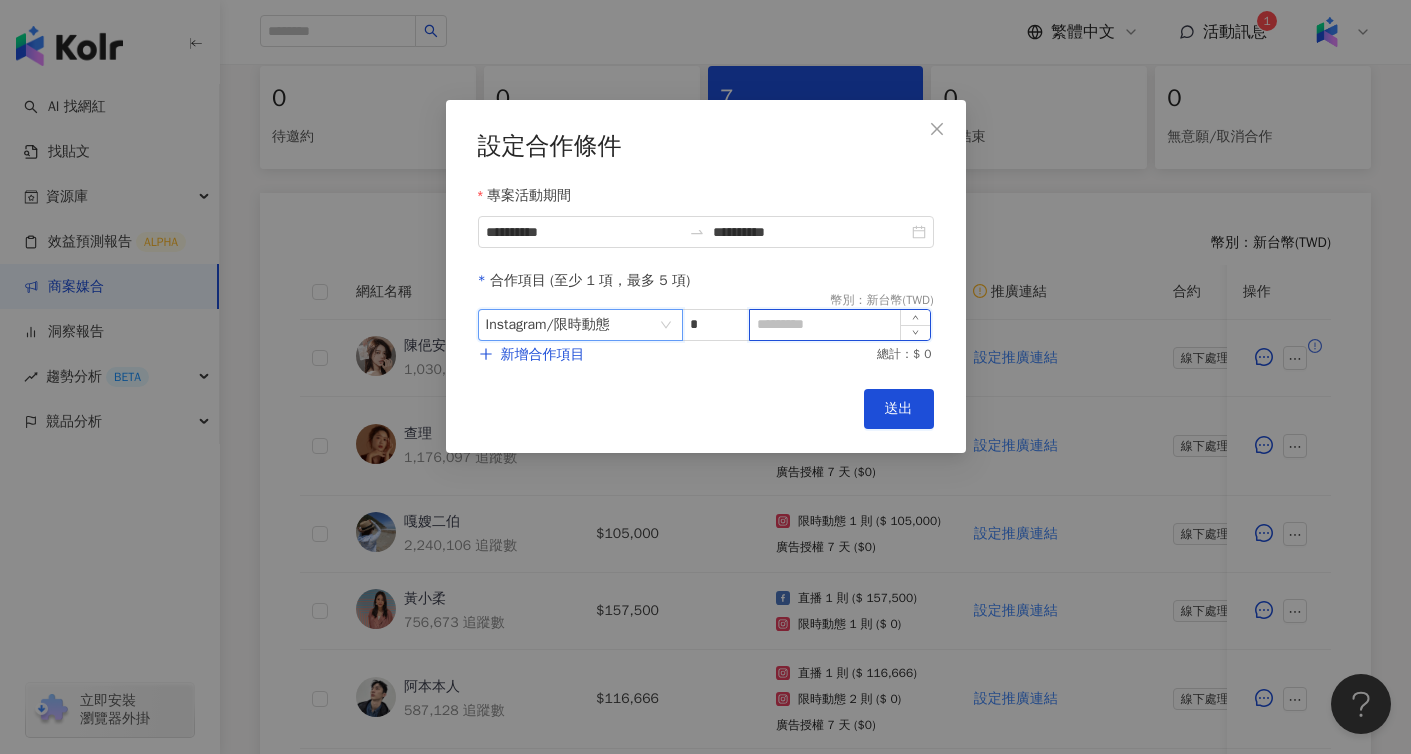 click at bounding box center (840, 325) 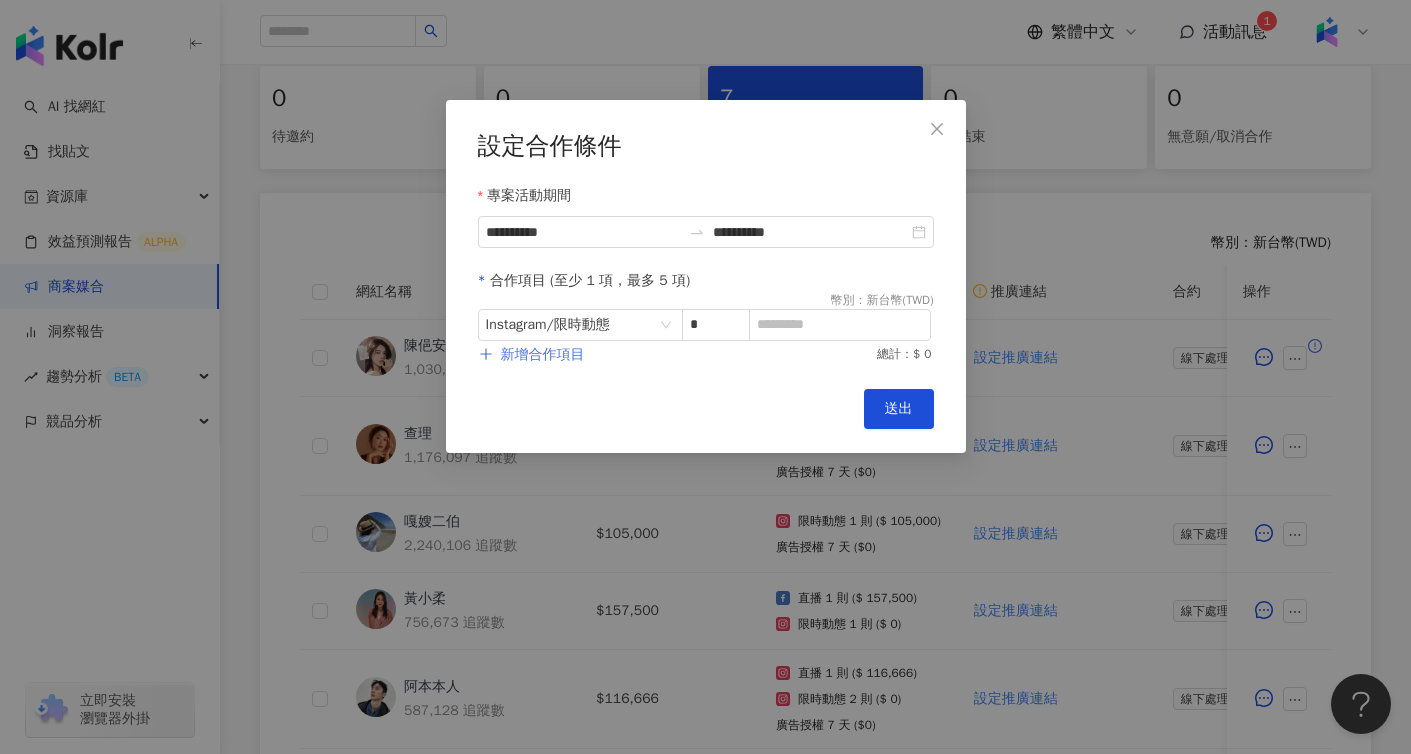 click on "新增合作項目" at bounding box center (543, 355) 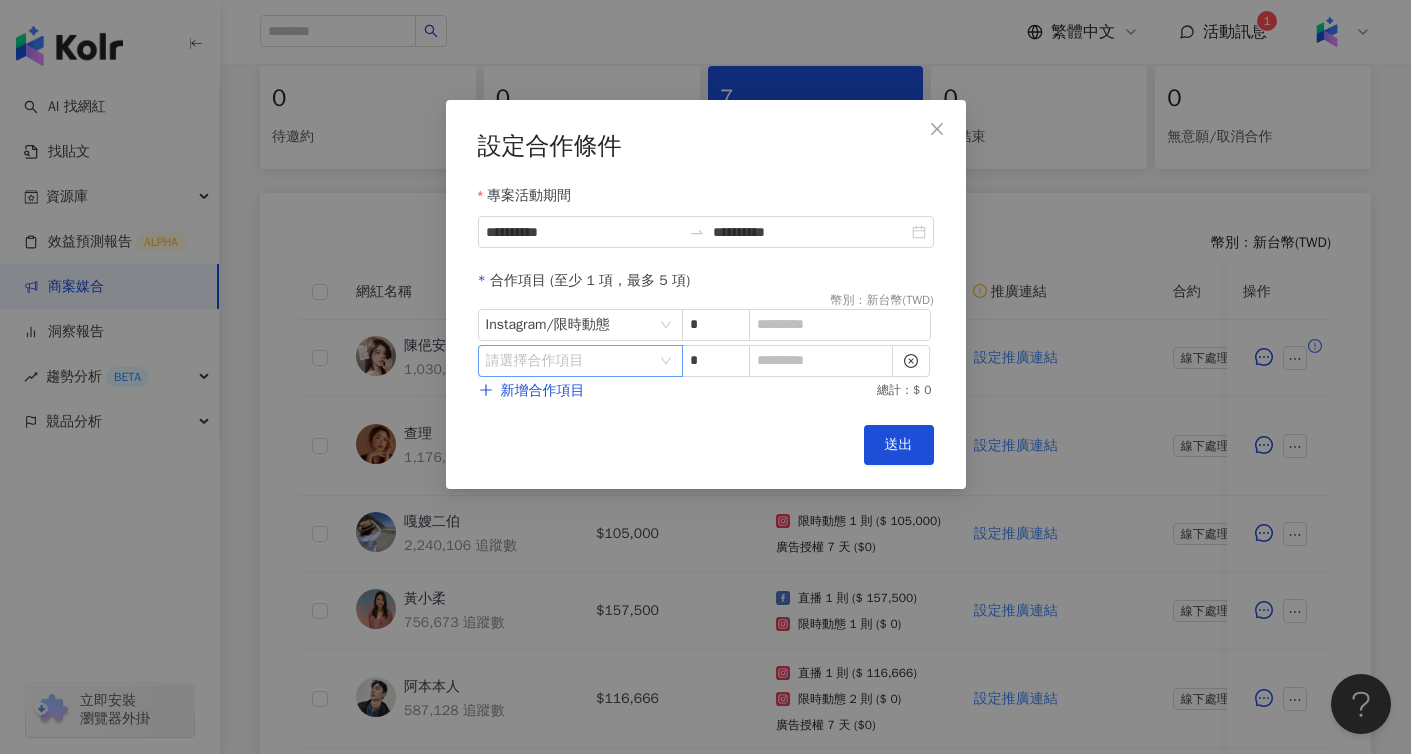 click at bounding box center [570, 361] 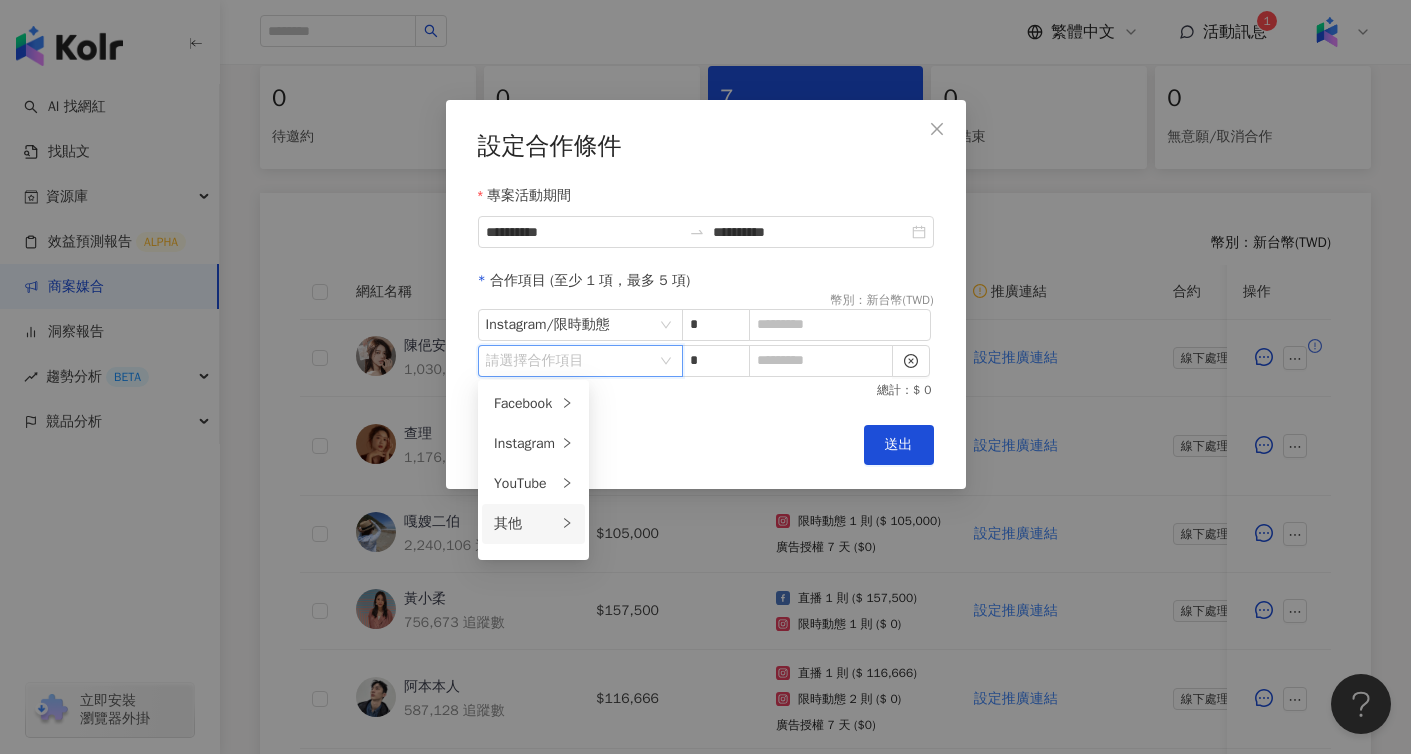 click on "其他" at bounding box center (525, 524) 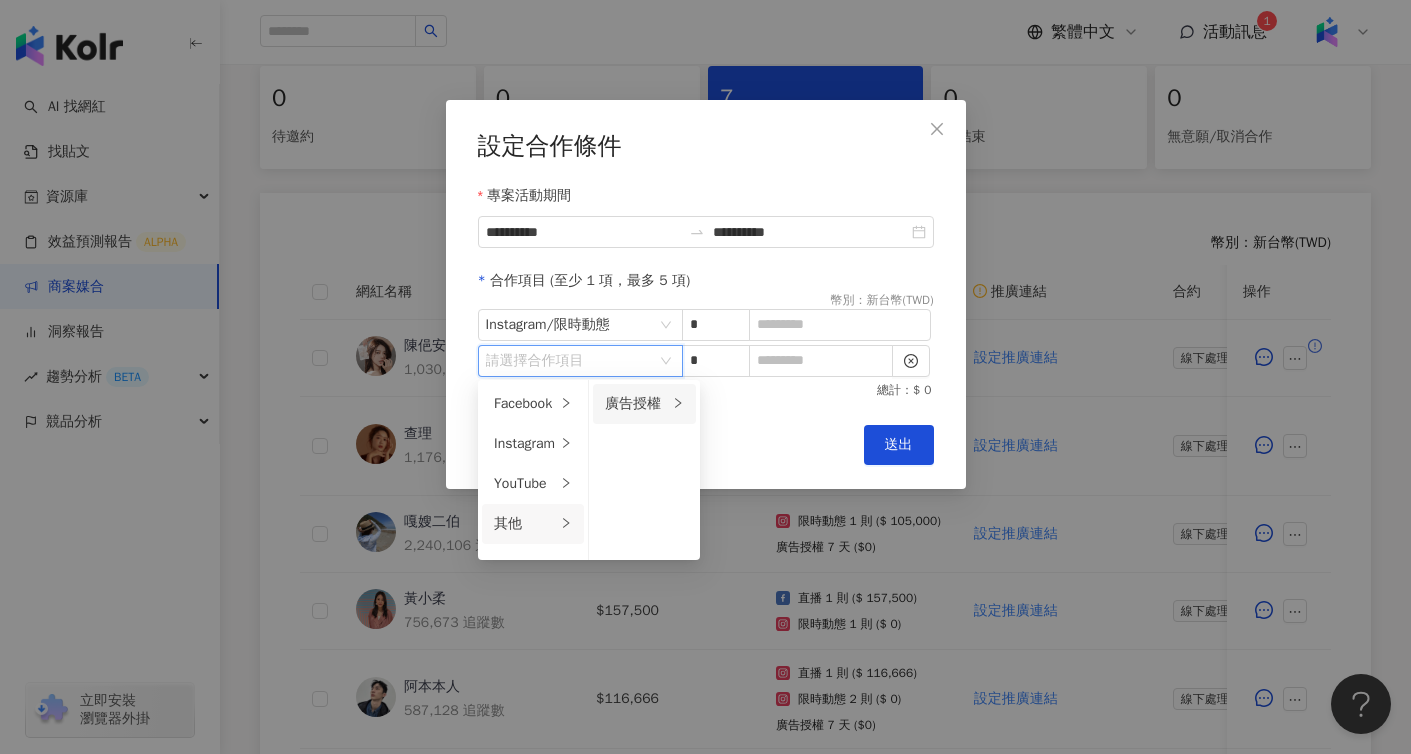 click on "廣告授權" at bounding box center [636, 404] 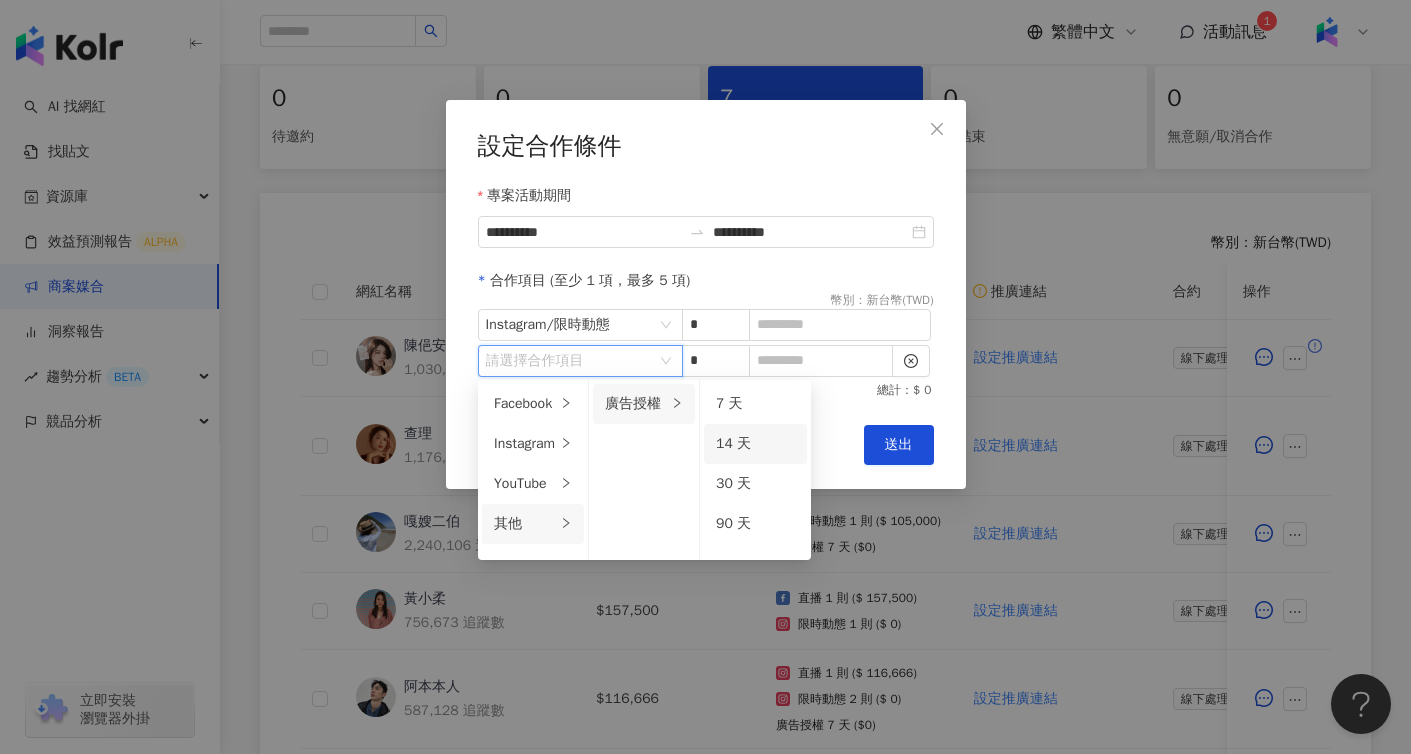 click on "14 天" at bounding box center [733, 443] 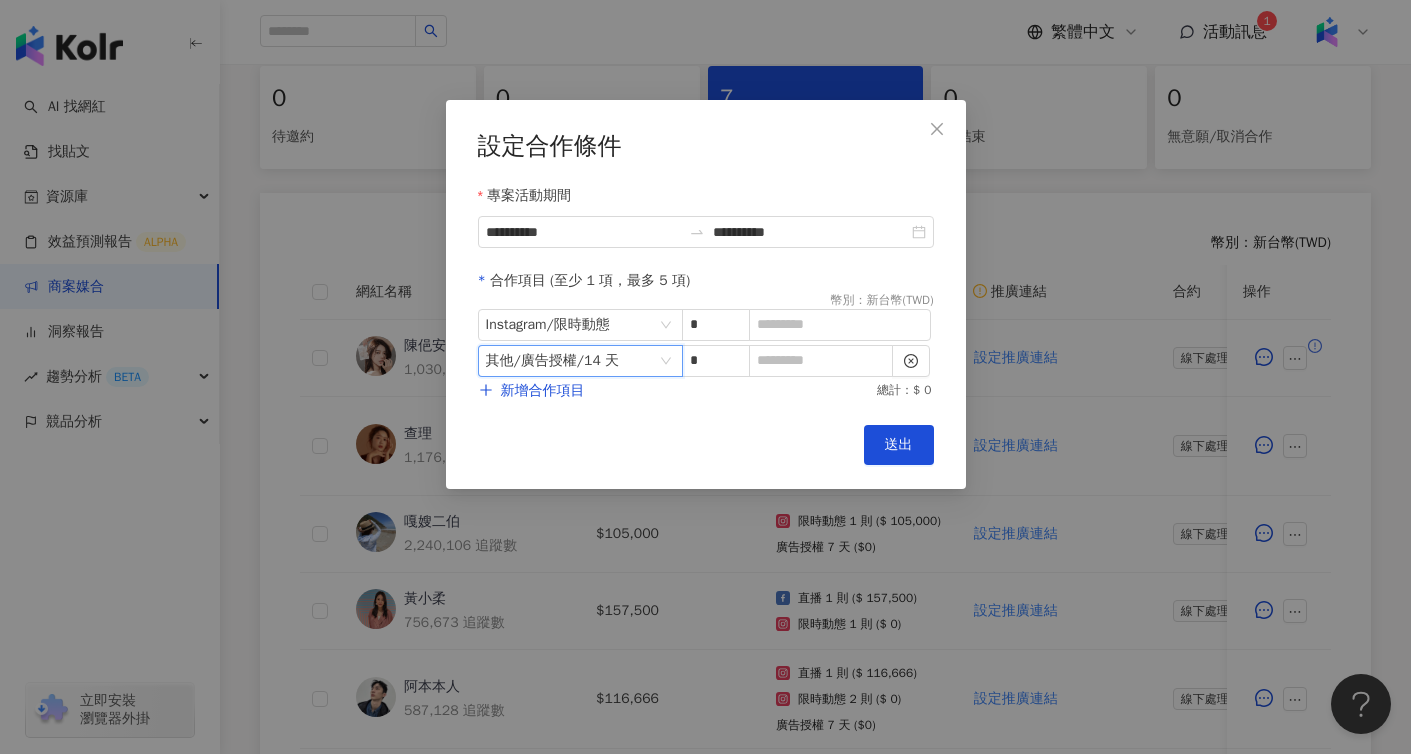 click on "**********" at bounding box center [706, 294] 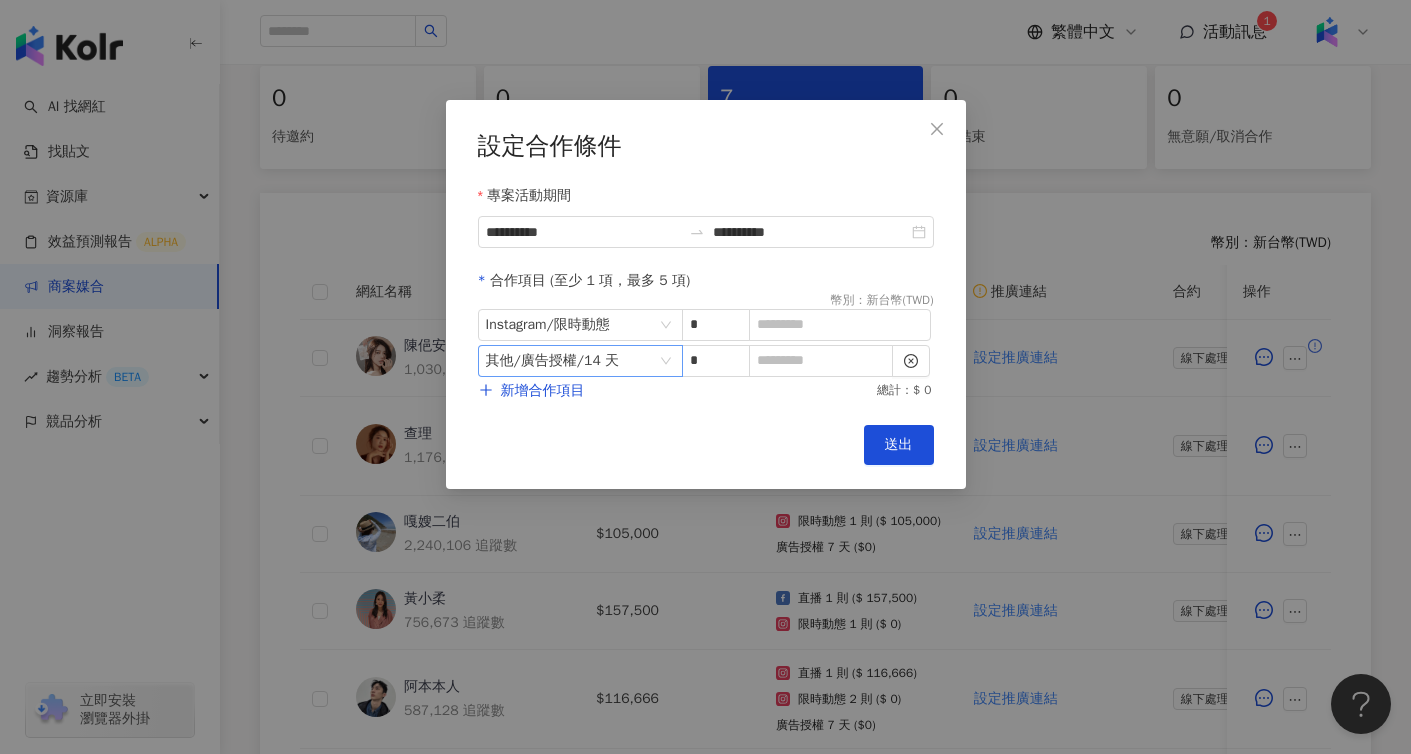 click on "其他  /  廣告授權  /  14 天" at bounding box center (580, 361) 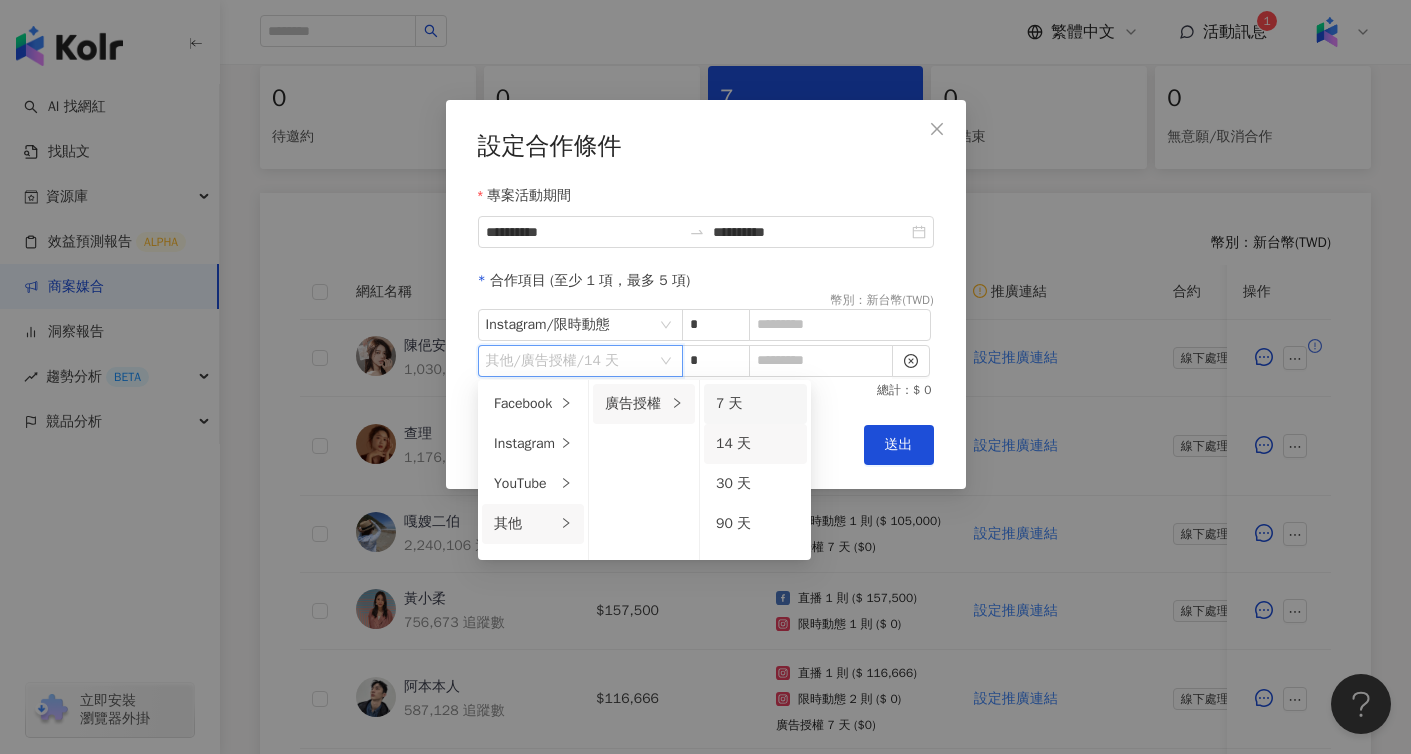 click on "7 天" at bounding box center [755, 404] 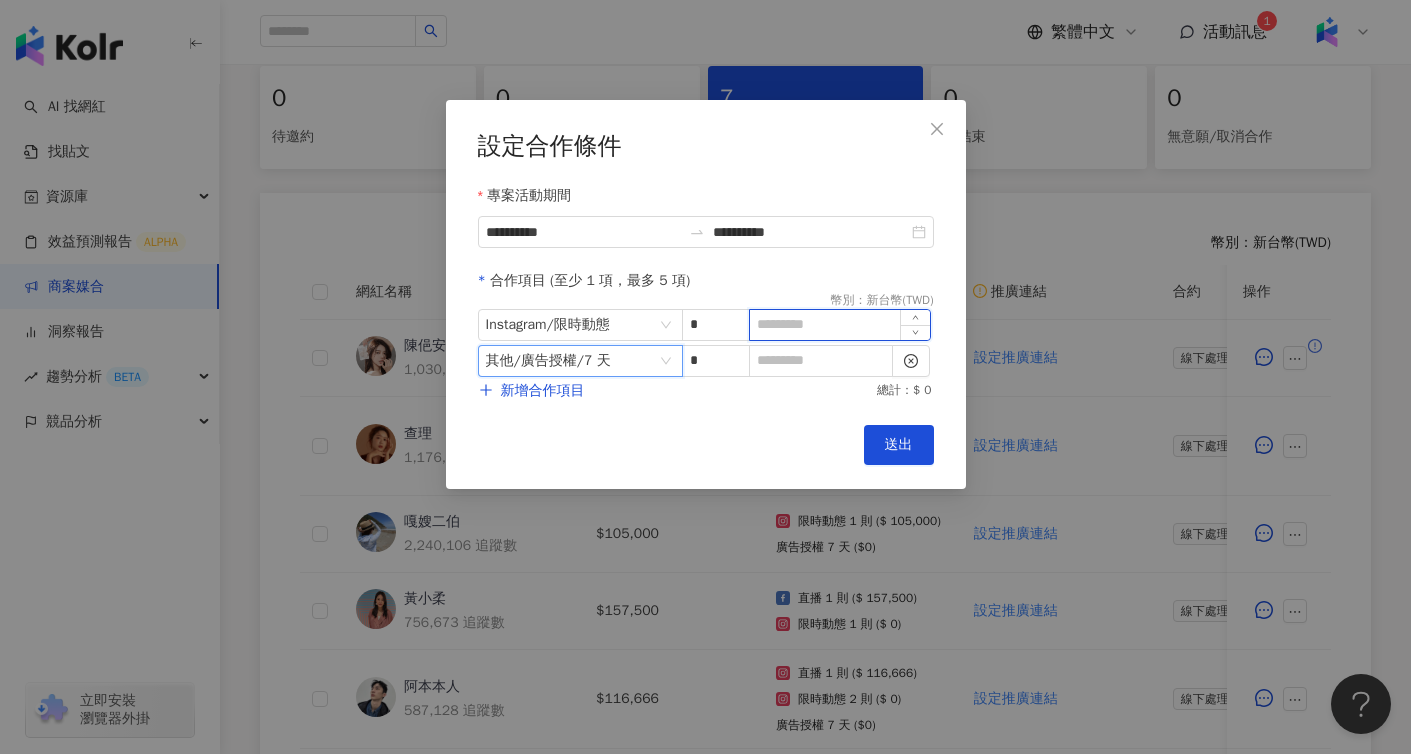 click at bounding box center [840, 325] 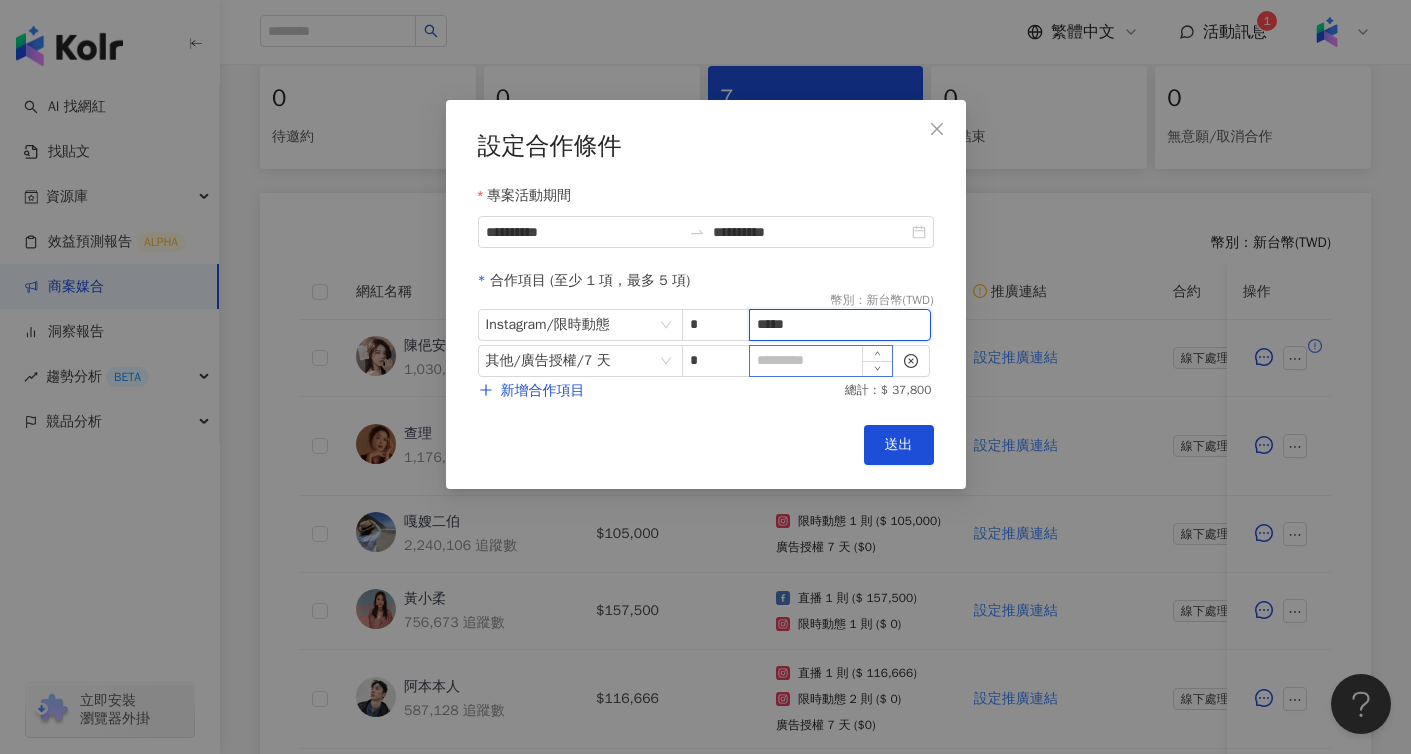 type on "*****" 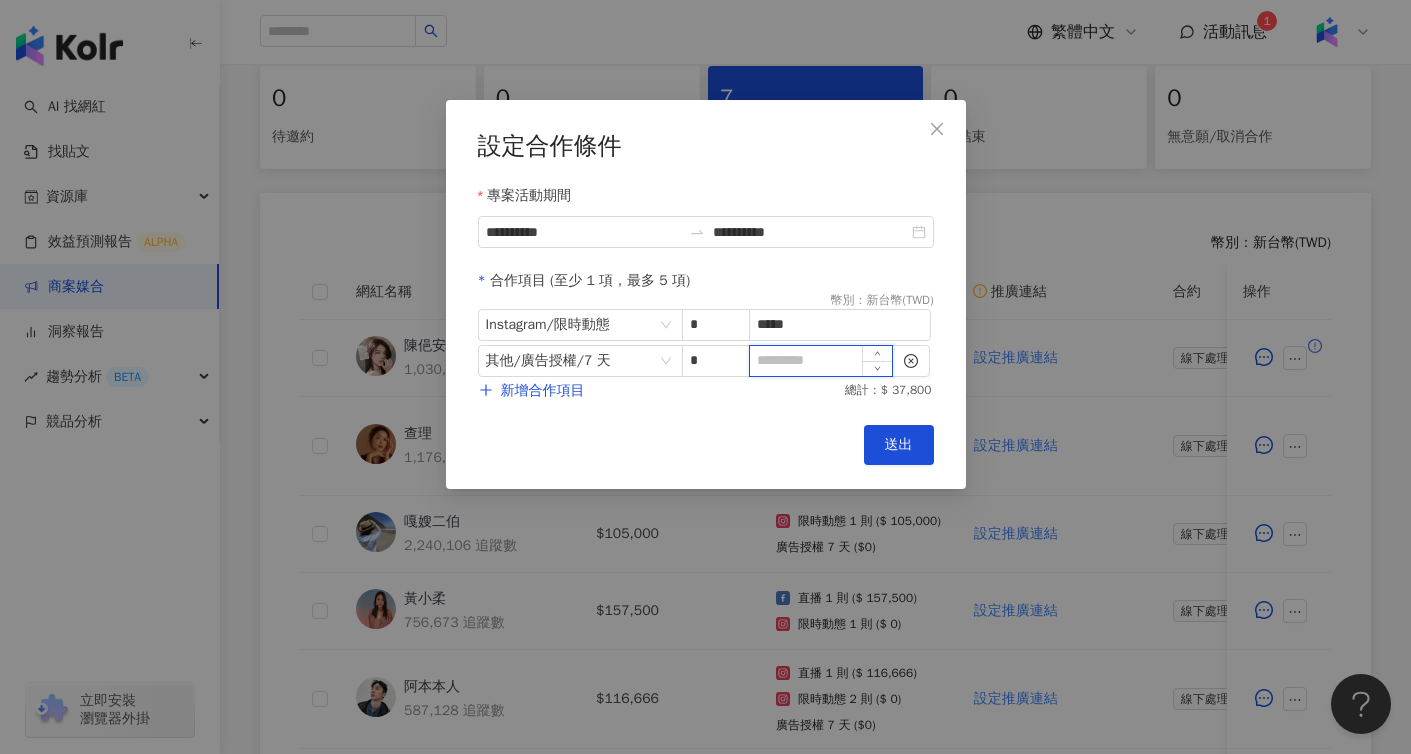 click at bounding box center (821, 361) 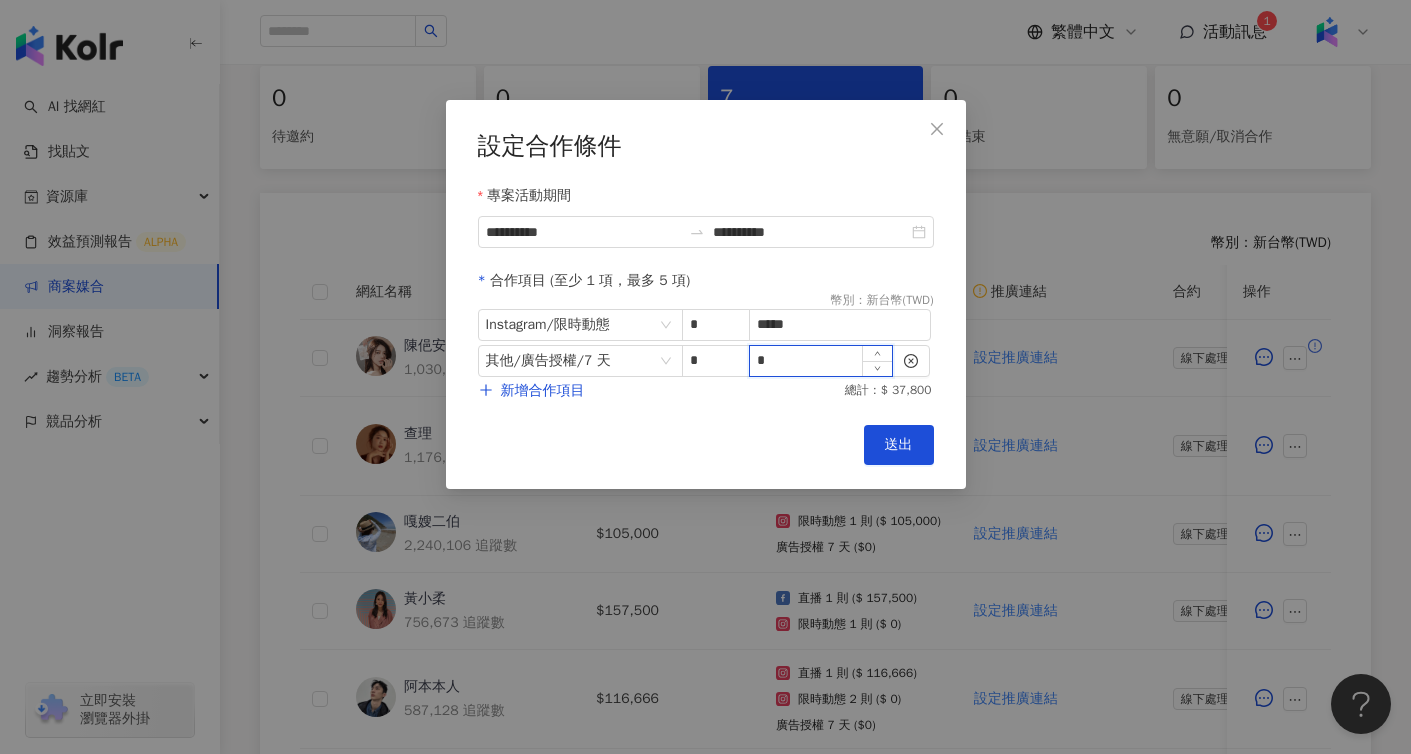 type on "*" 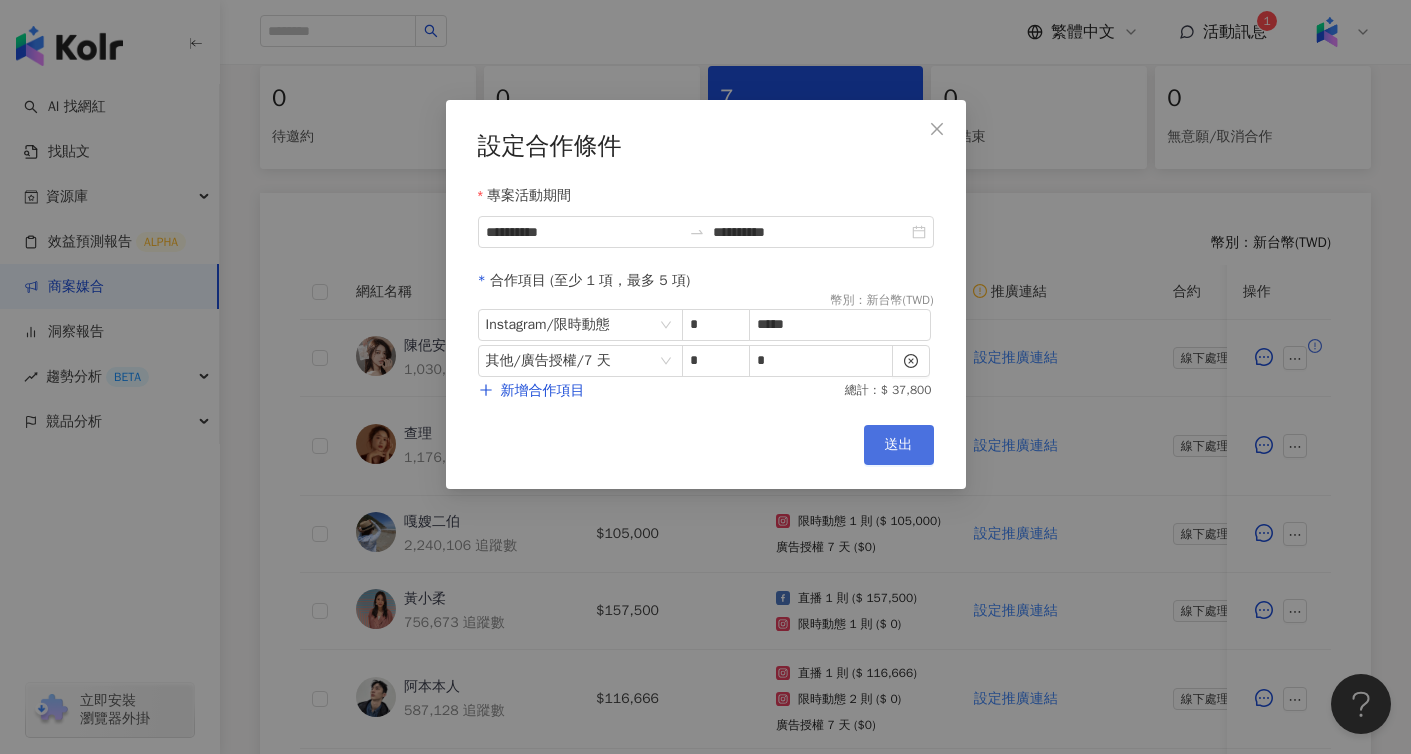 click on "送出" at bounding box center [899, 445] 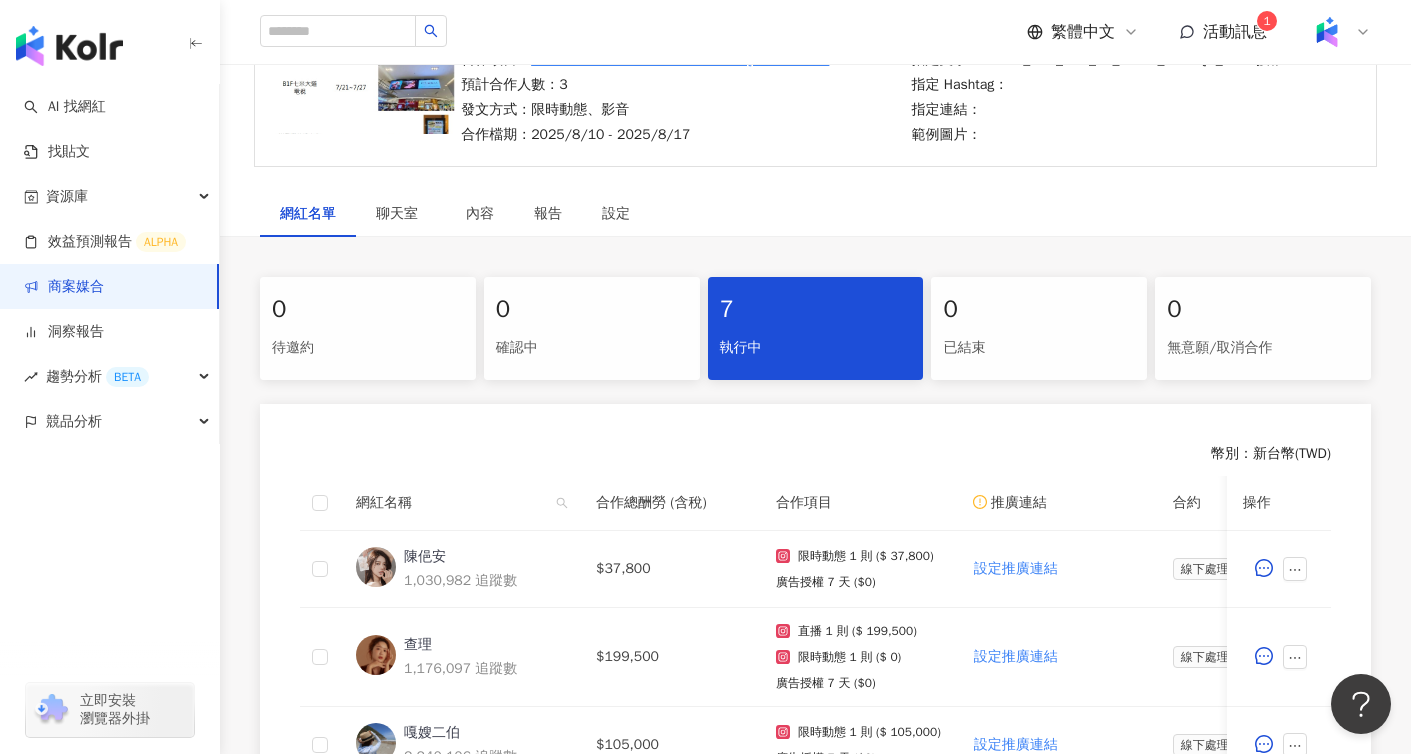 scroll, scrollTop: 0, scrollLeft: 0, axis: both 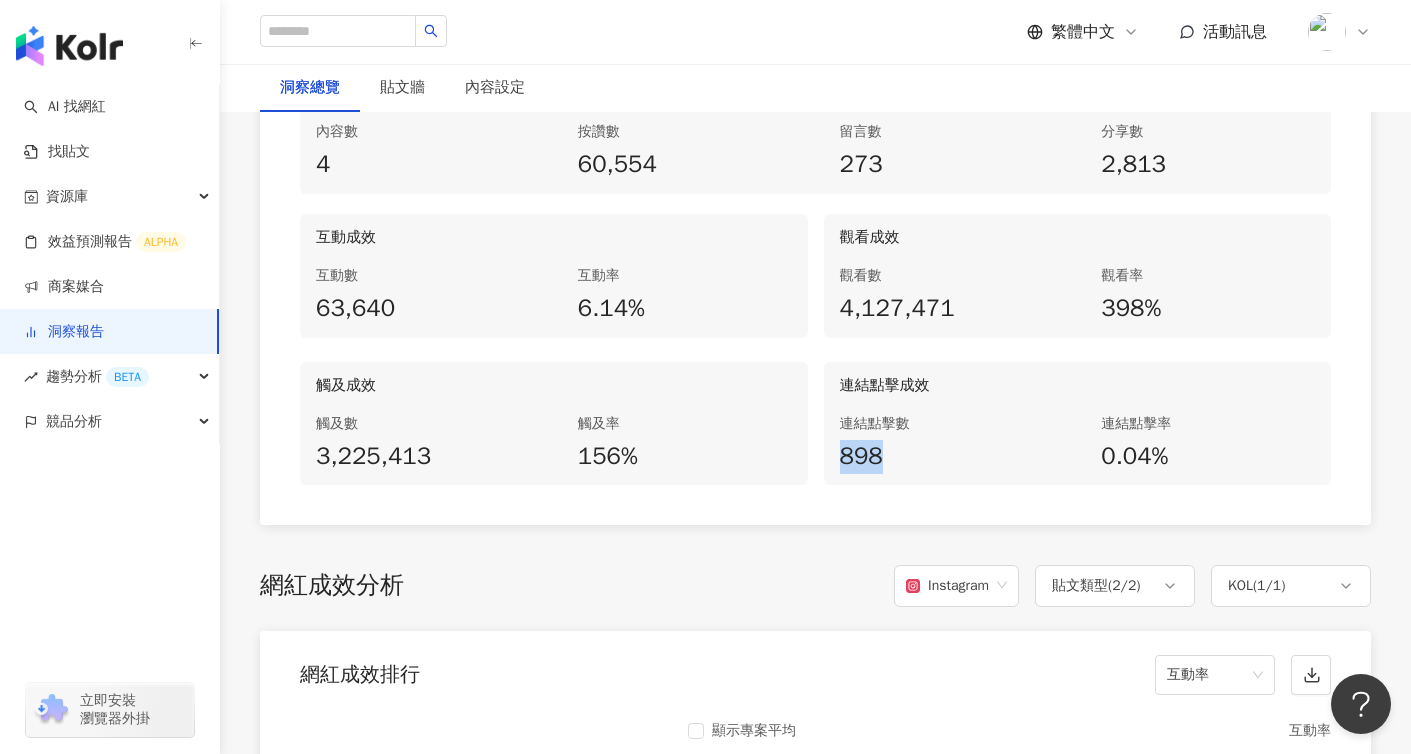 drag, startPoint x: 874, startPoint y: 465, endPoint x: 842, endPoint y: 465, distance: 32 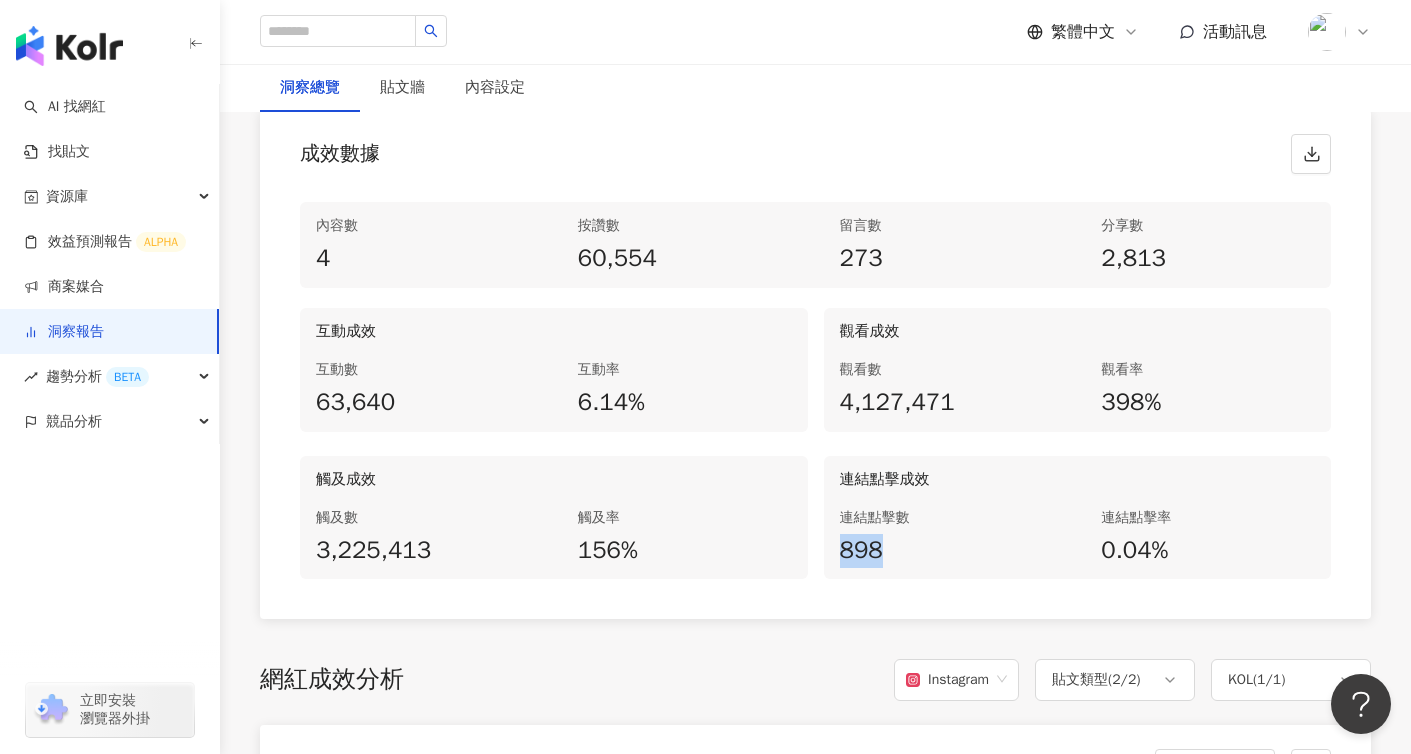 scroll, scrollTop: 965, scrollLeft: 0, axis: vertical 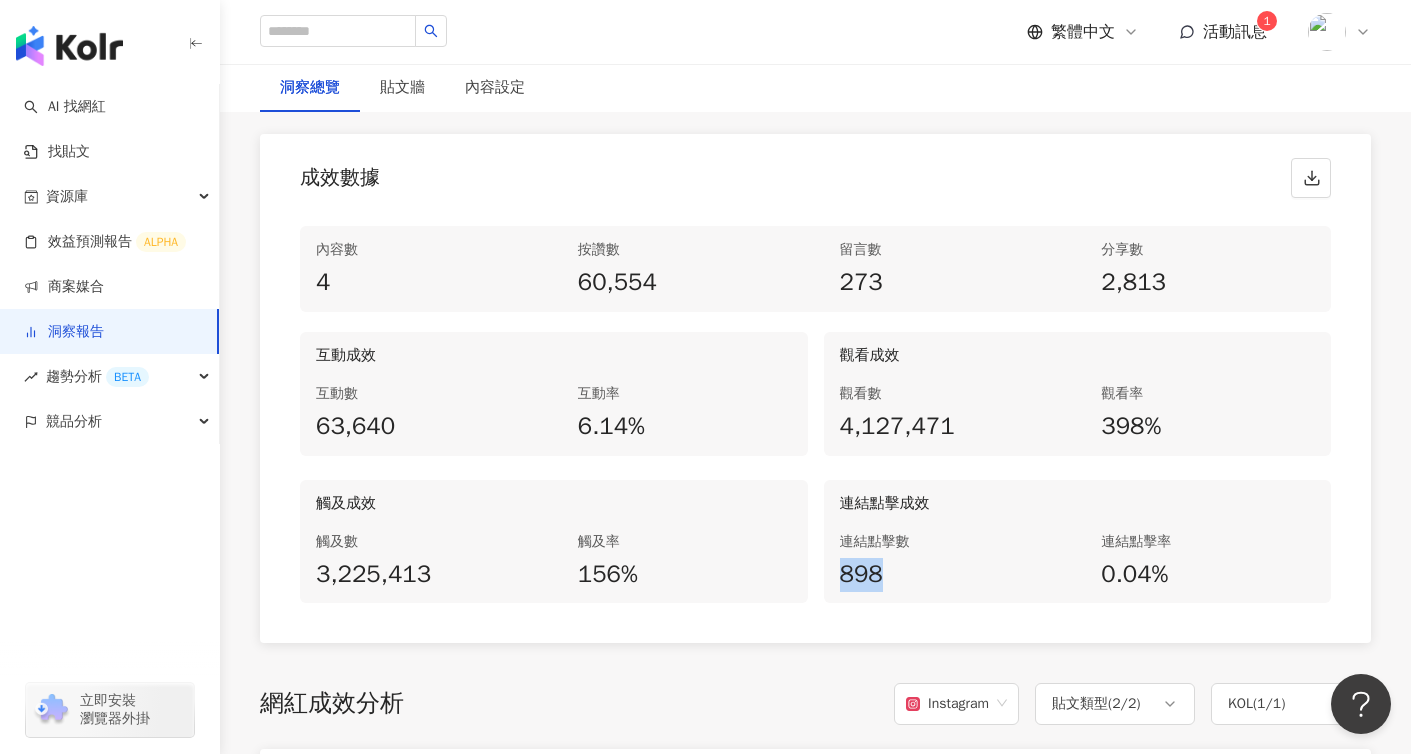 click on "互動成效 互動數 63,640 互動率 6.14% 觀看成效 觀看數 4,127,471 觀看率 398% 觸及成效 觸及數 3,225,413 觸及率 156% 連結點擊成效 連結點擊數 898 連結點擊率 0.04%" at bounding box center [815, 467] 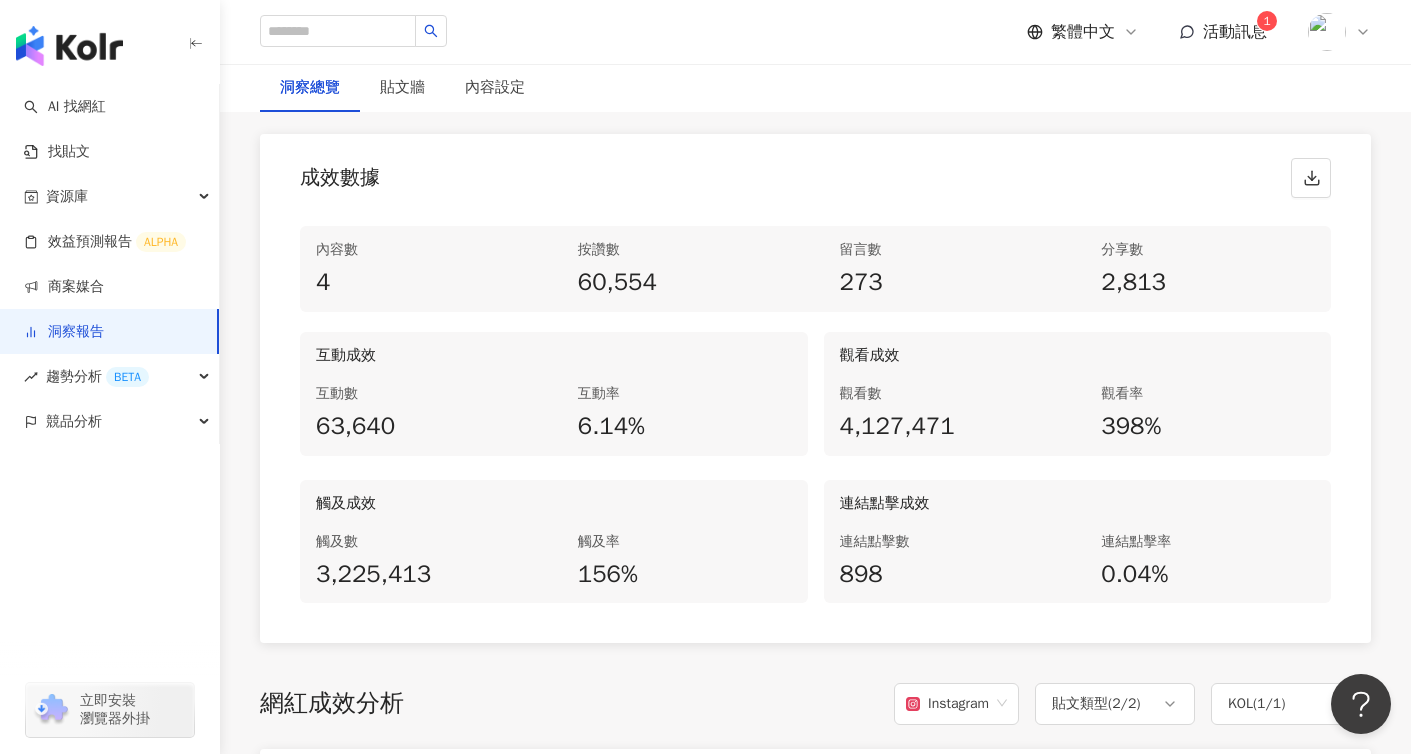 scroll, scrollTop: 991, scrollLeft: 0, axis: vertical 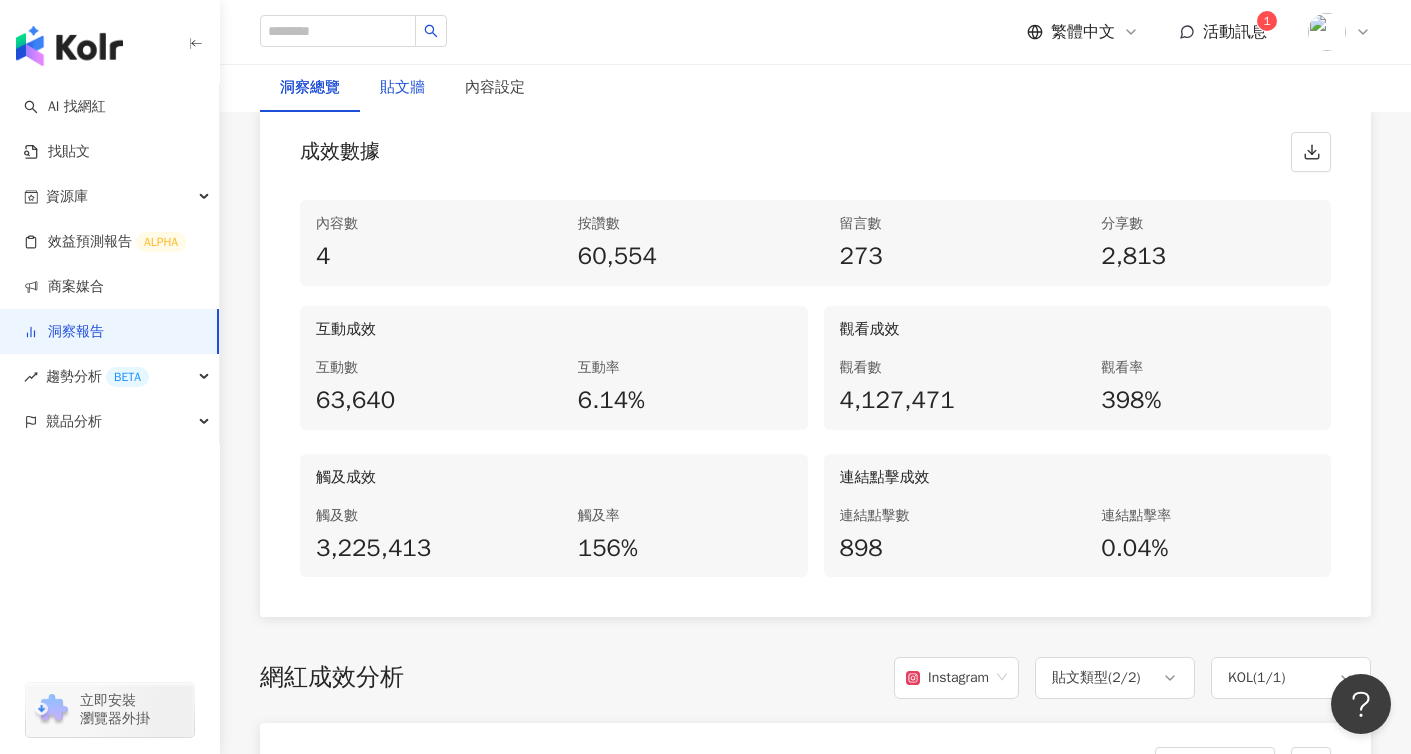 click on "貼文牆" at bounding box center (402, 88) 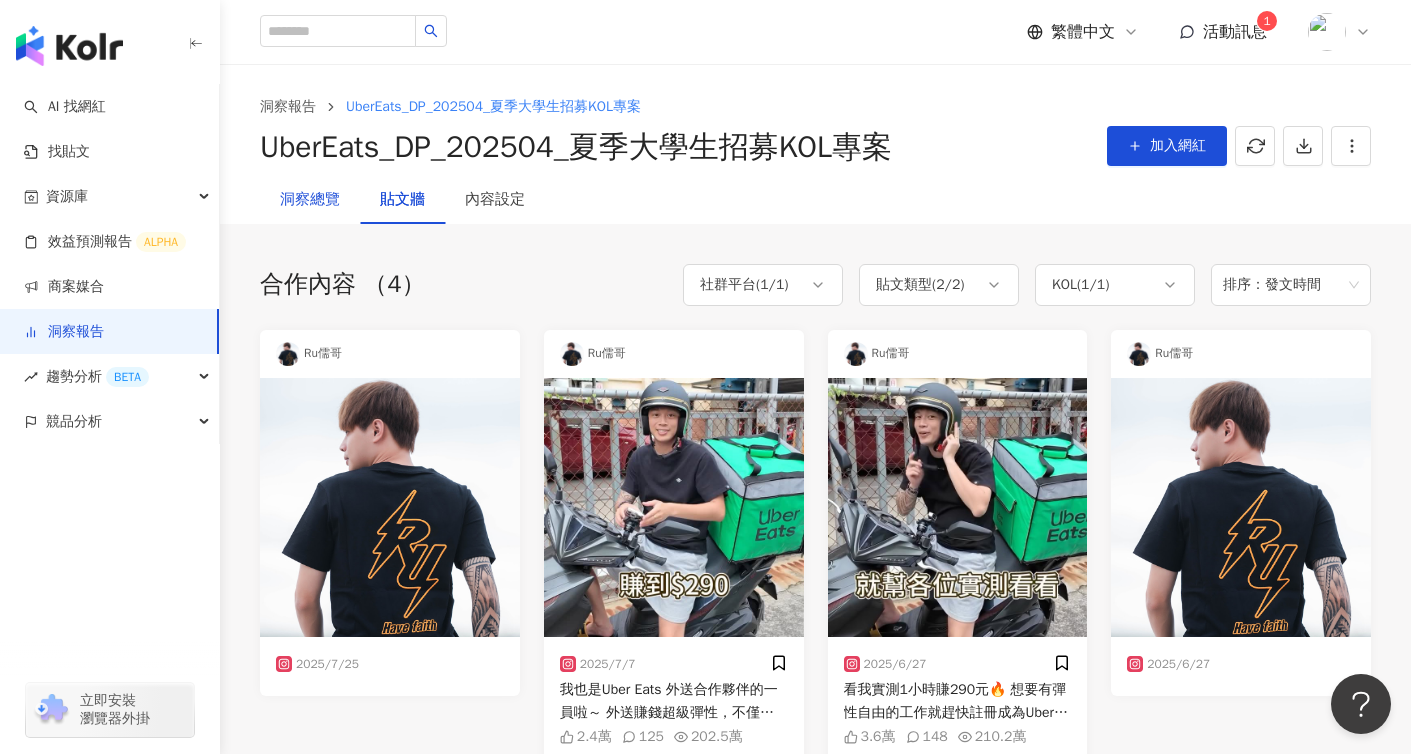 click on "洞察總覽" at bounding box center (310, 200) 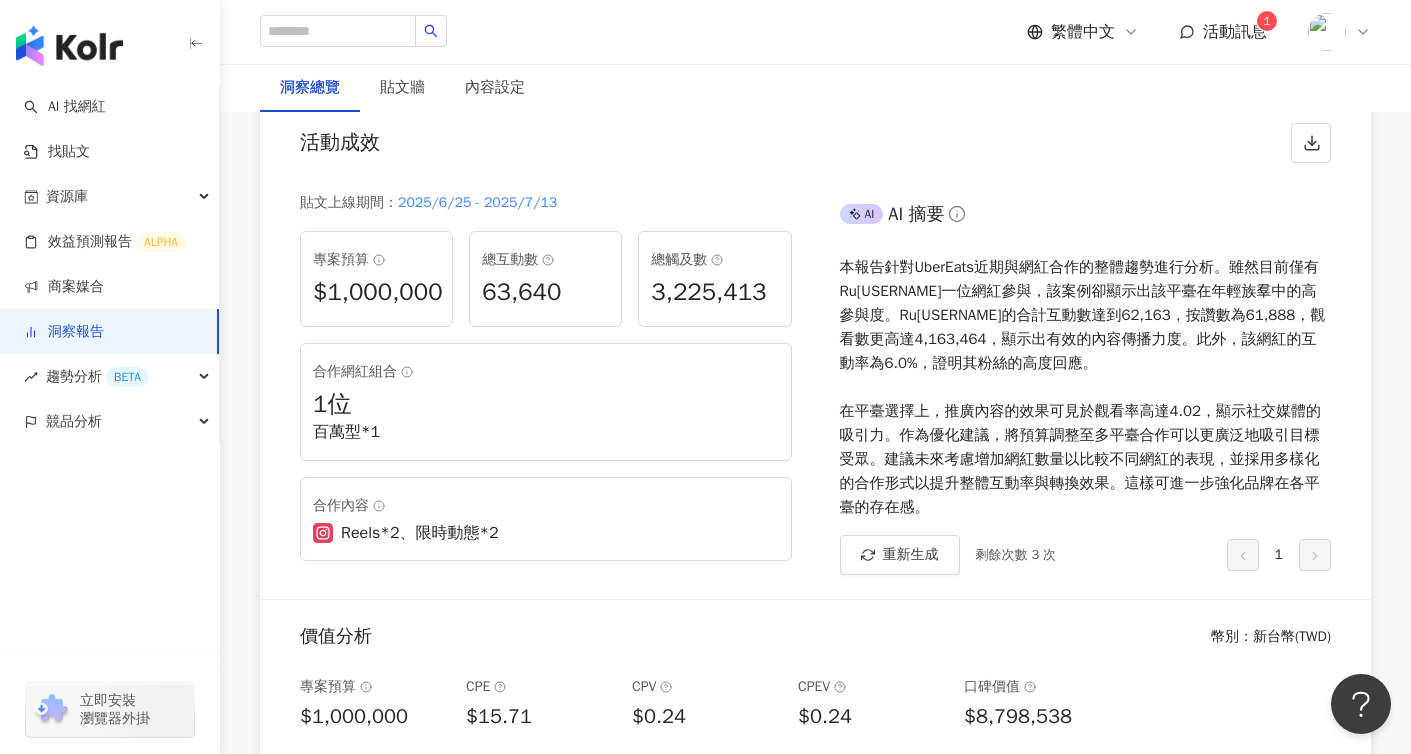 scroll, scrollTop: 216, scrollLeft: 0, axis: vertical 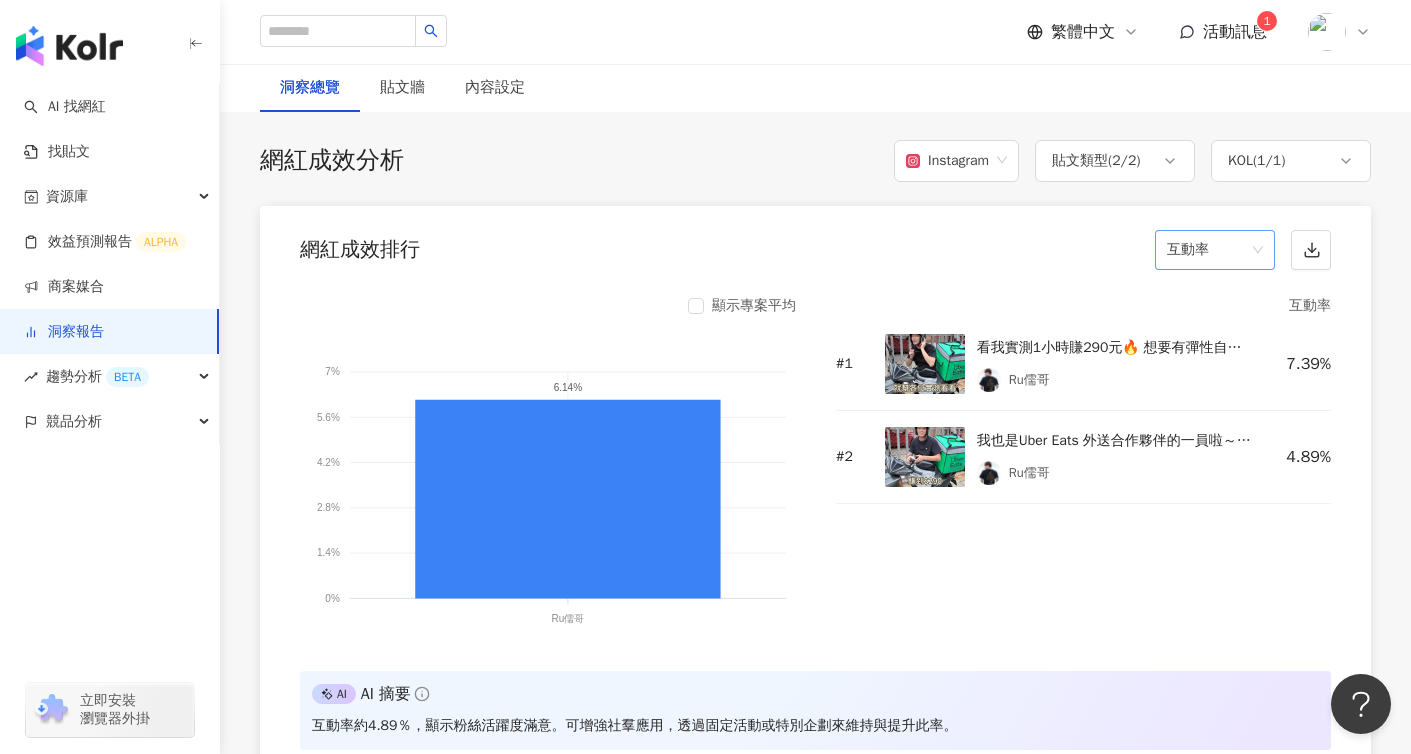 click on "互動率" at bounding box center (1215, 250) 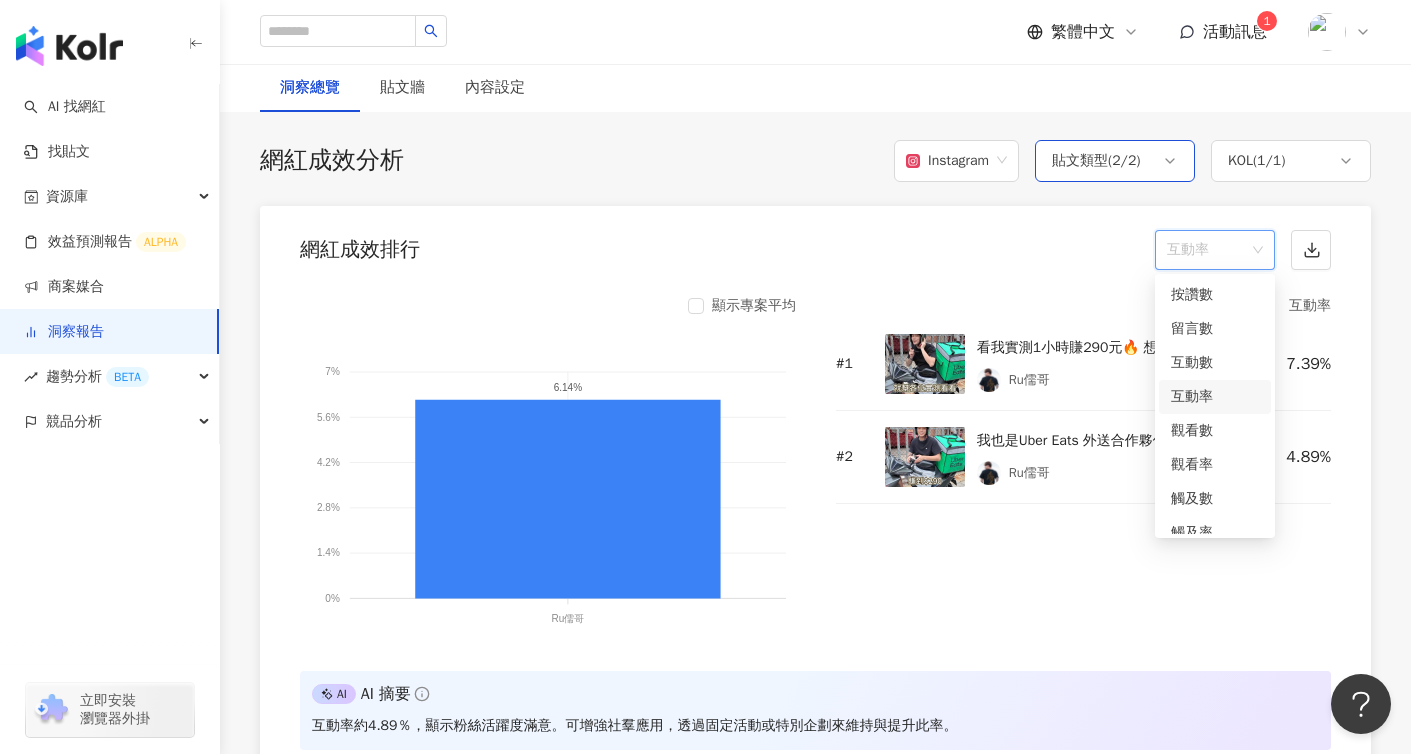 click on "貼文類型  ( 2 / 2 )" at bounding box center (1115, 161) 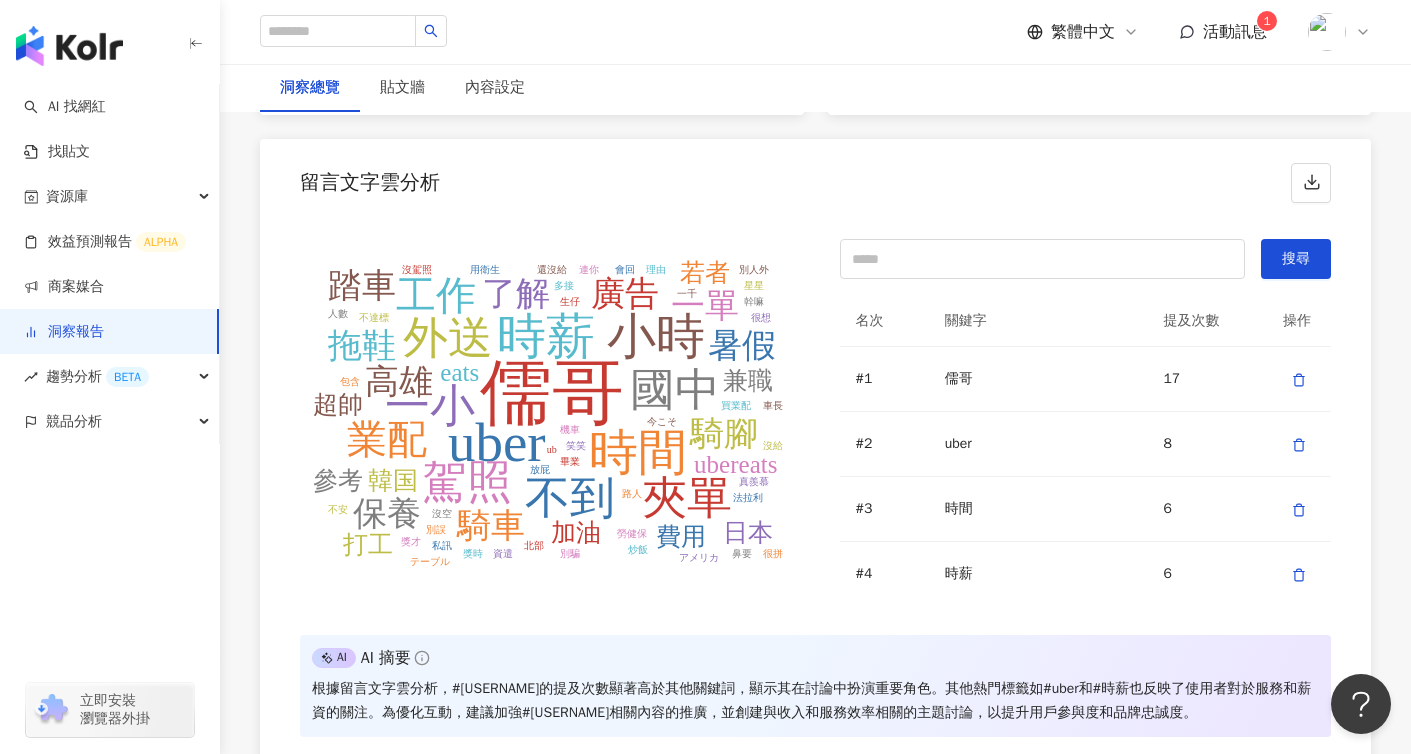 scroll, scrollTop: 4141, scrollLeft: 0, axis: vertical 